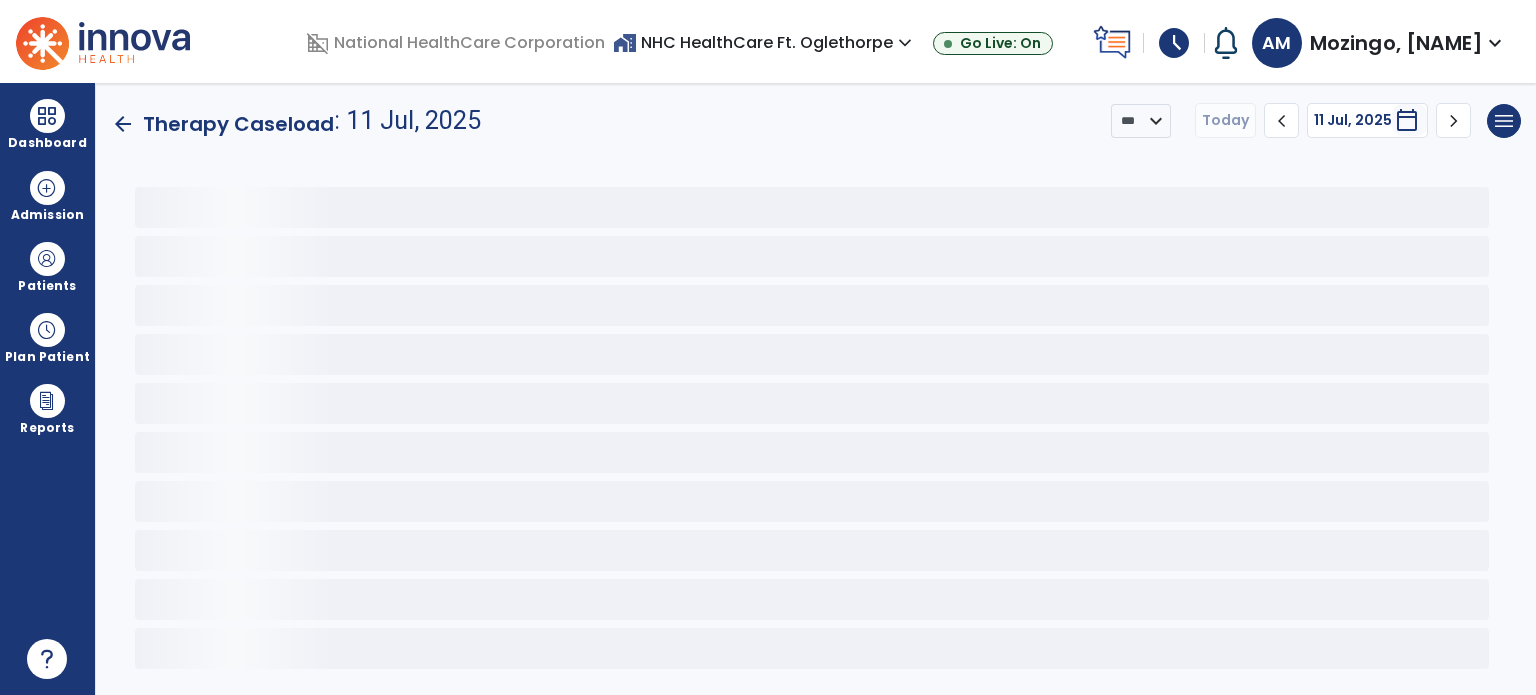 scroll, scrollTop: 0, scrollLeft: 0, axis: both 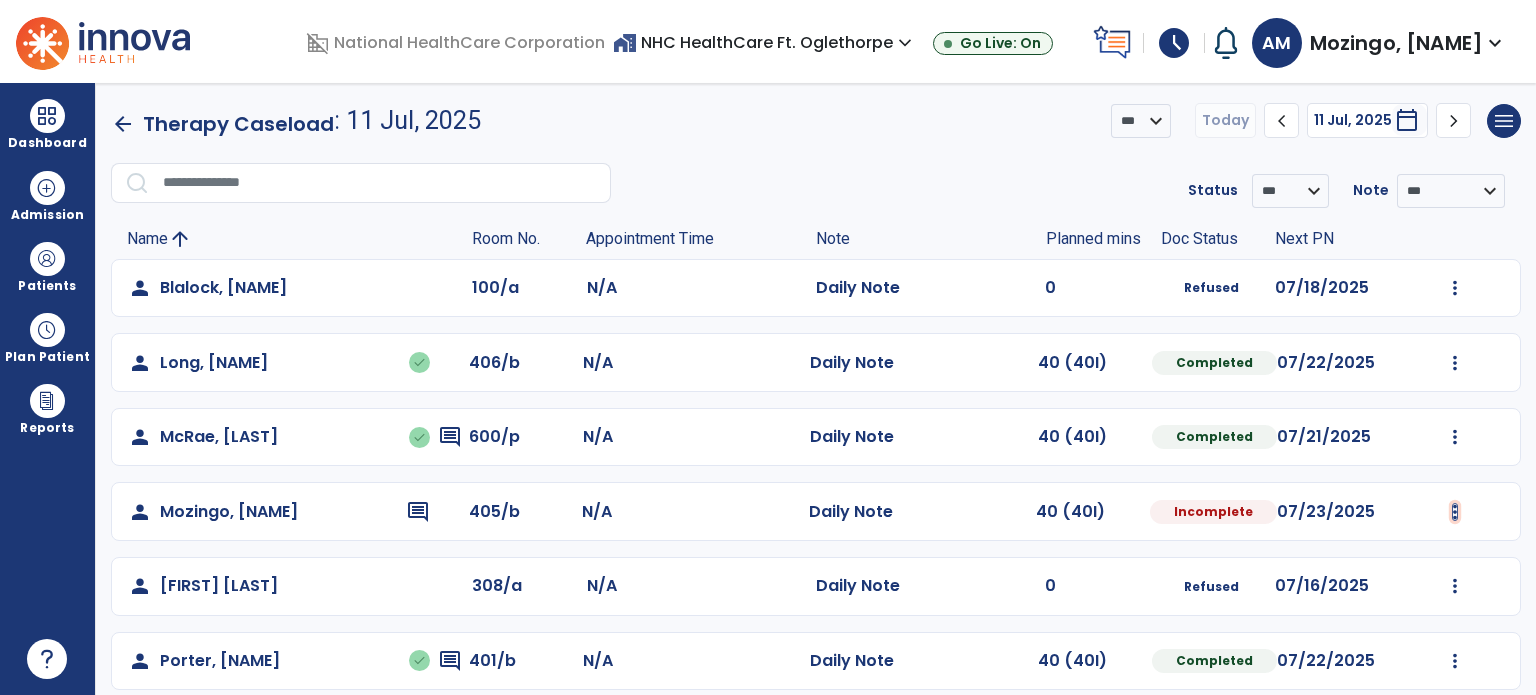 click at bounding box center (1455, 288) 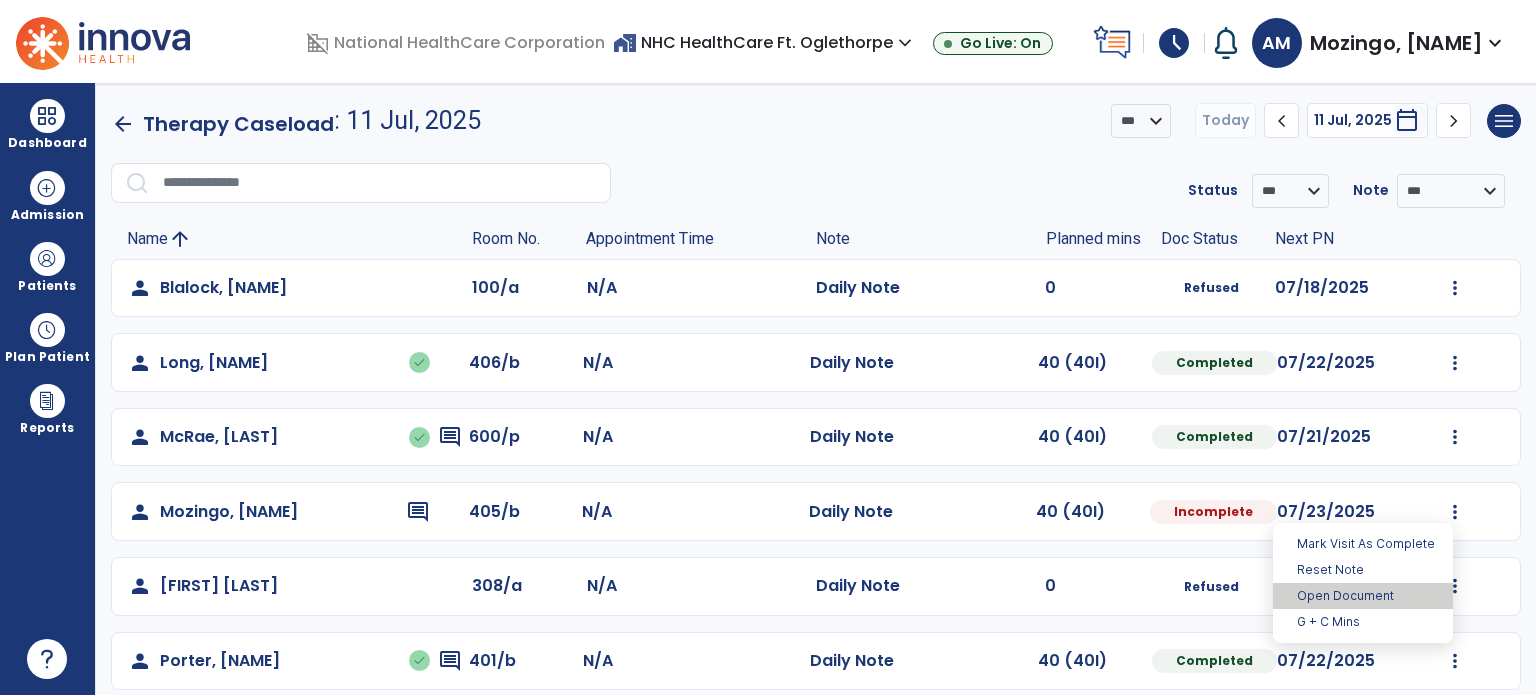 click on "Open Document" at bounding box center [1363, 596] 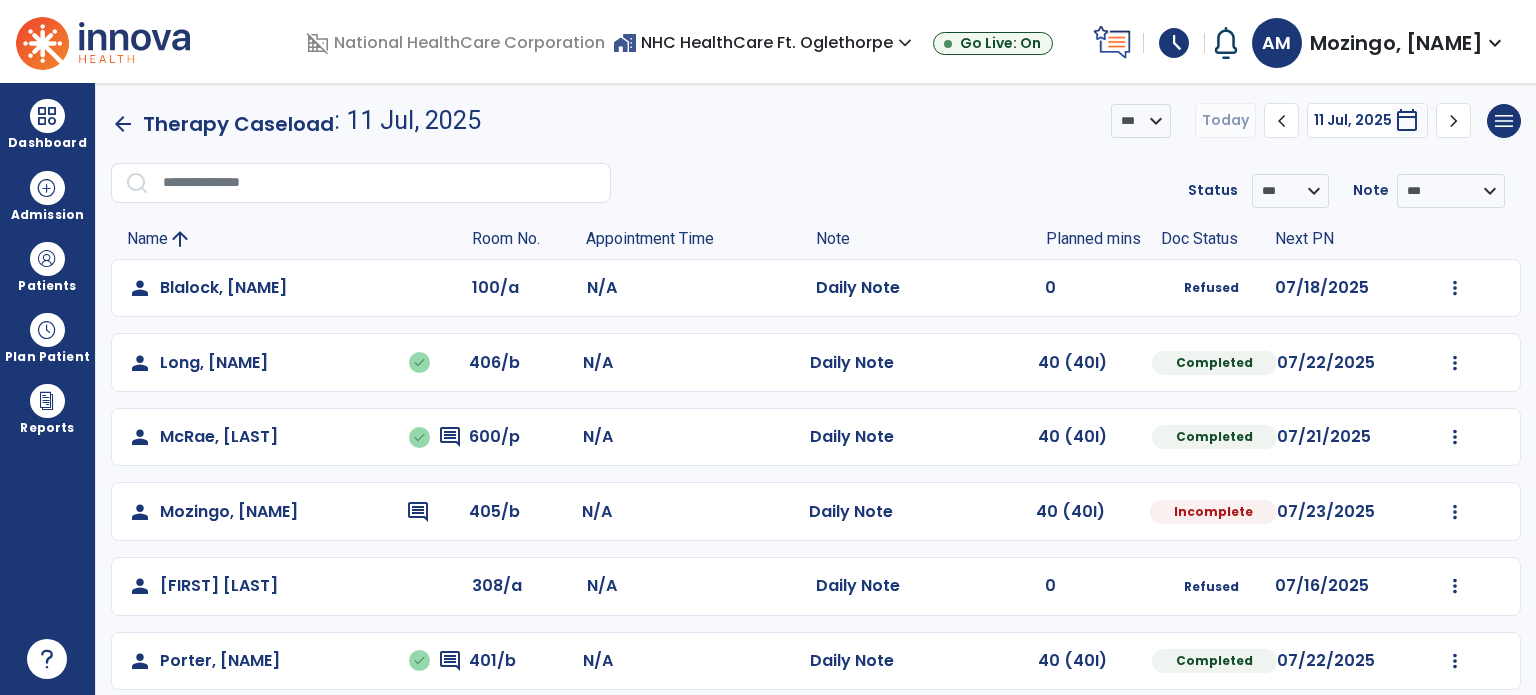 select on "*" 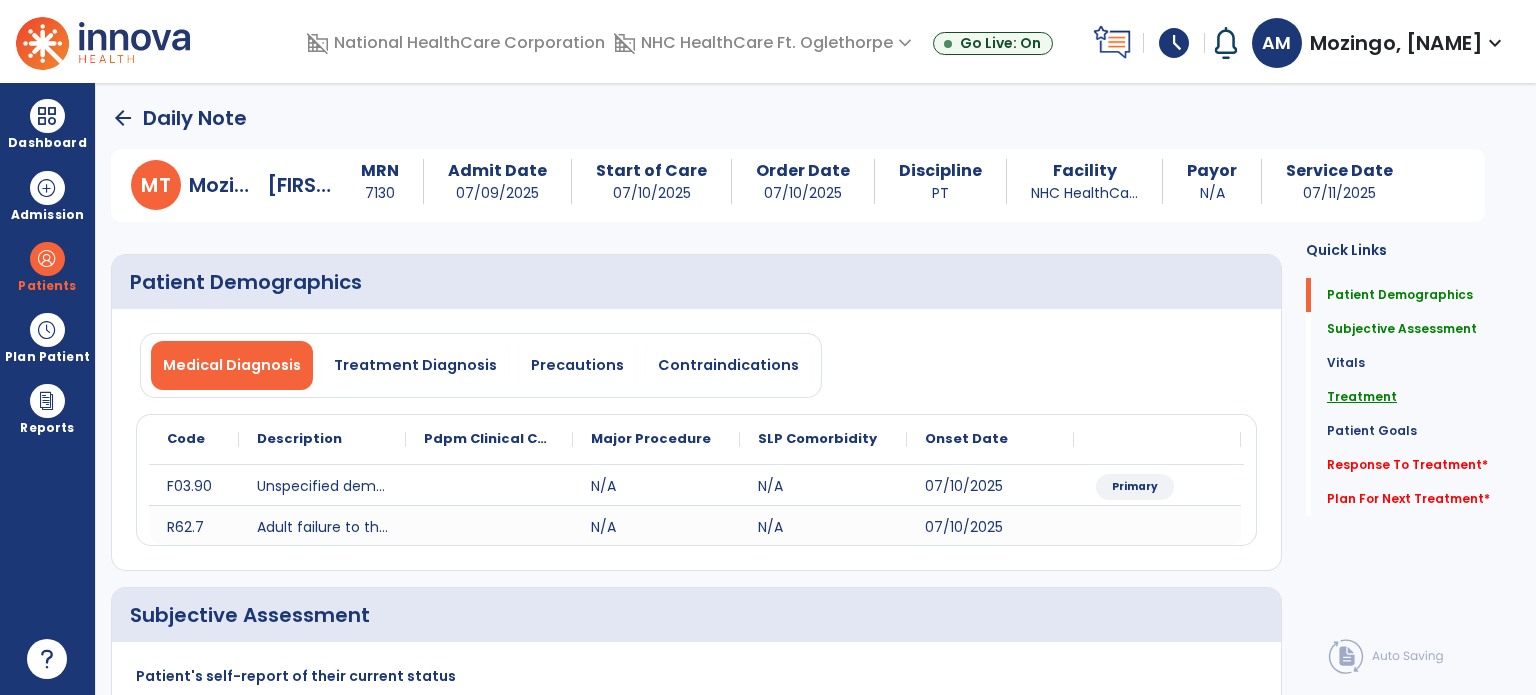 click on "Treatment" 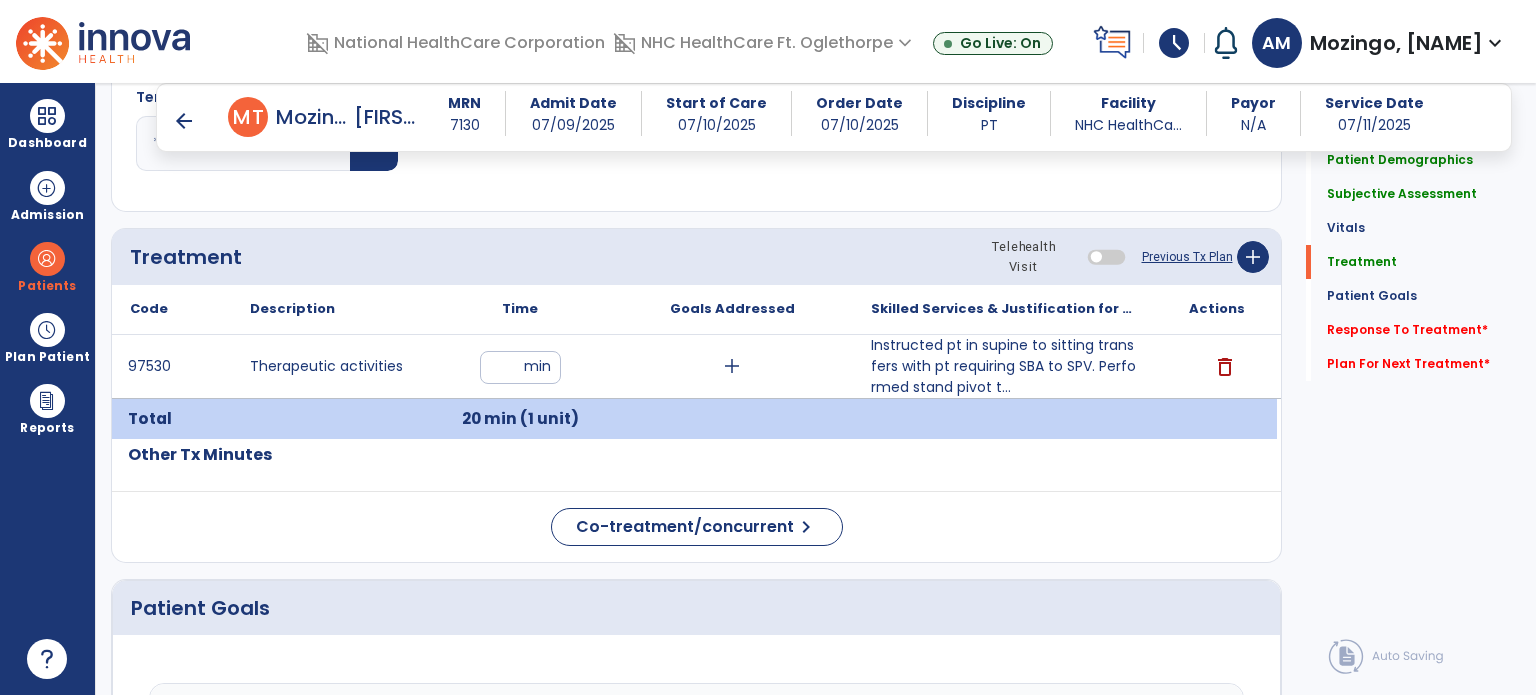 scroll, scrollTop: 1084, scrollLeft: 0, axis: vertical 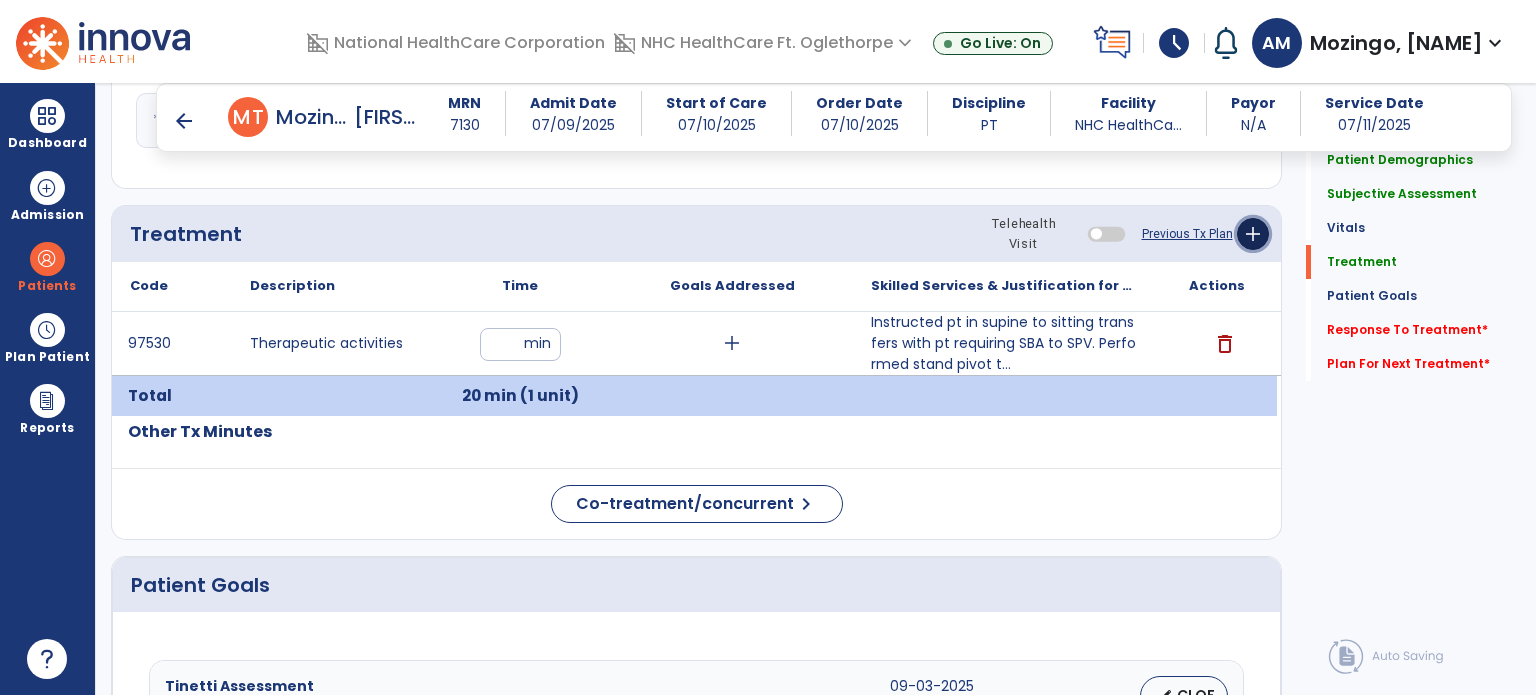 click on "add" 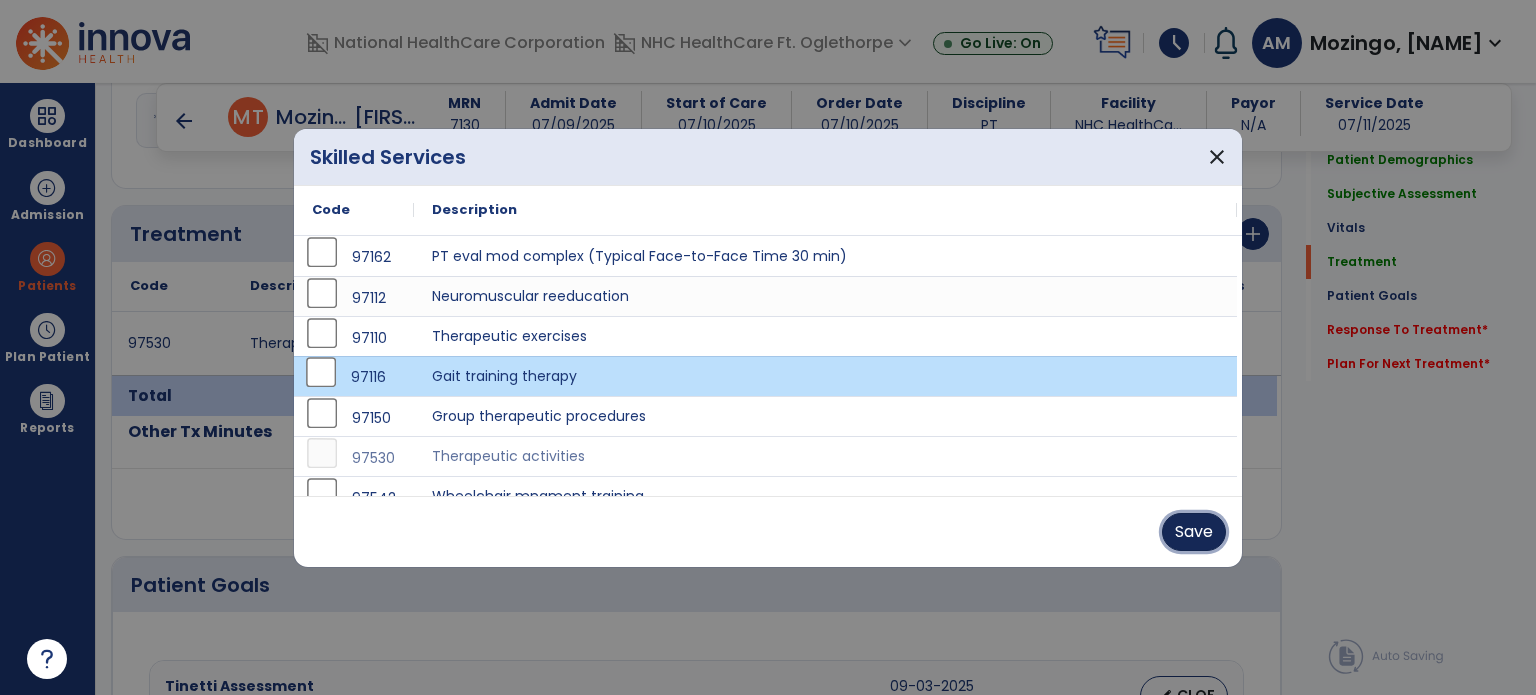 click on "Save" at bounding box center [1194, 532] 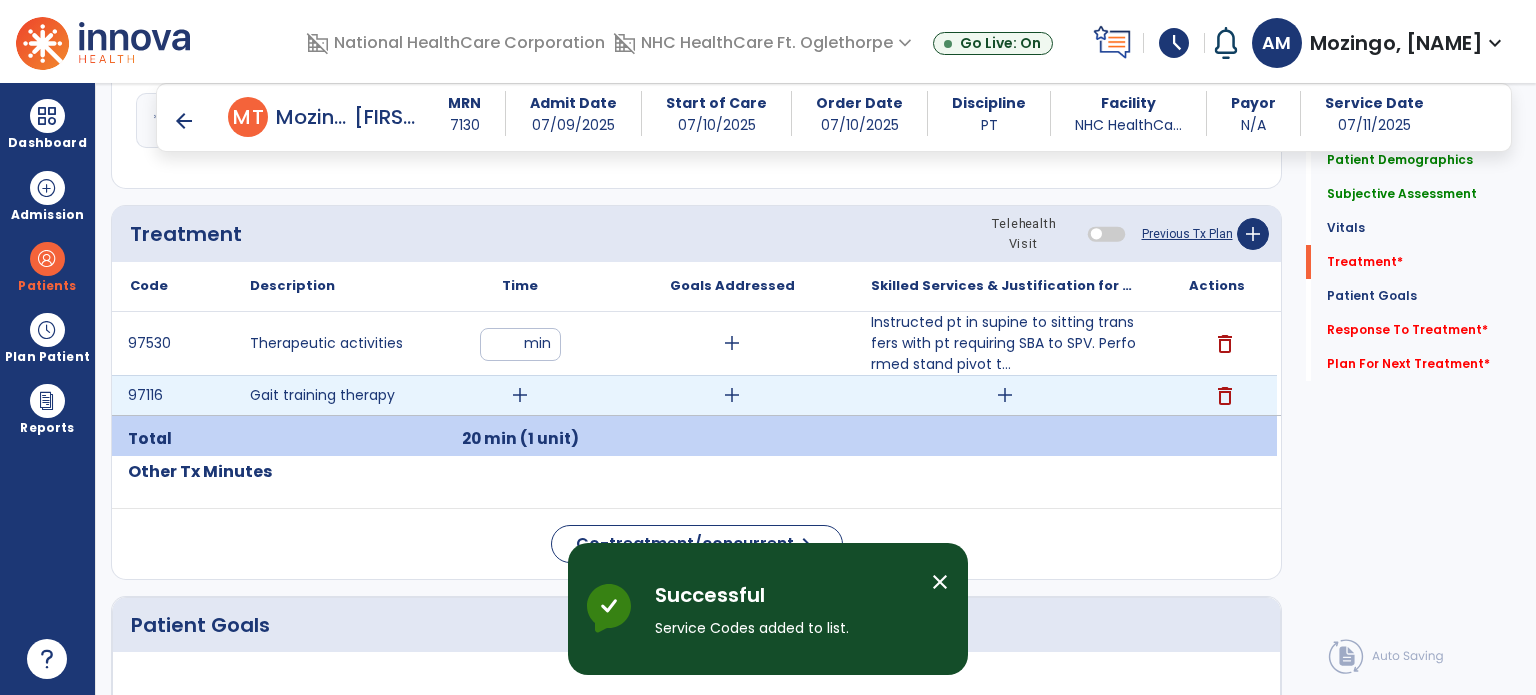 click on "add" at bounding box center [520, 395] 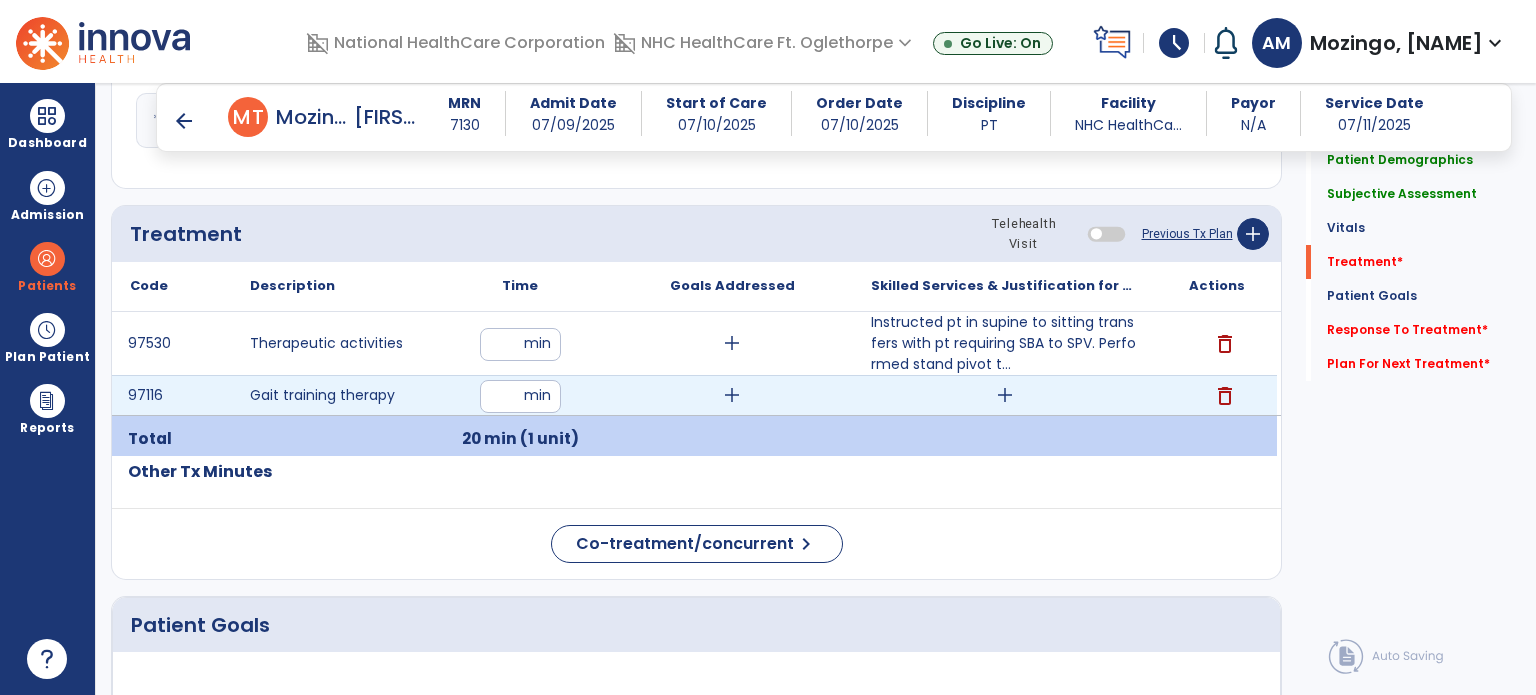 type on "**" 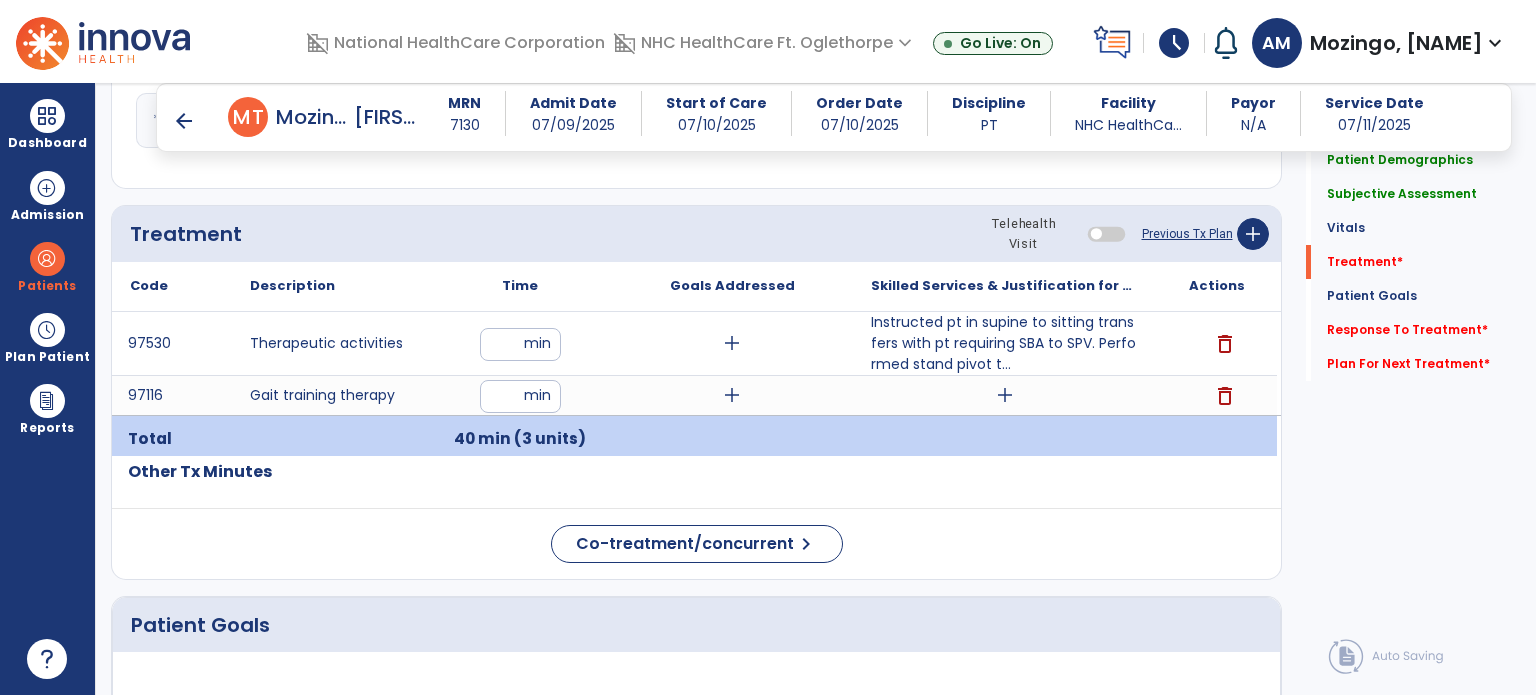 click on "add" at bounding box center (1005, 395) 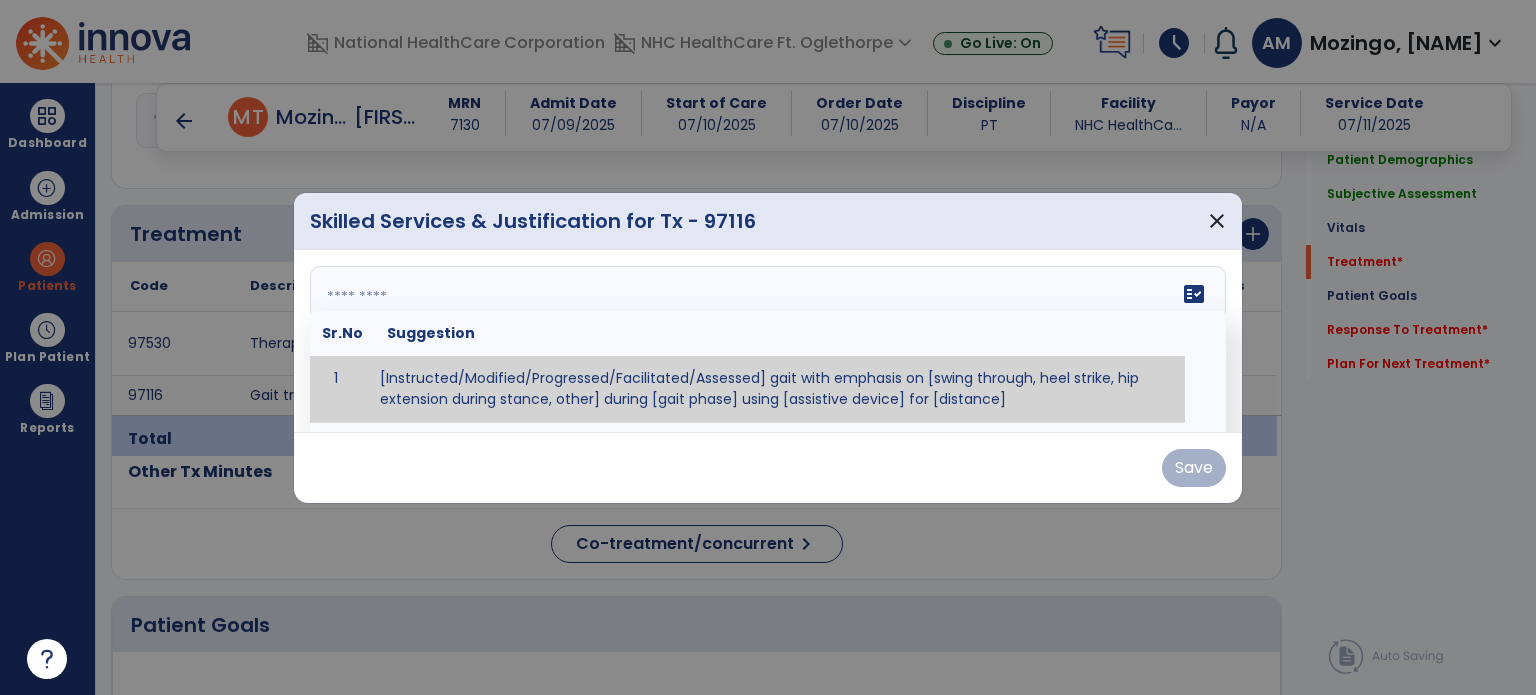 click on "fact_check  Sr.No Suggestion 1 [Instructed/Modified/Progressed/Facilitated/Assessed] gait with emphasis on [swing through, heel strike, hip extension during stance, other] during [gait phase] using [assistive device] for [distance] 2 [Instructed/Modified/Progressed/Facilitated/Assessed] use of [assistive device] and [NWB, PWB, step-to gait pattern, step through gait pattern] 3 [Instructed/Modified/Progressed/Facilitated/Assessed] patient's ability to [ascend/descend # of steps, perform directional changes, walk on even/uneven surfaces, pick-up objects off floor, velocity changes, other] using [assistive device]. 4 [Instructed/Modified/Progressed/Facilitated/Assessed] pre-gait activities including [identify exercise] in order to prepare for gait training. 5" at bounding box center [768, 341] 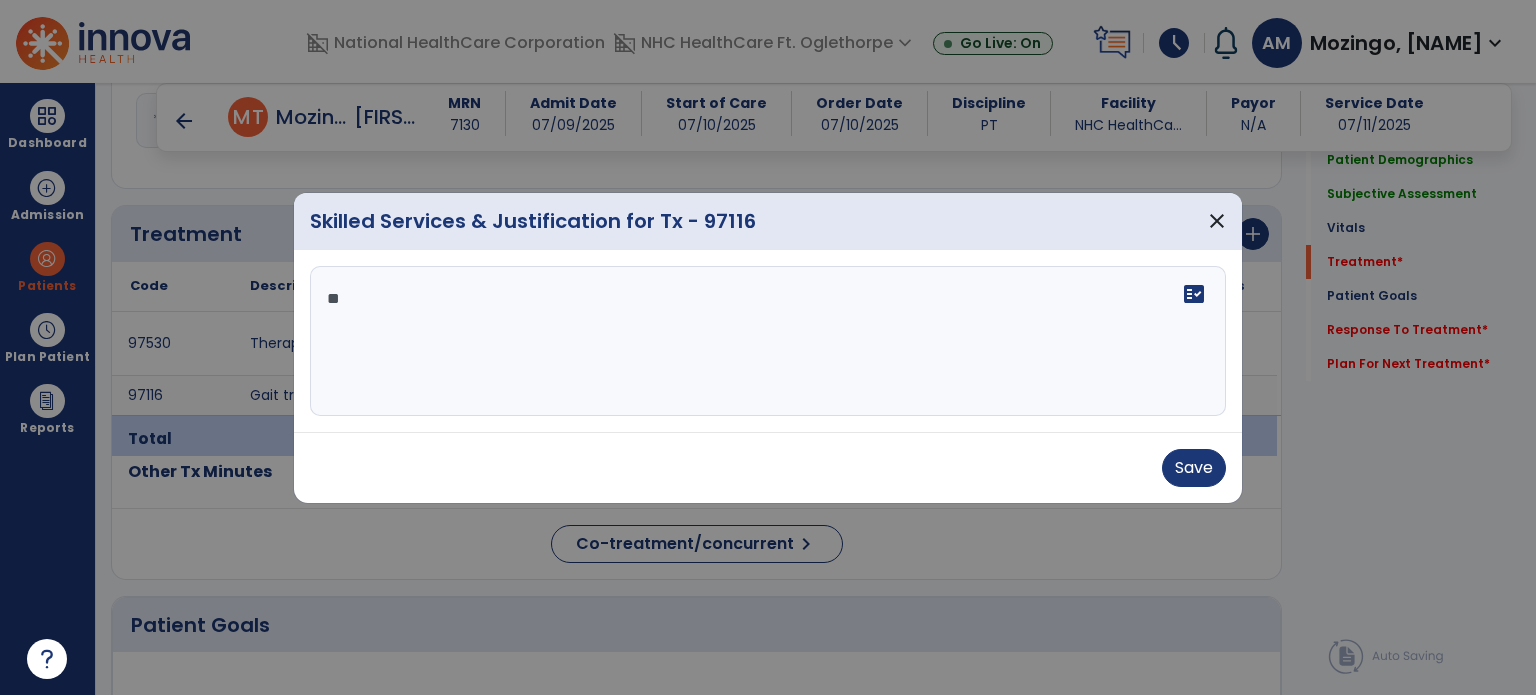type on "*" 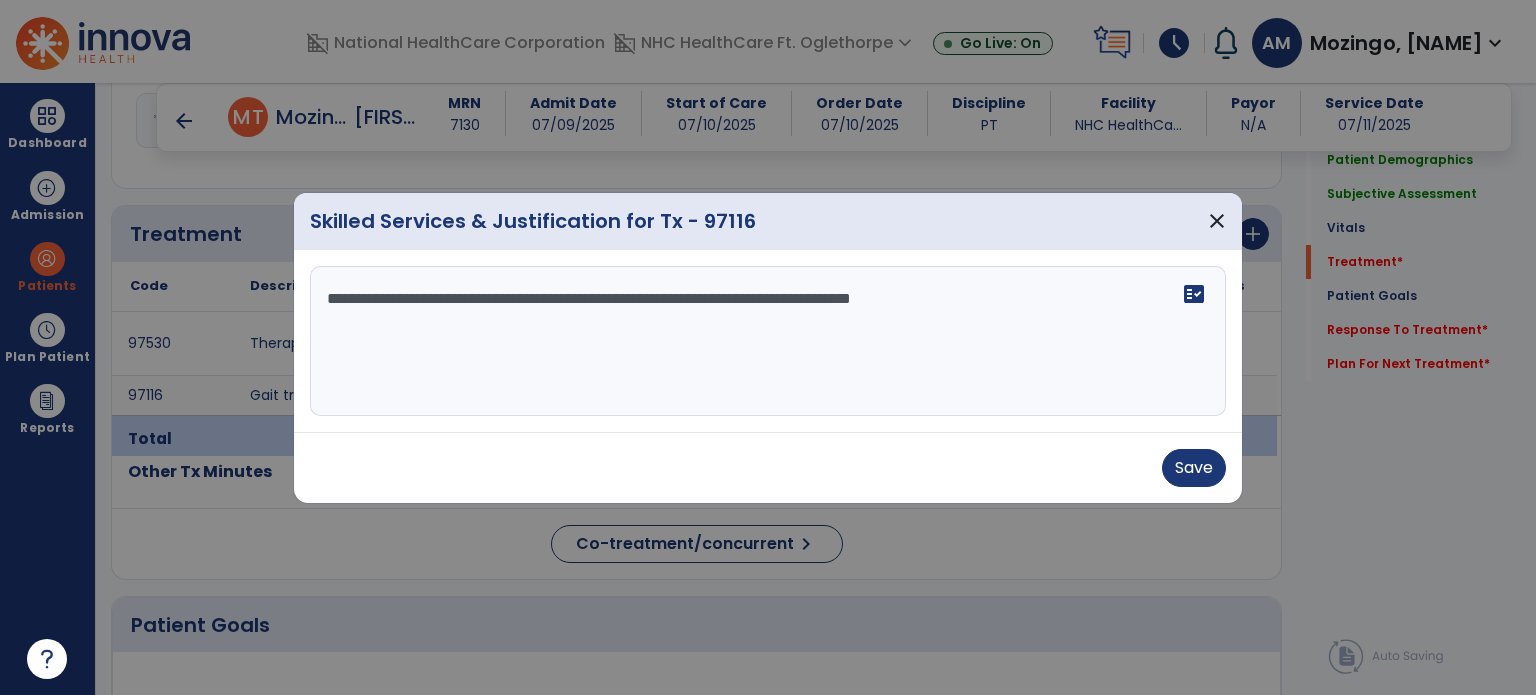 click on "**********" at bounding box center (768, 341) 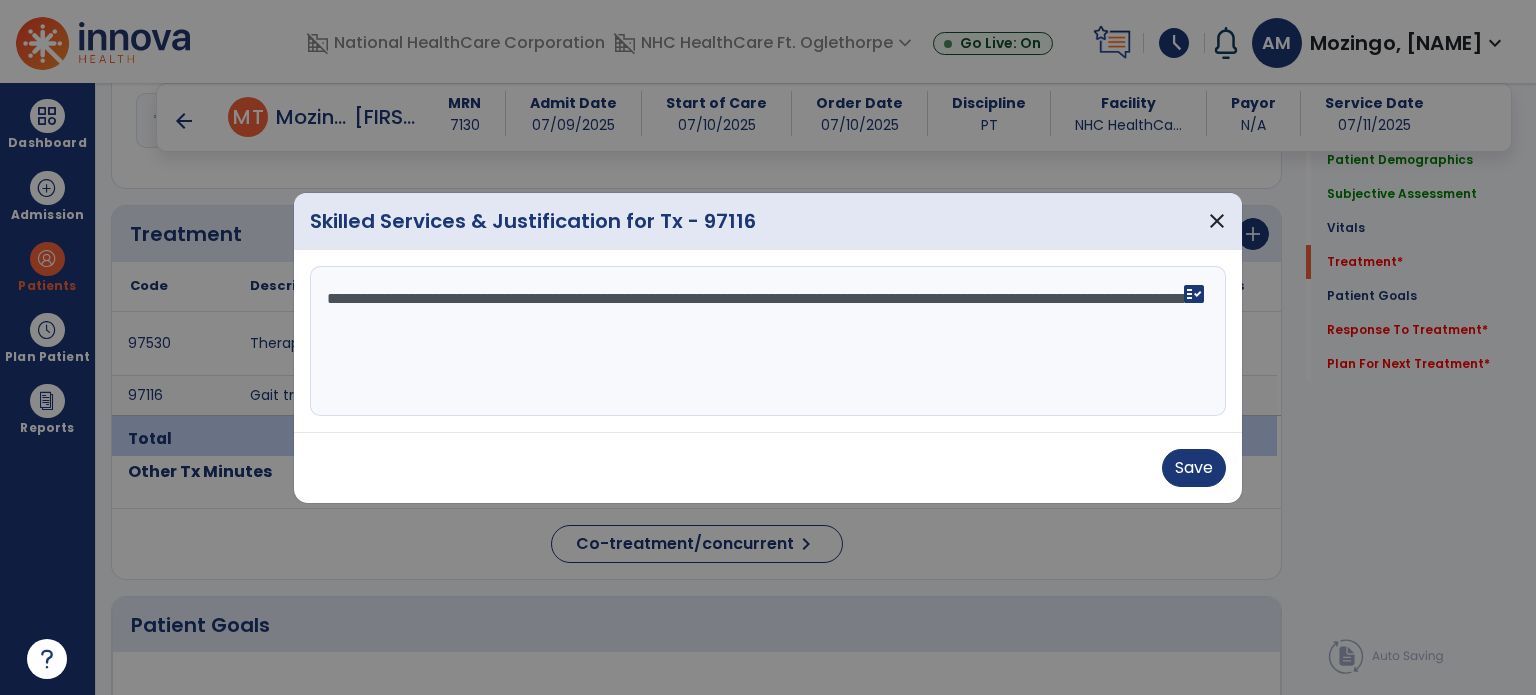 click on "**********" at bounding box center [768, 341] 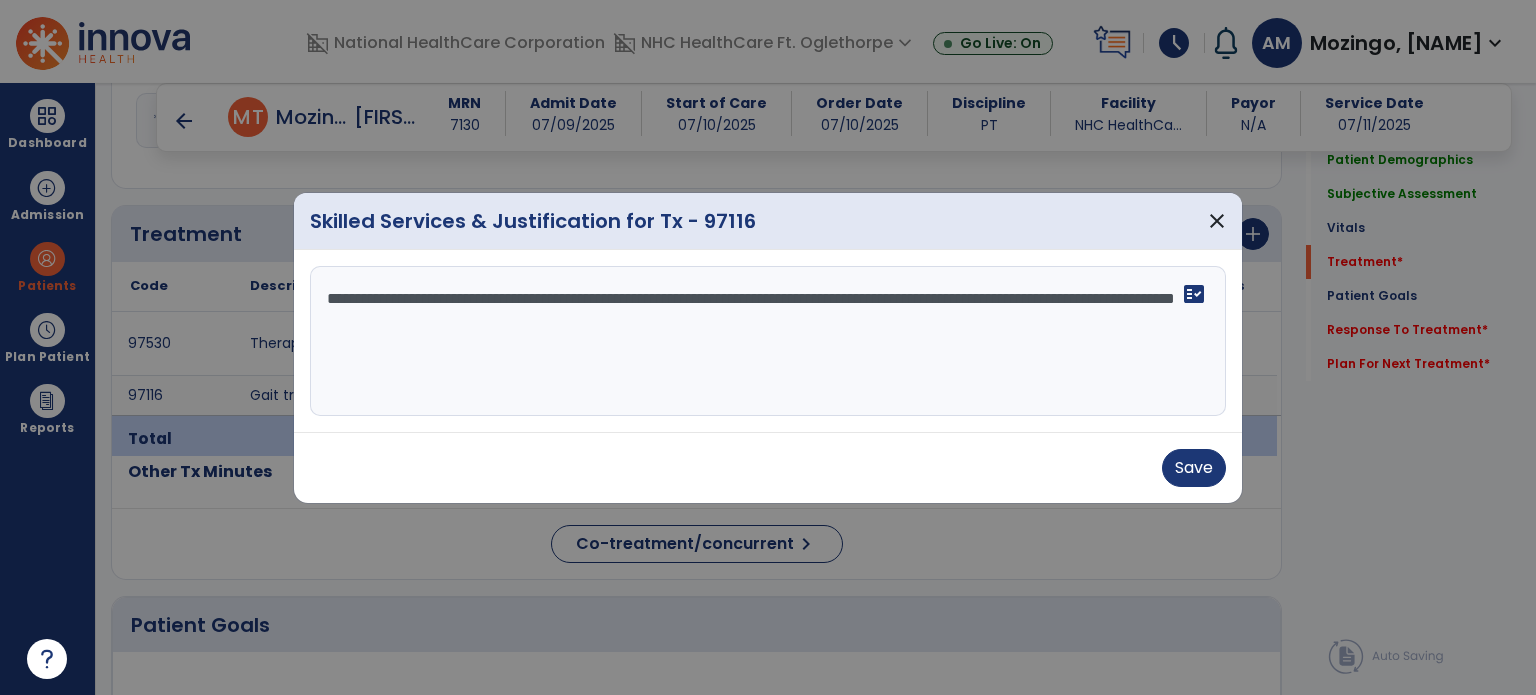 click on "**********" at bounding box center (768, 341) 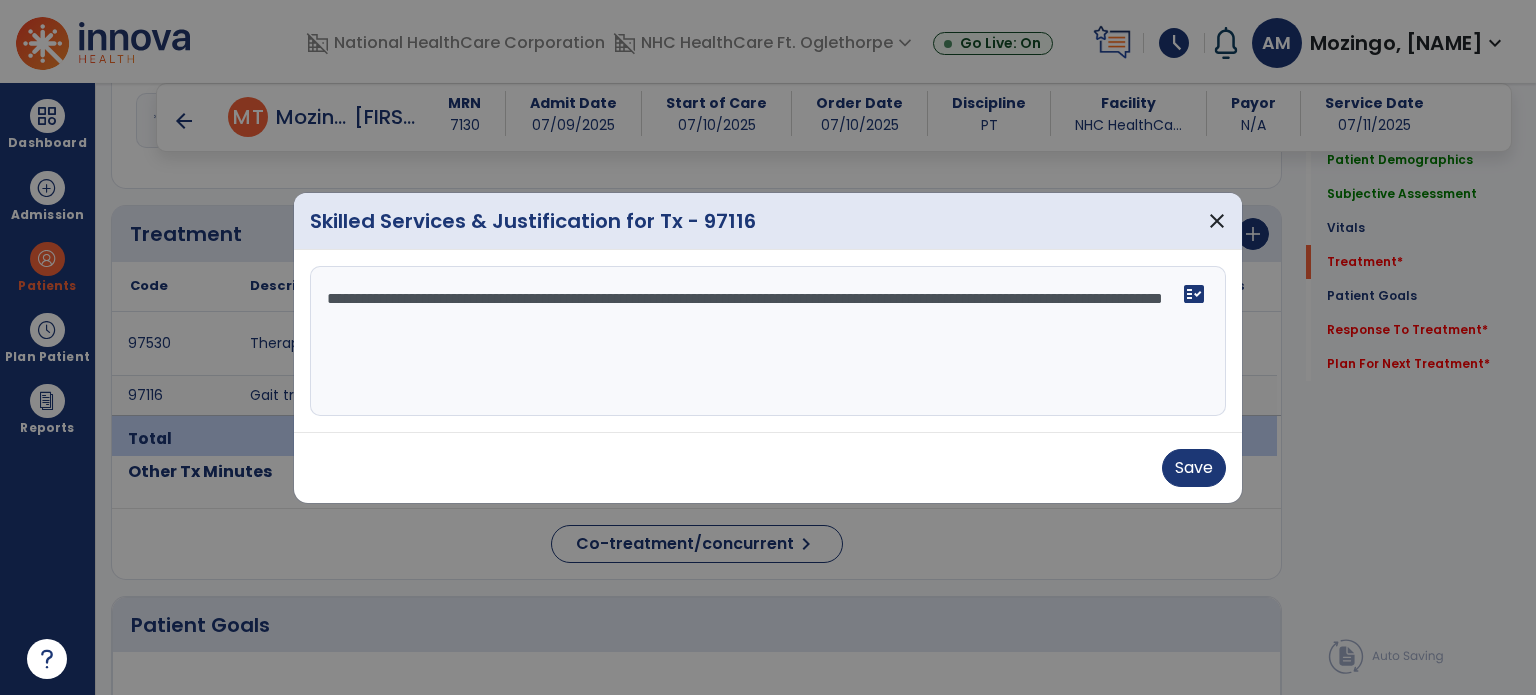 click on "**********" at bounding box center [768, 341] 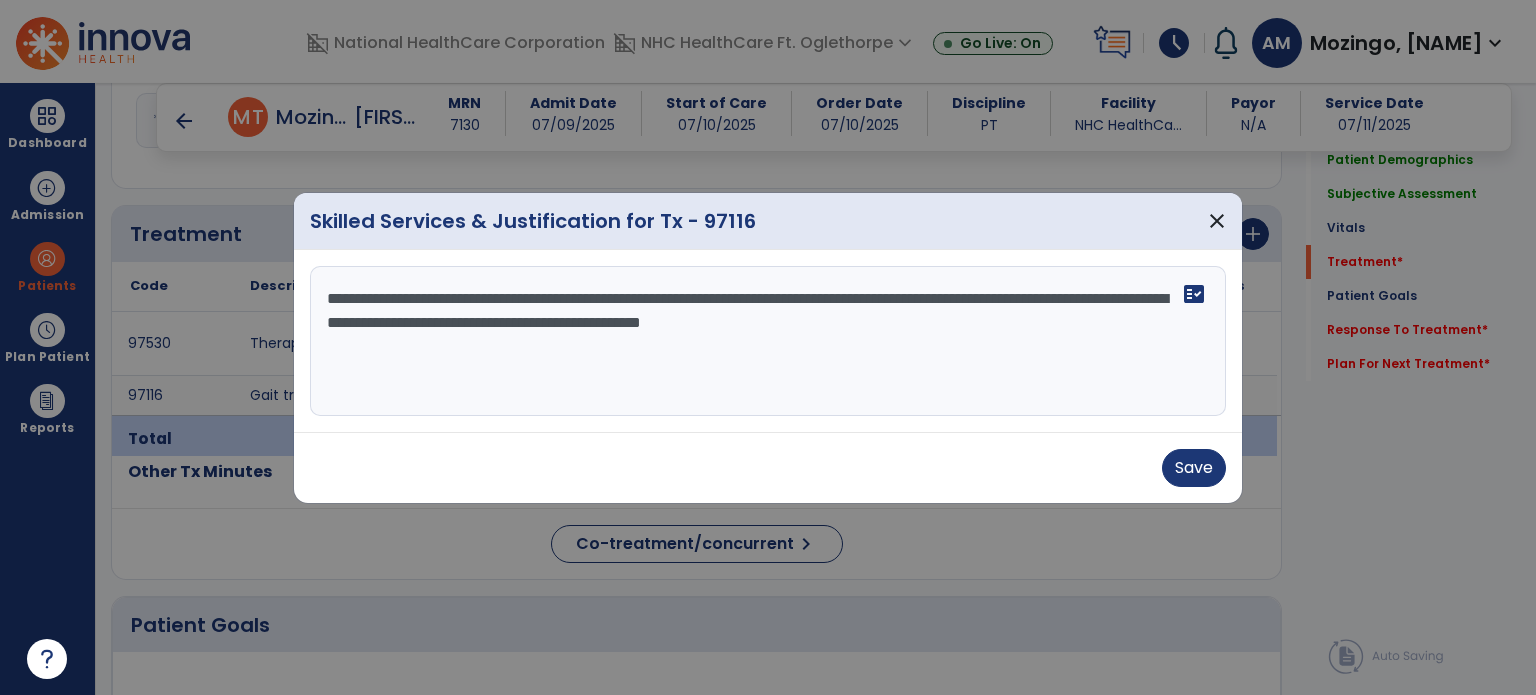 click on "**********" at bounding box center (768, 341) 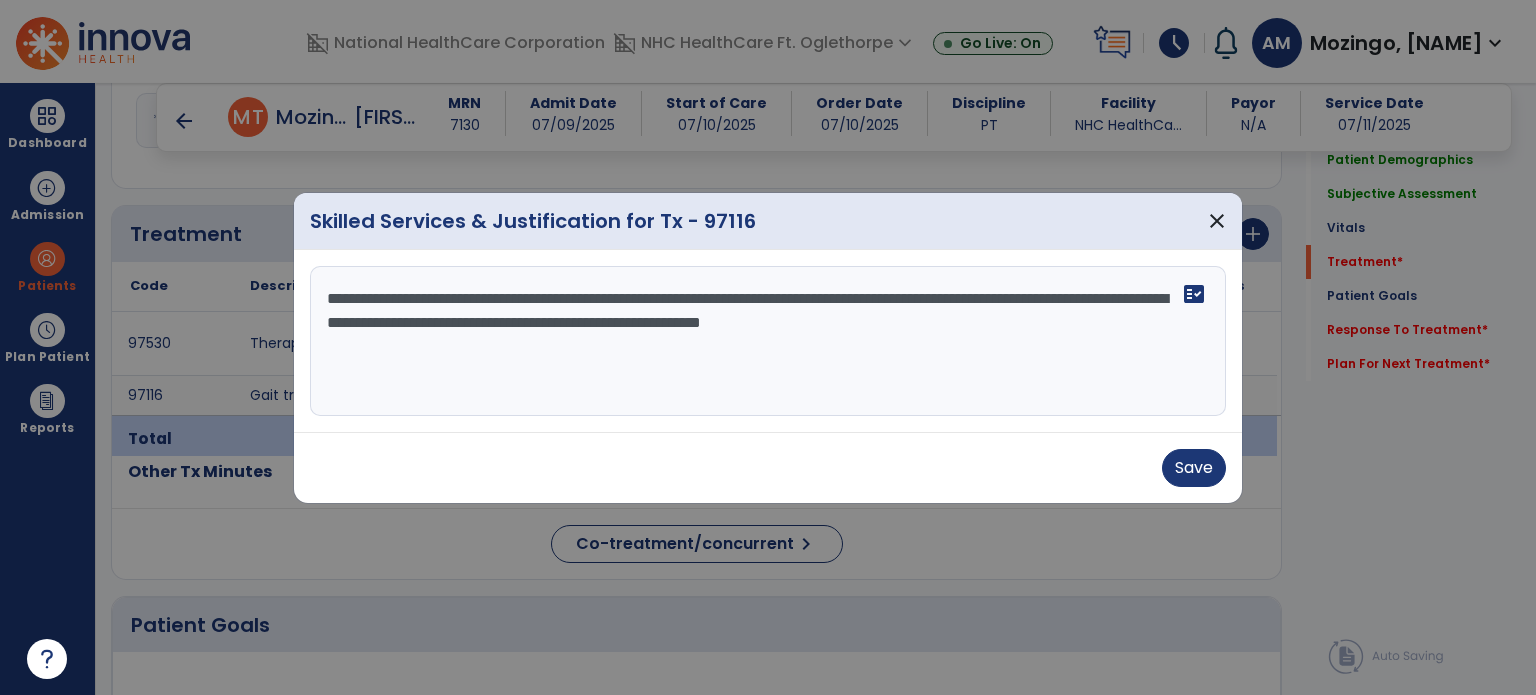 click on "**********" at bounding box center [768, 341] 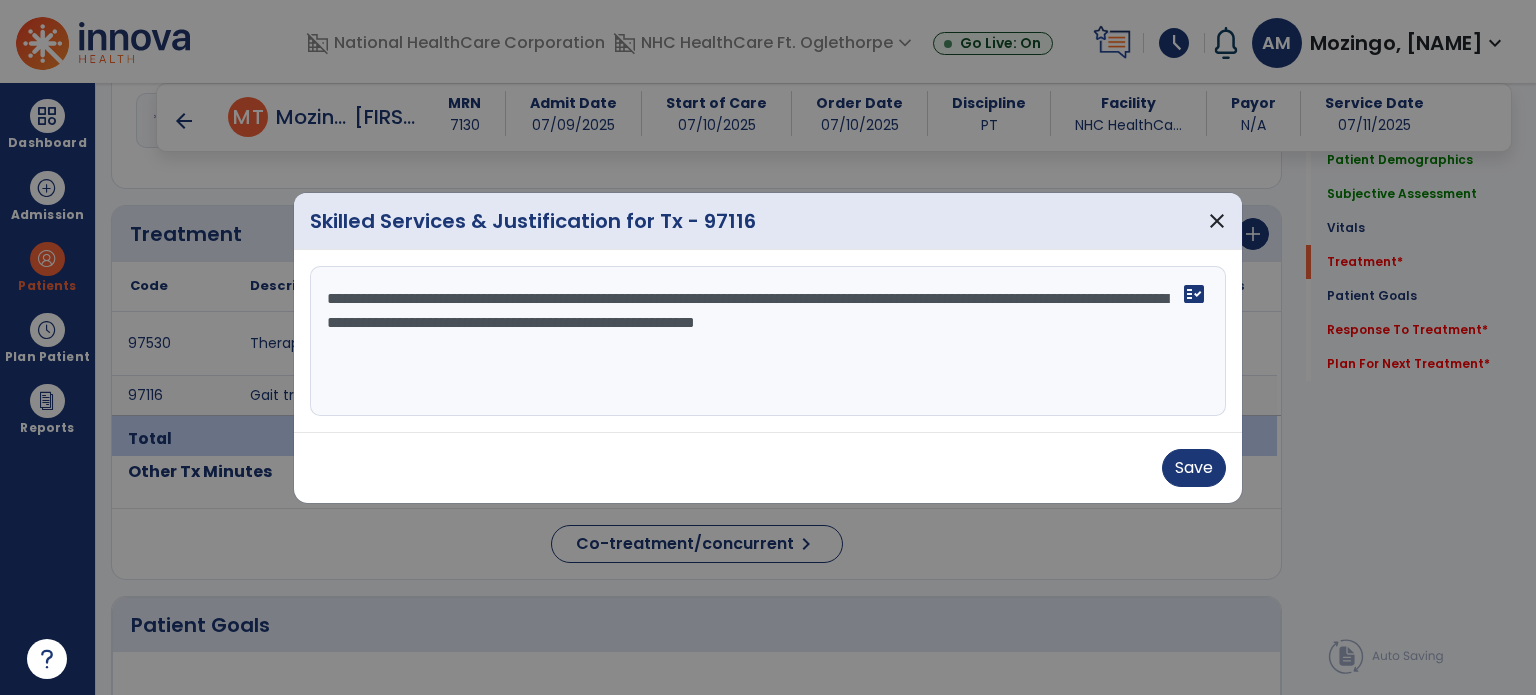 click on "**********" at bounding box center [768, 341] 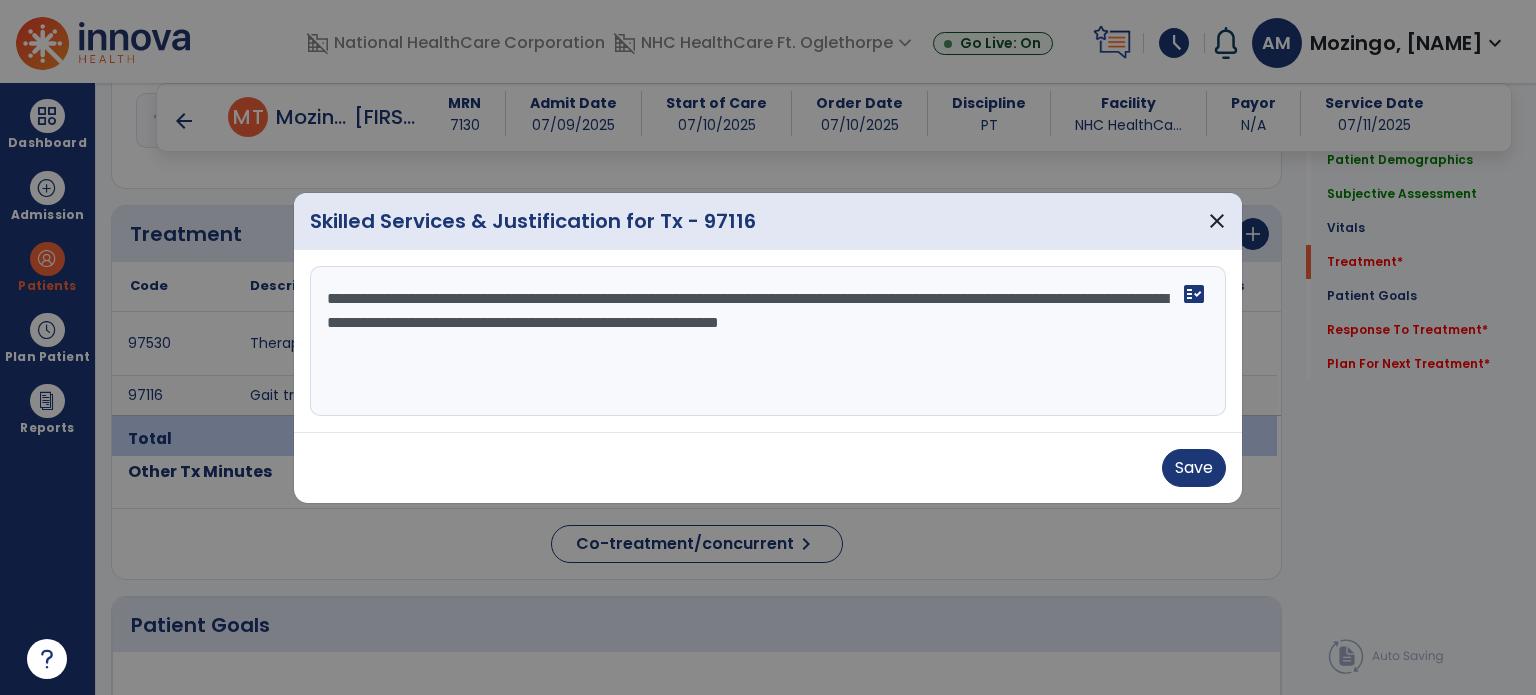 click on "**********" at bounding box center [768, 341] 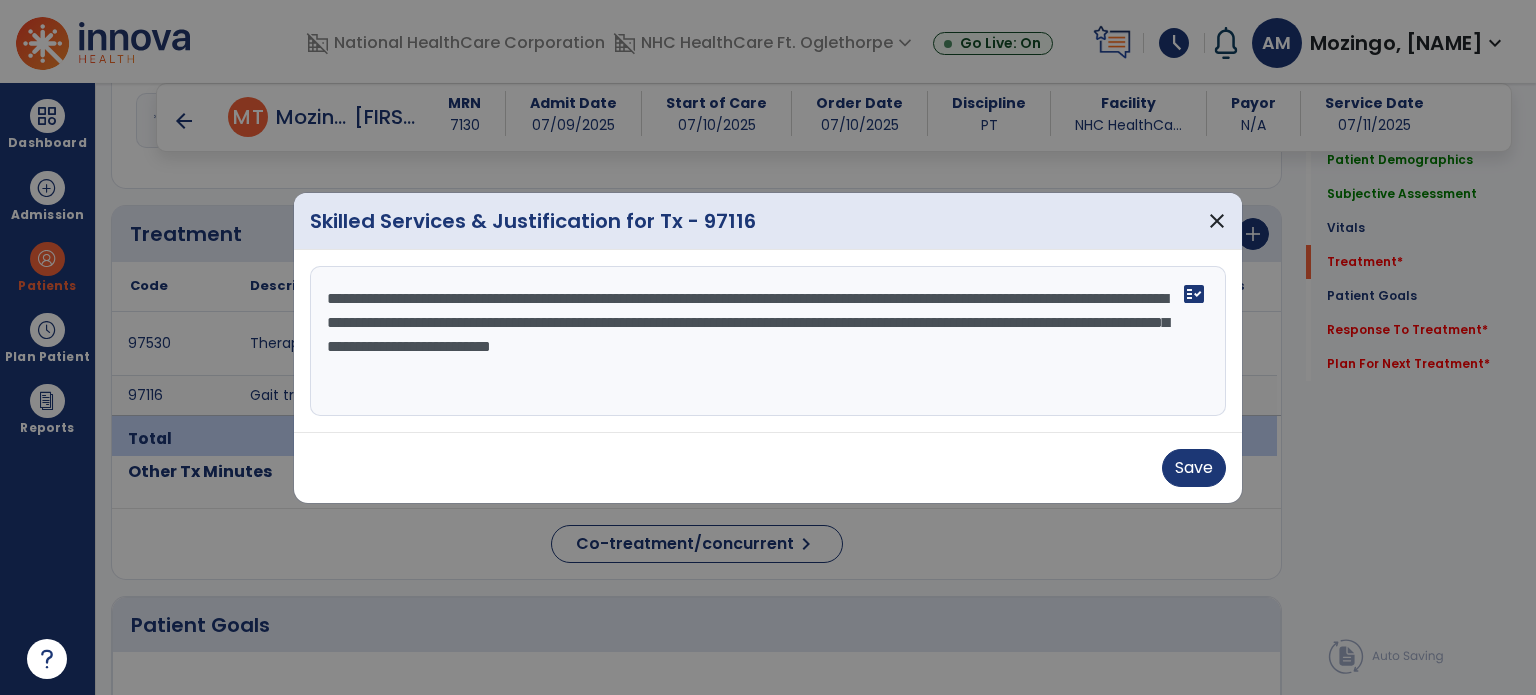 click on "**********" at bounding box center [768, 341] 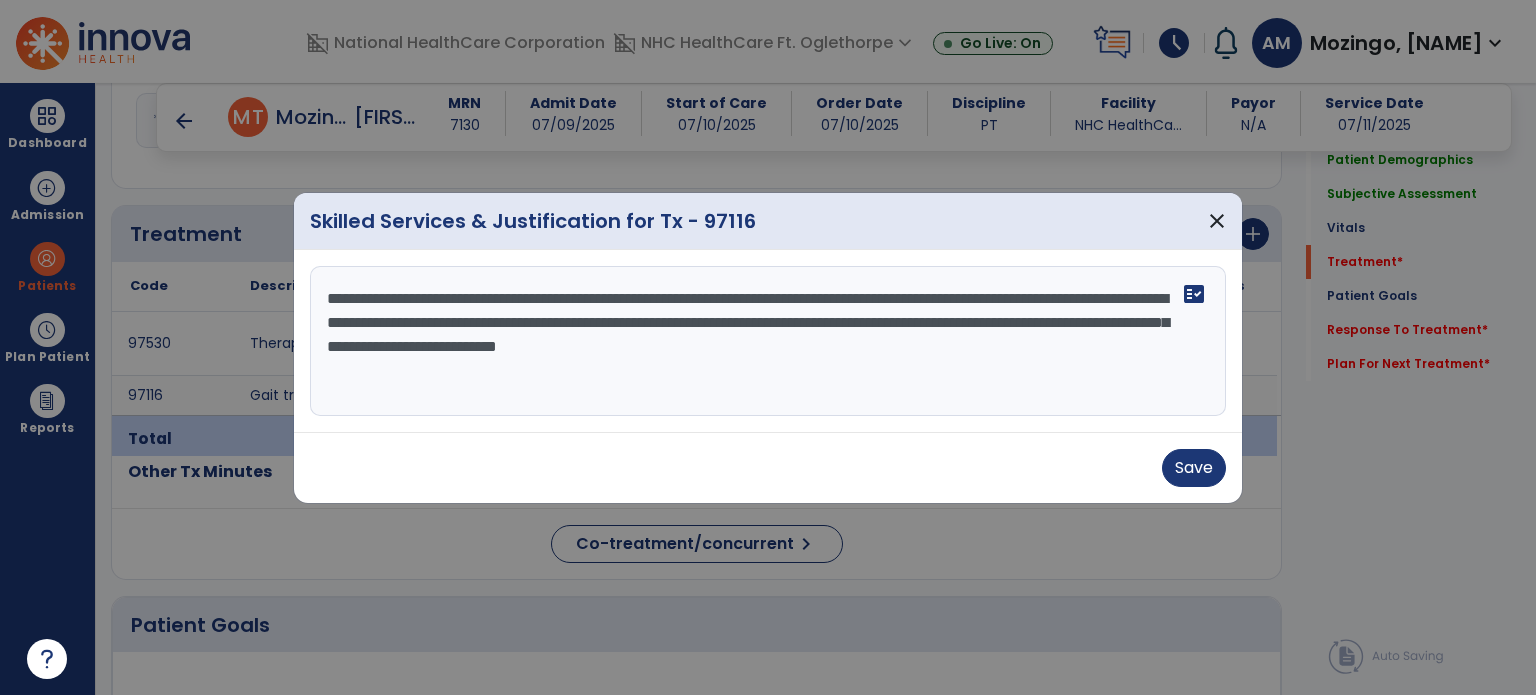 click on "**********" at bounding box center (768, 341) 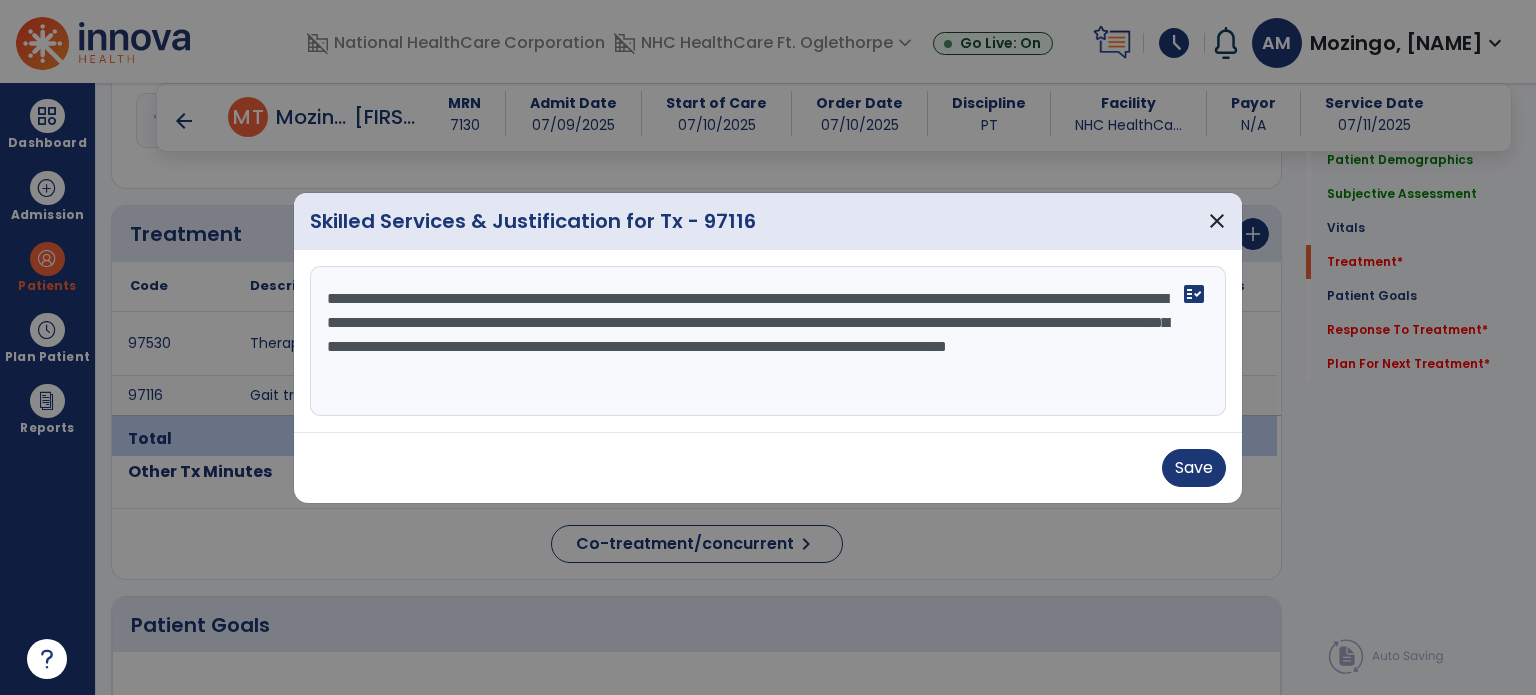 click on "**********" at bounding box center (768, 341) 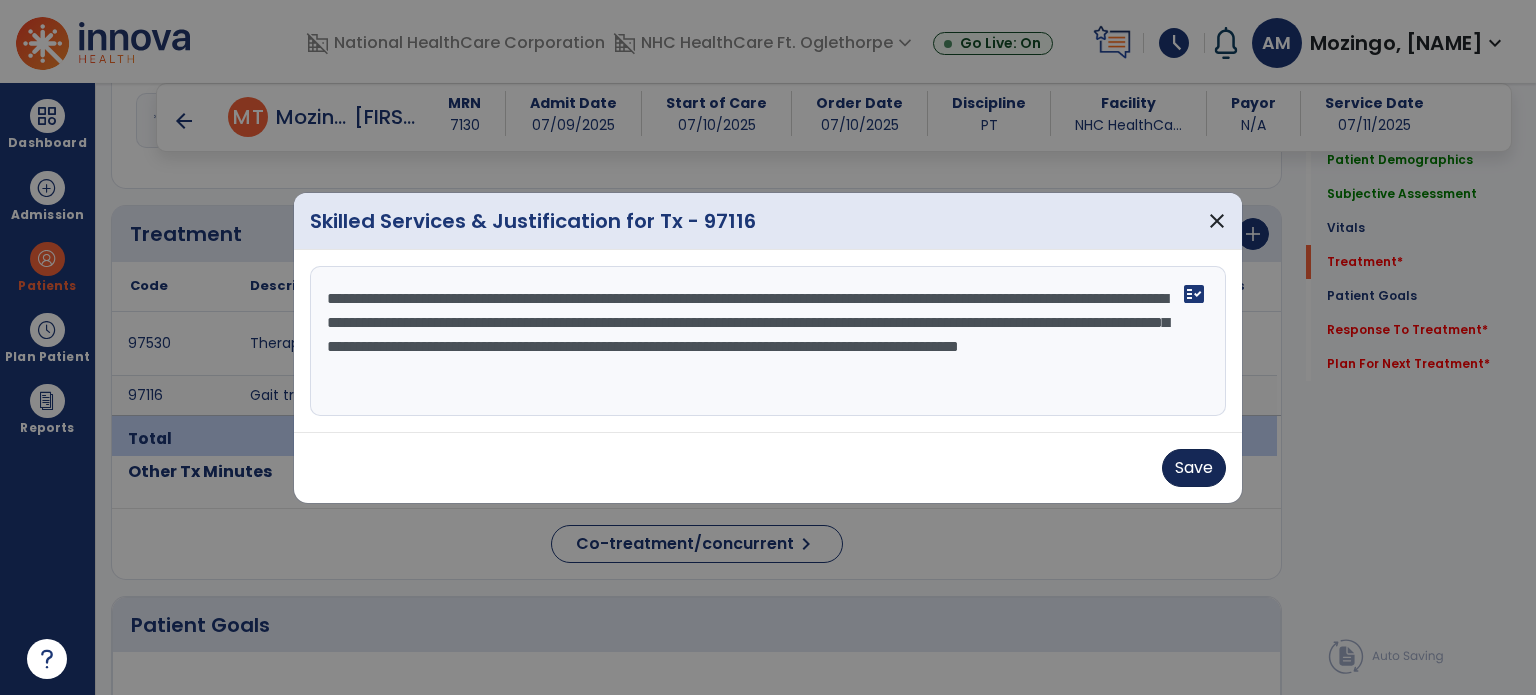 type on "**********" 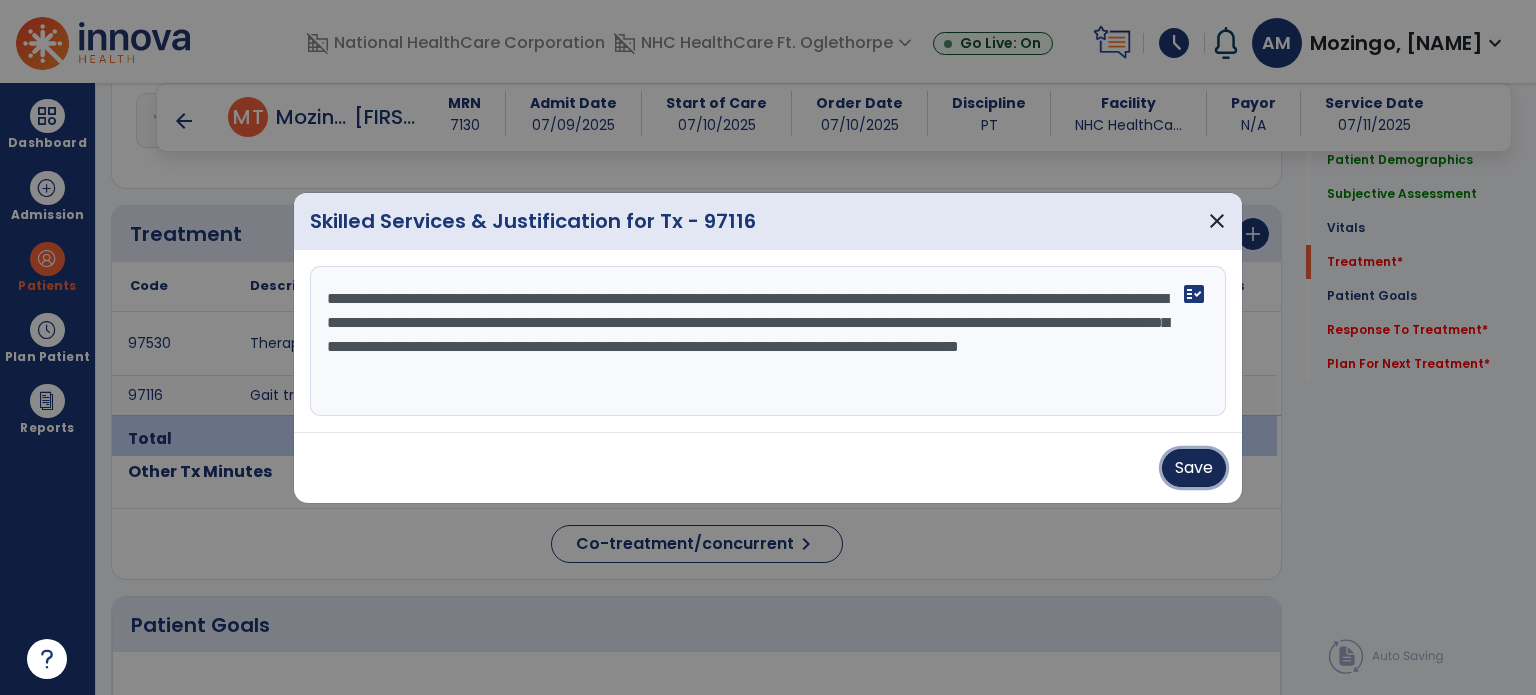 click on "Save" at bounding box center (1194, 468) 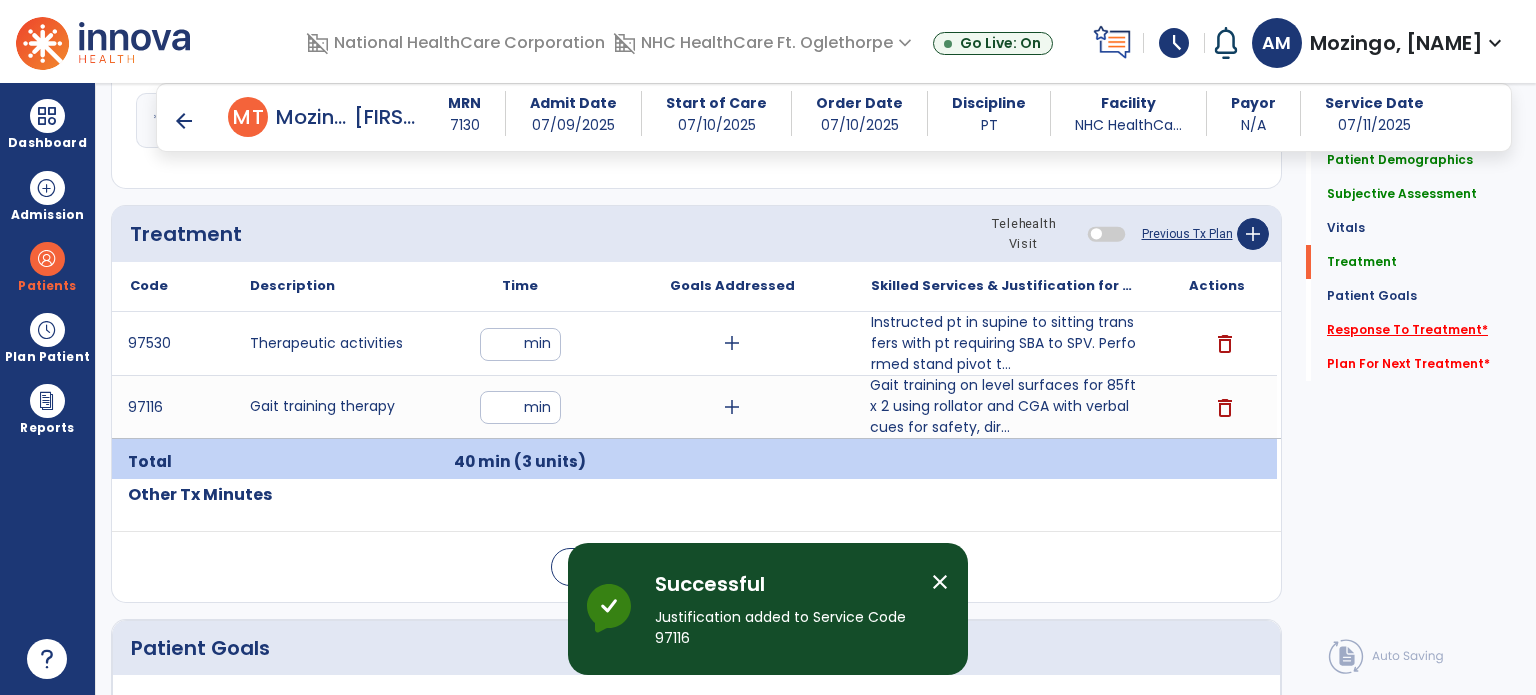click on "Response To Treatment   *" 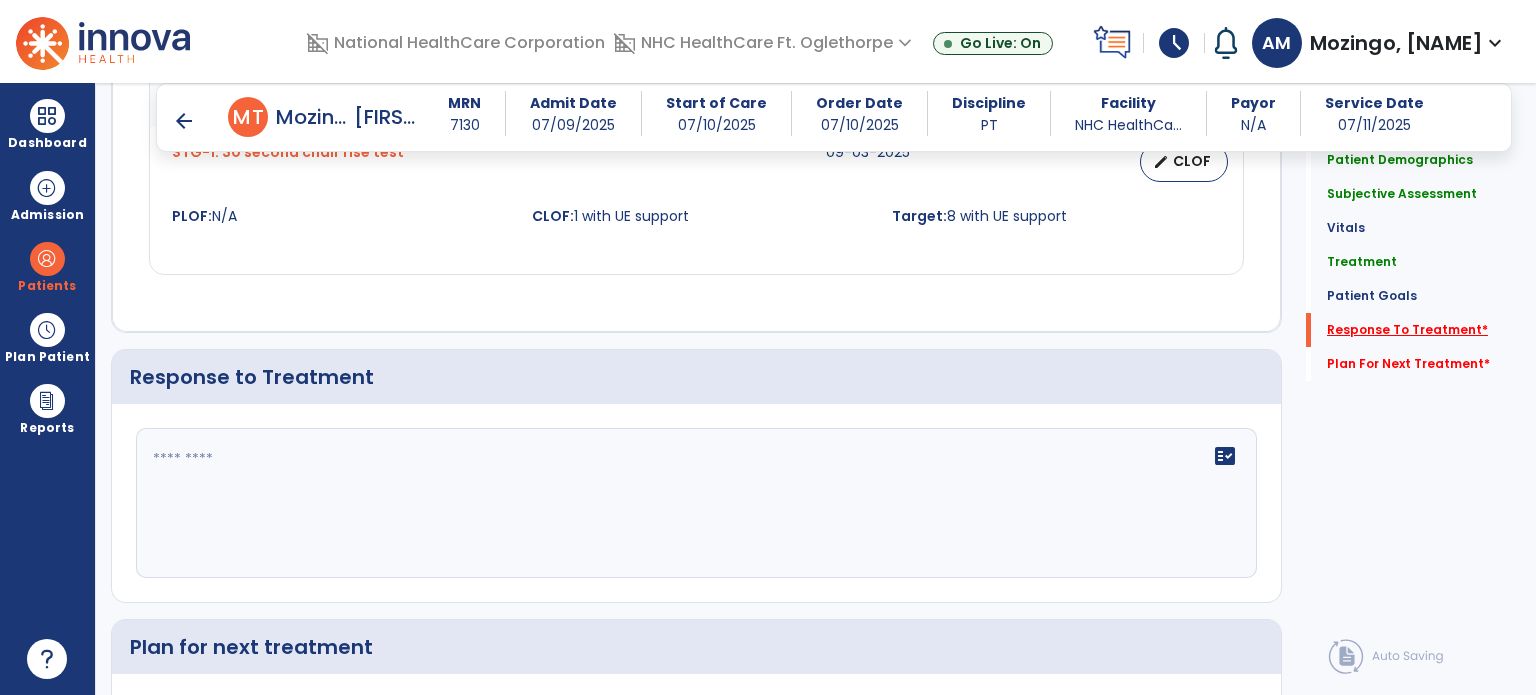 scroll, scrollTop: 2374, scrollLeft: 0, axis: vertical 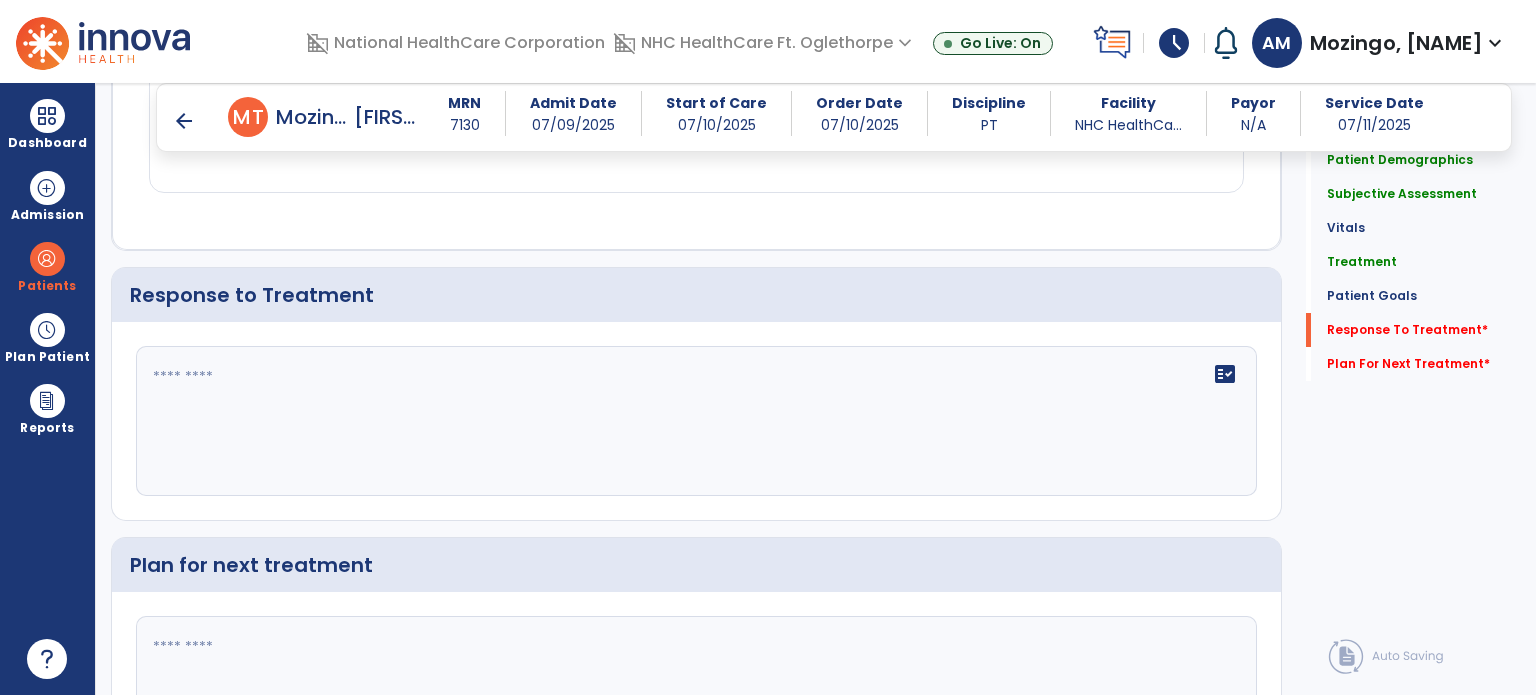 click 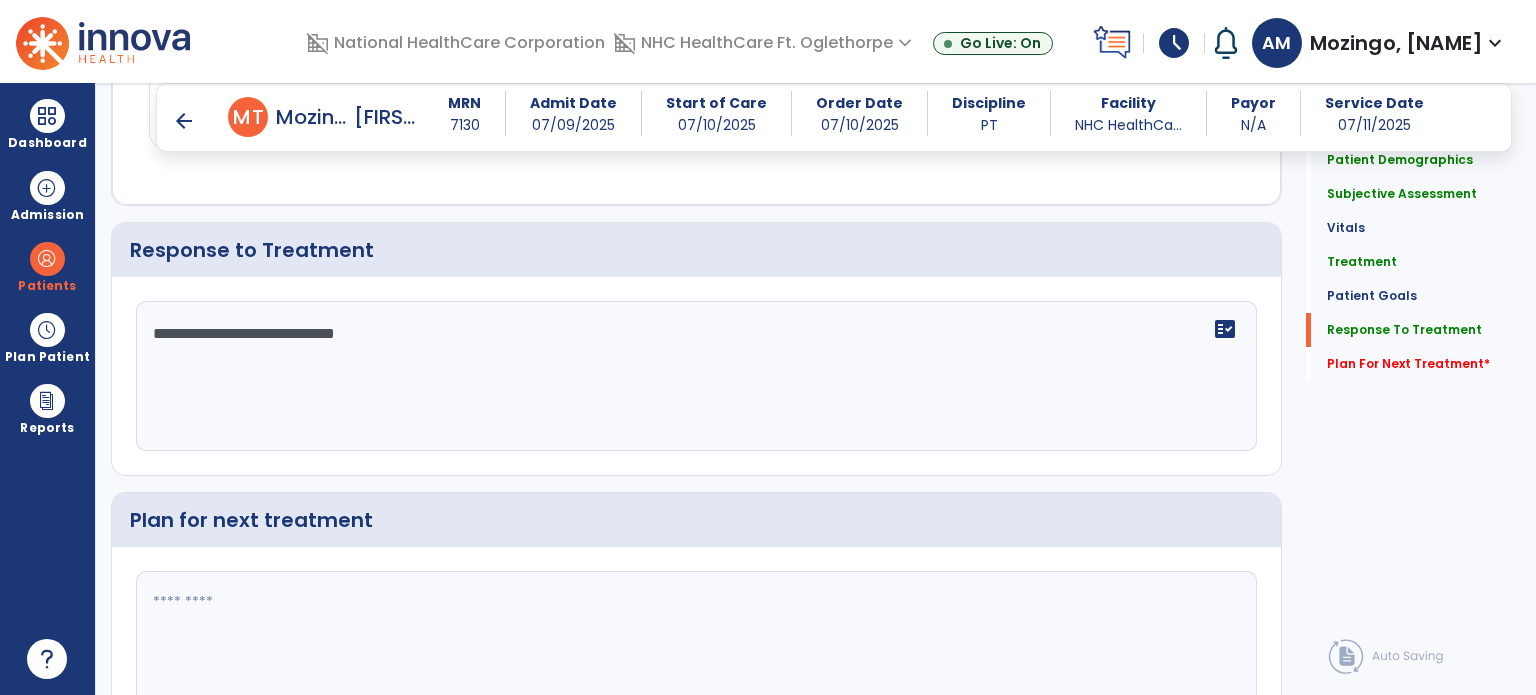 scroll, scrollTop: 2373, scrollLeft: 0, axis: vertical 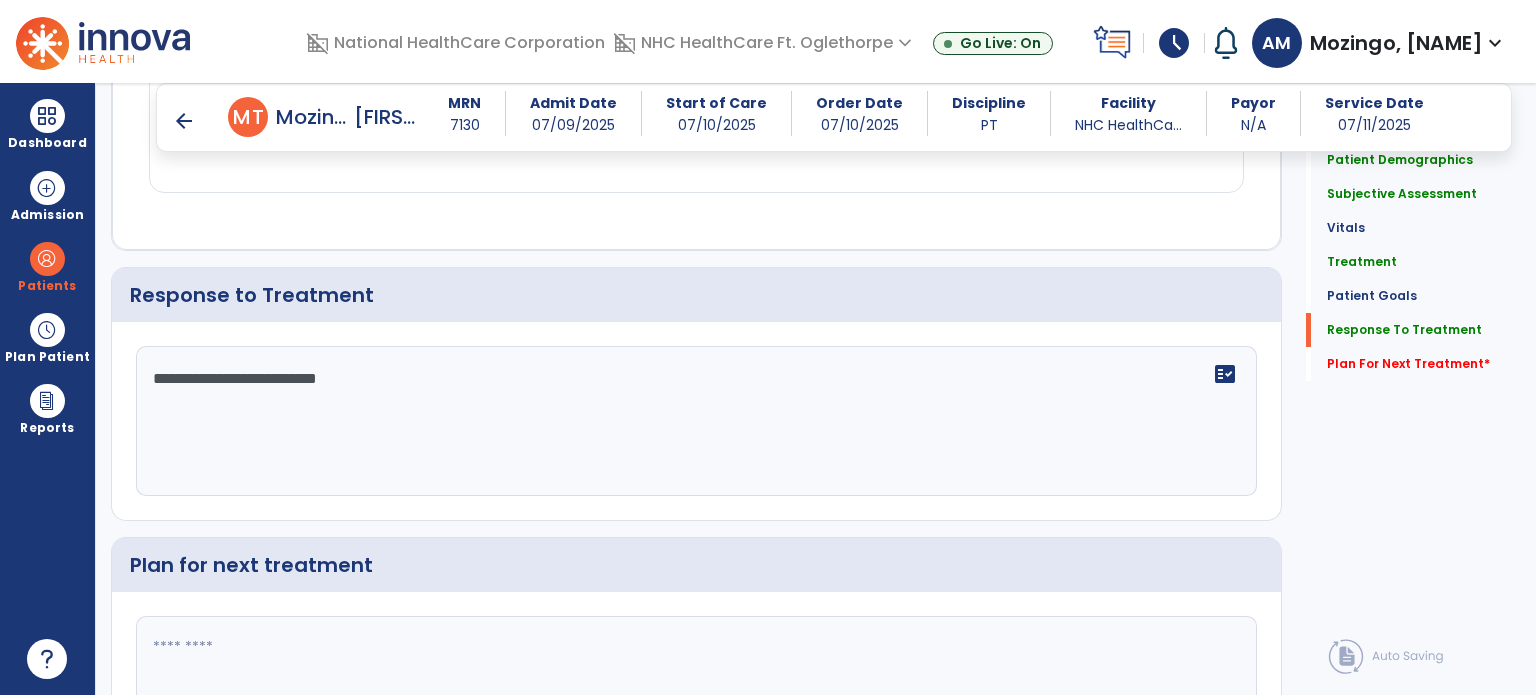 type on "**********" 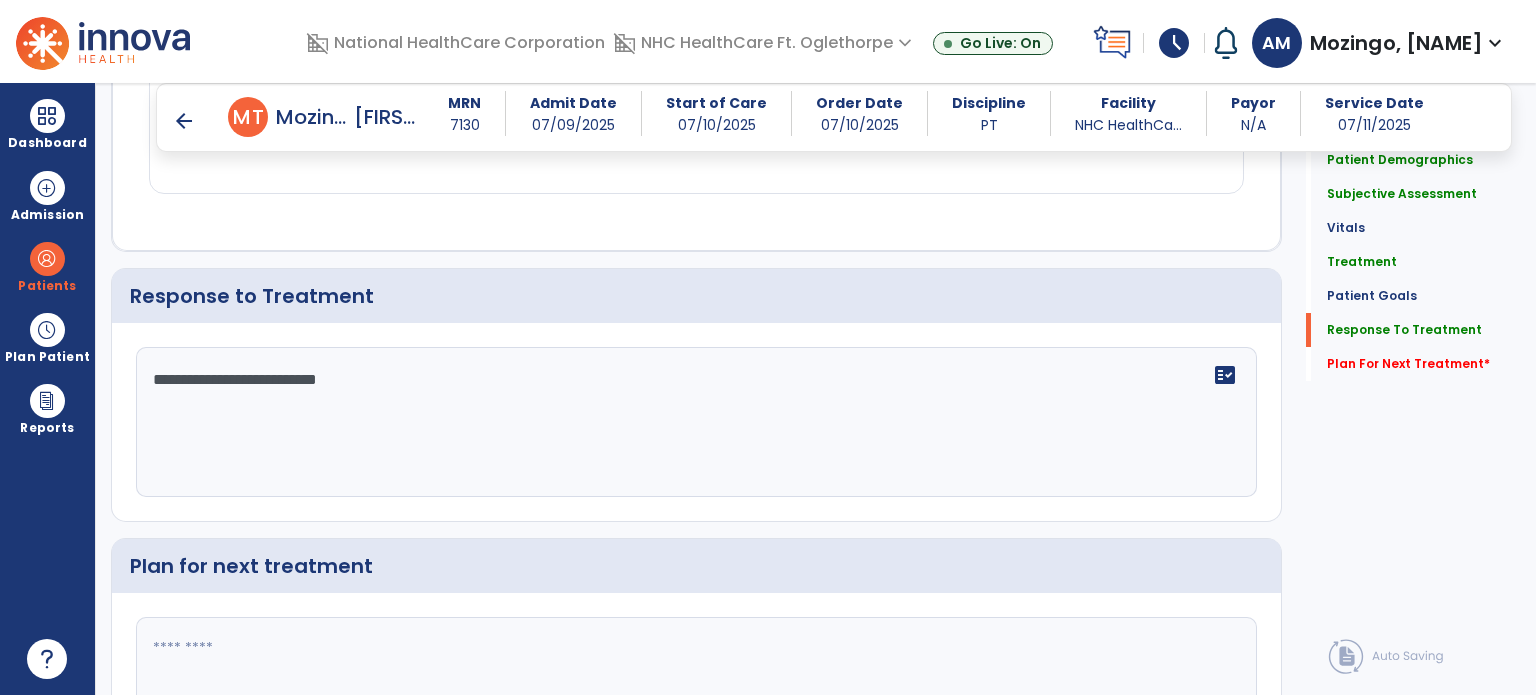click 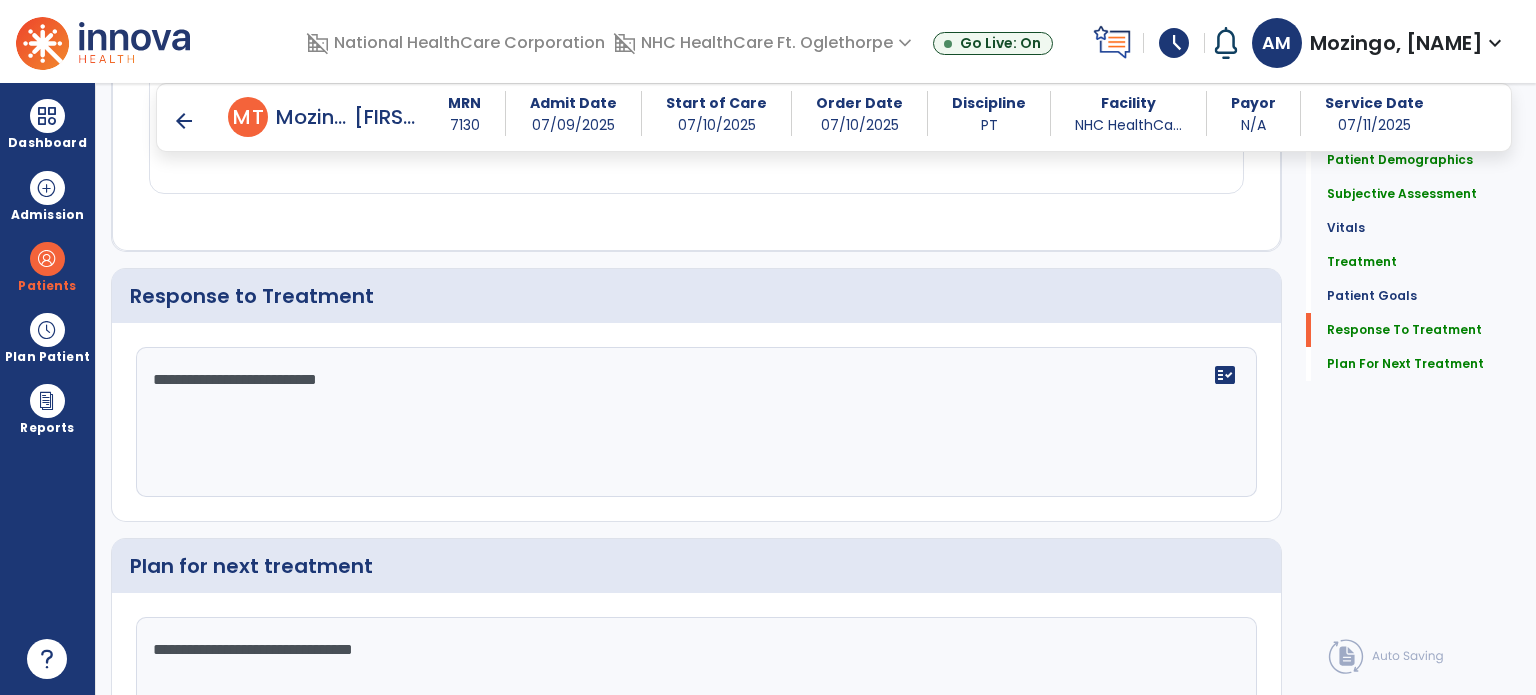 scroll, scrollTop: 2372, scrollLeft: 0, axis: vertical 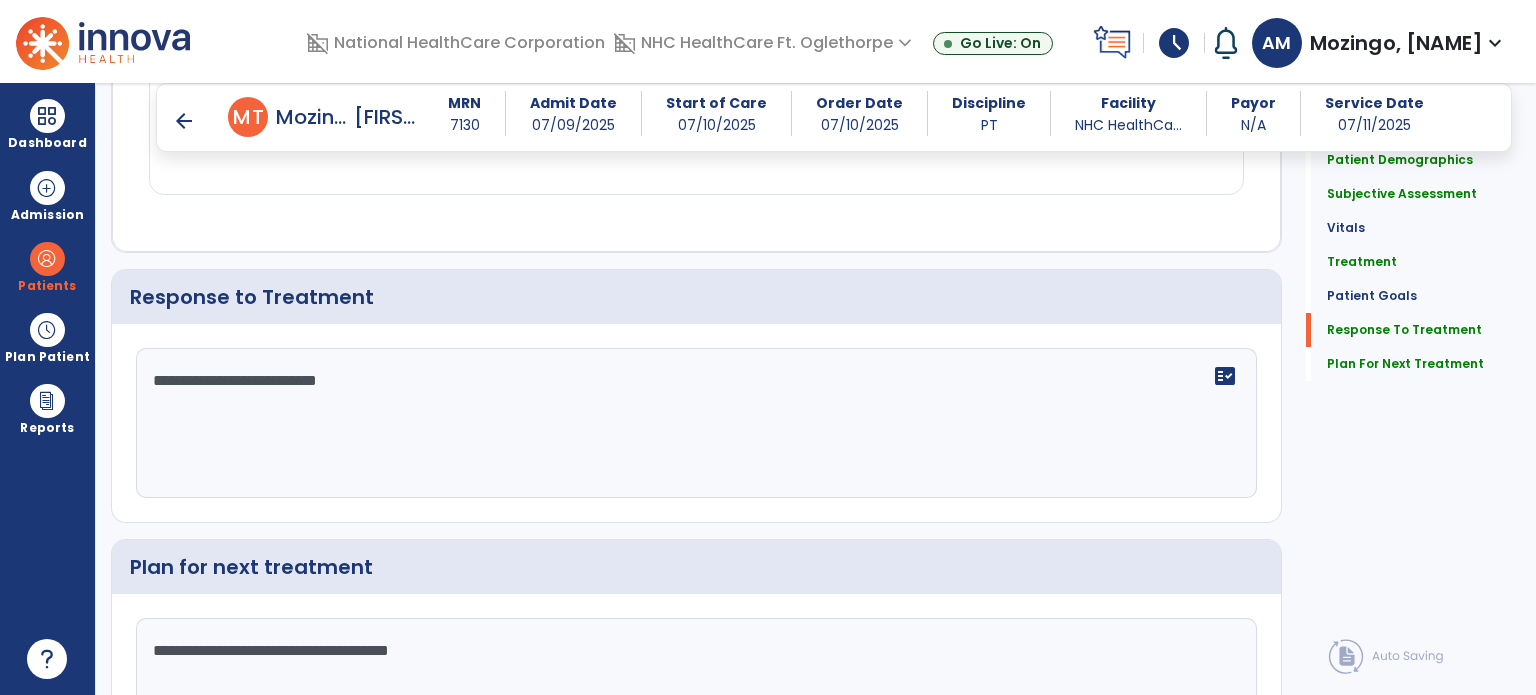 click on "**********" 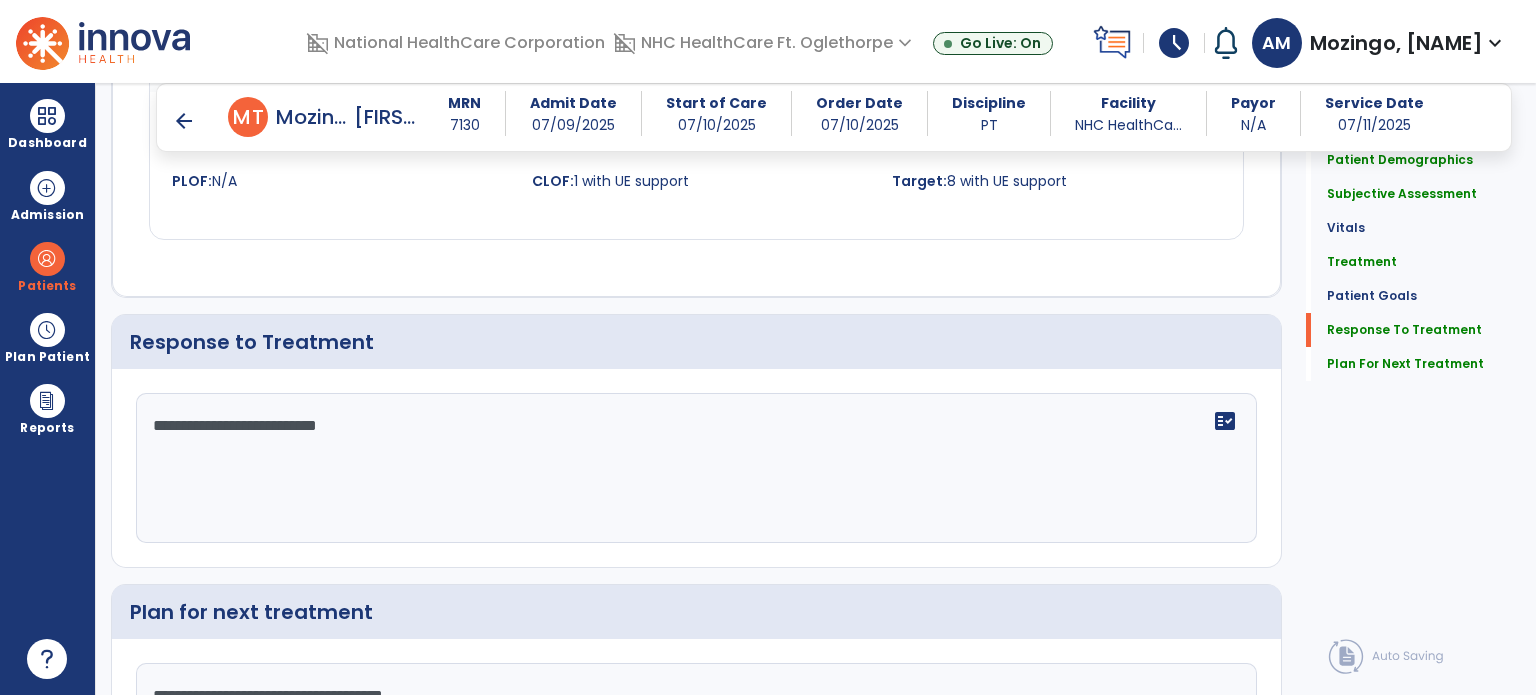 scroll, scrollTop: 2372, scrollLeft: 0, axis: vertical 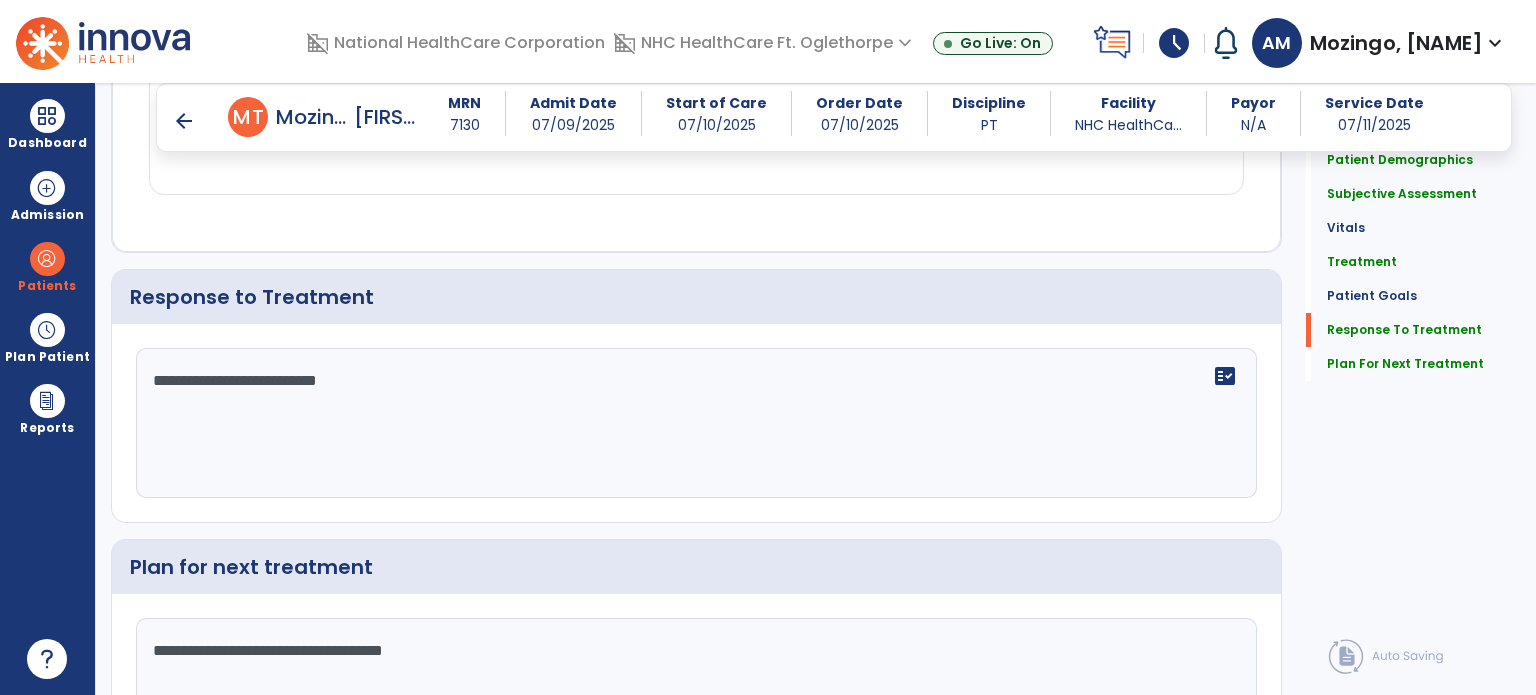 drag, startPoint x: 401, startPoint y: 651, endPoint x: 354, endPoint y: 334, distance: 320.4653 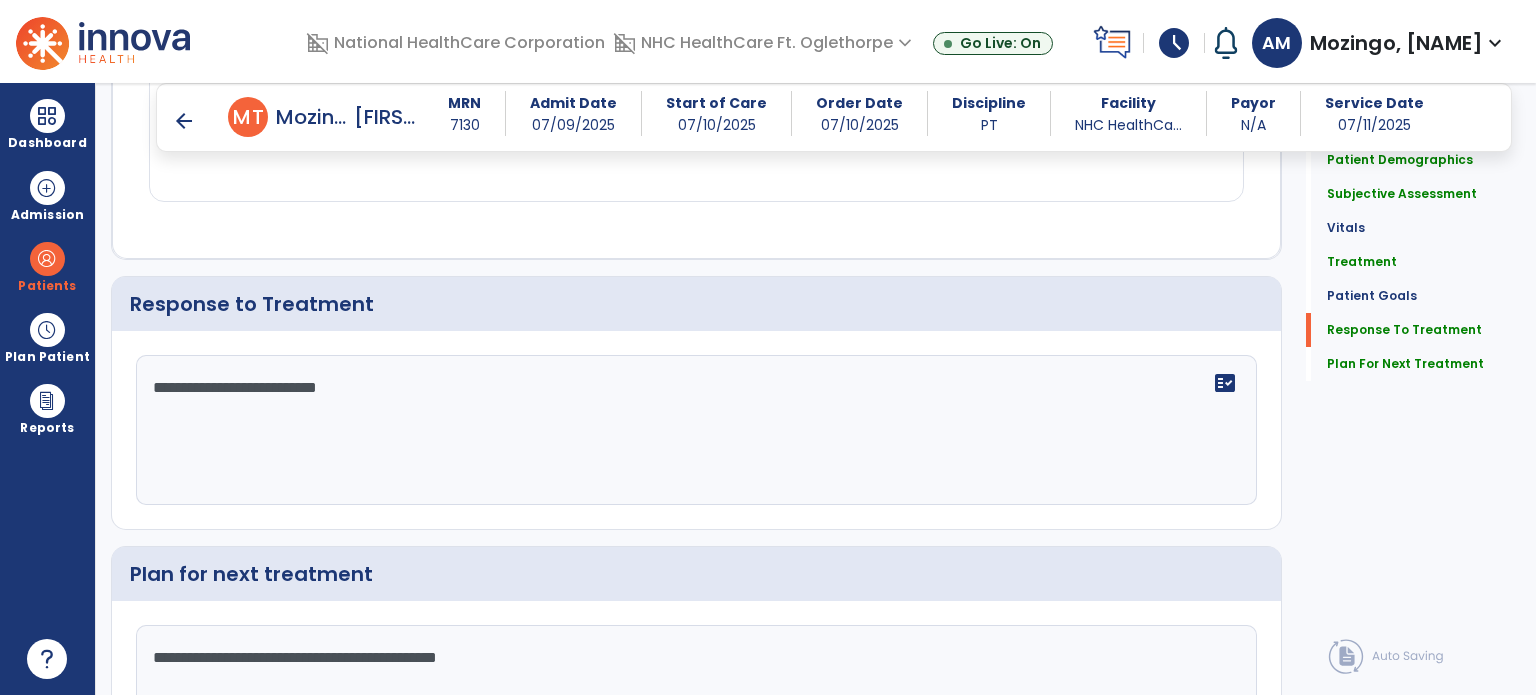 scroll, scrollTop: 2529, scrollLeft: 0, axis: vertical 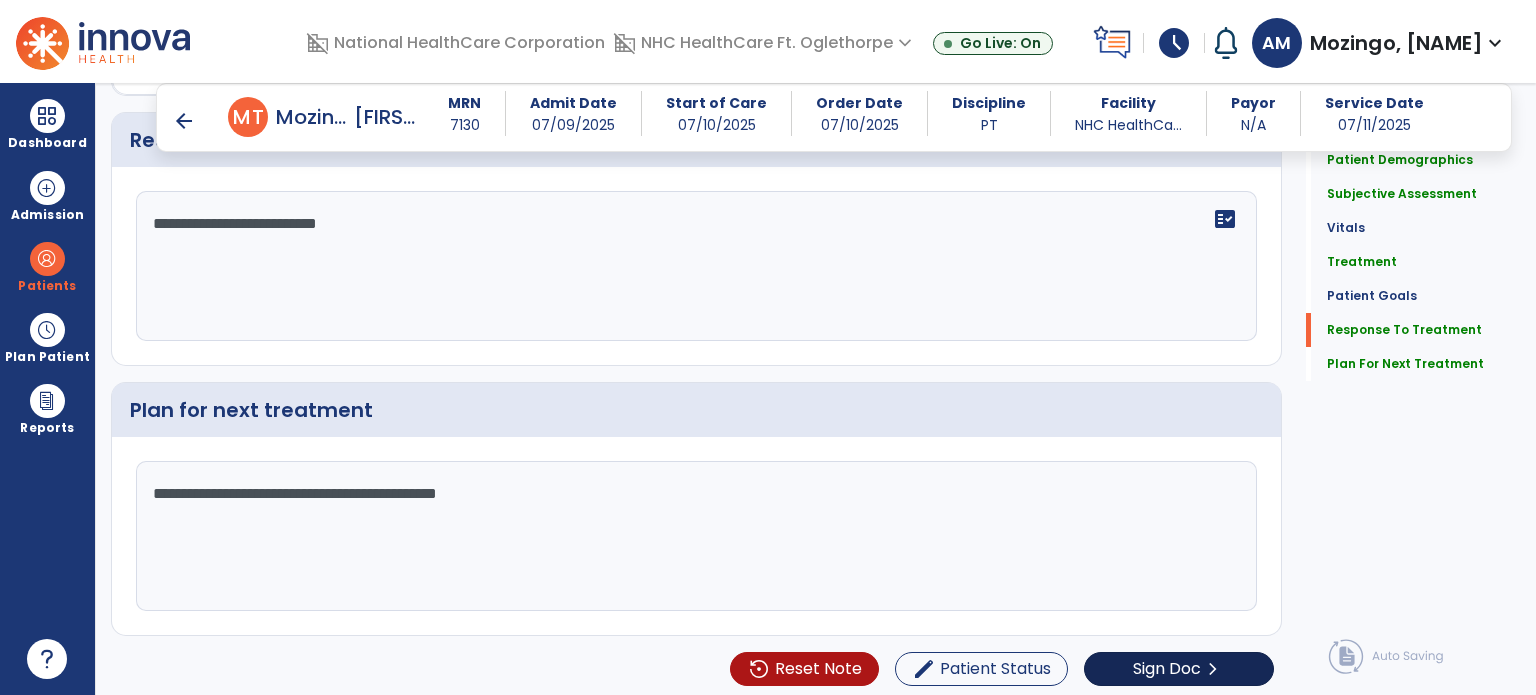 type on "**********" 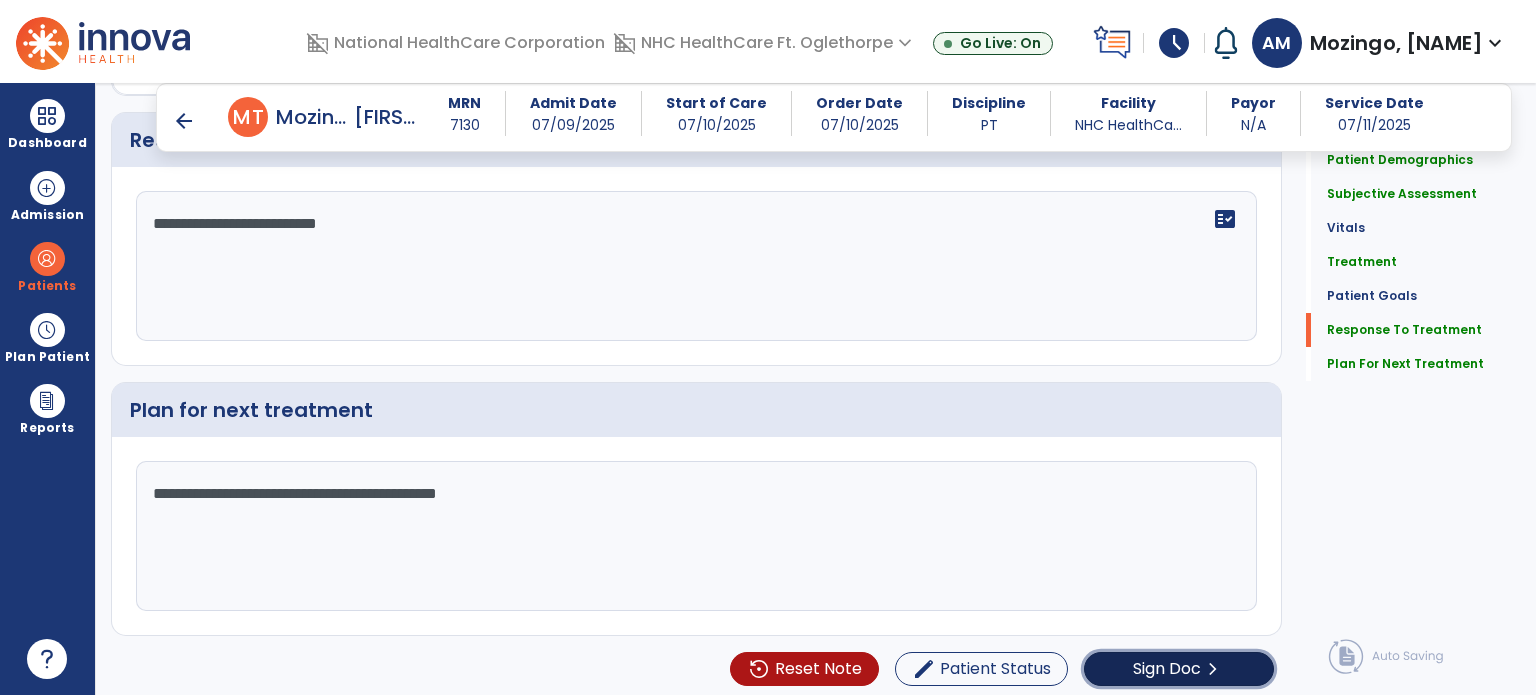 click on "Sign Doc" 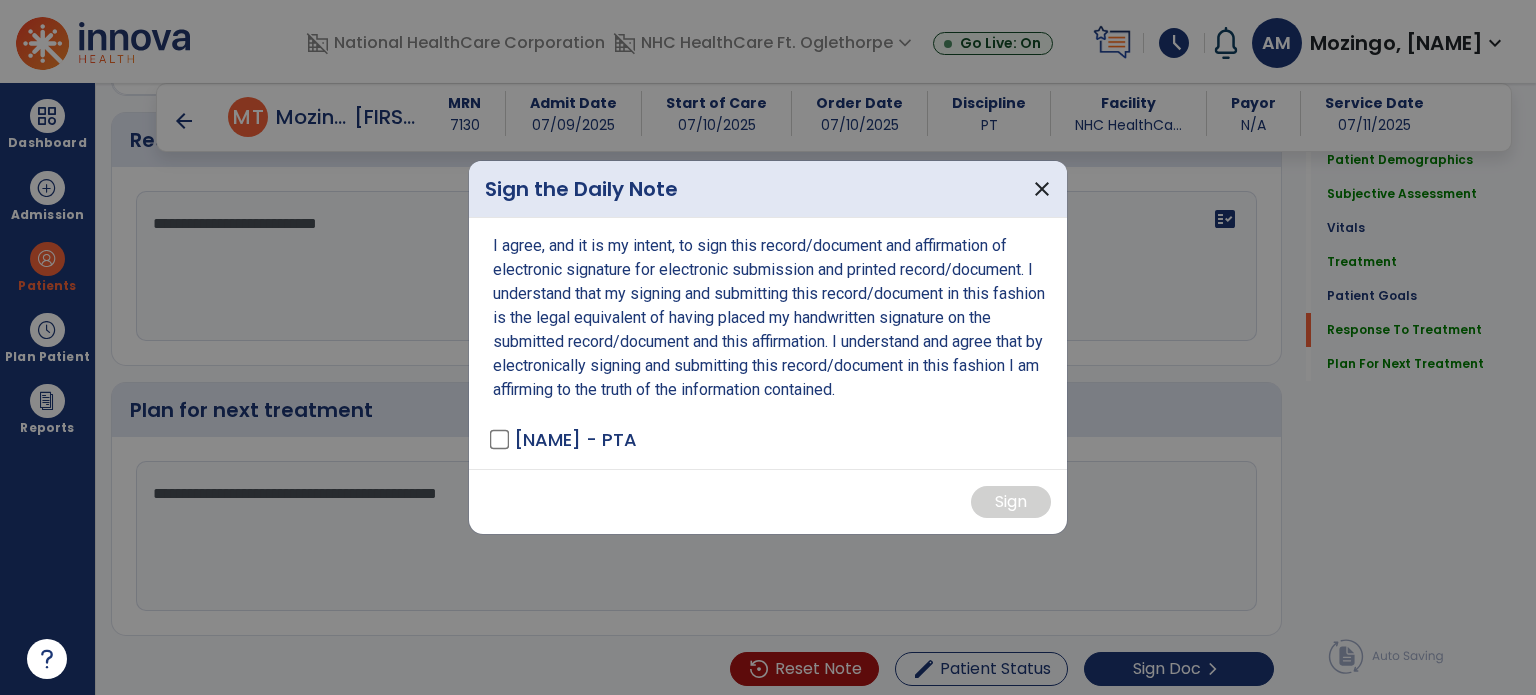 click on "I agree, and it is my intent, to sign this record/document and affirmation of electronic signature for electronic submission and printed record/document. I understand that my signing and submitting this record/document in this fashion is the legal equivalent of having placed my handwritten signature on the submitted record/document and this affirmation. I understand and agree that by electronically signing and submitting this record/document in this fashion I am affirming to the truth of the information contained. [NAME] - PTA" at bounding box center [768, 343] 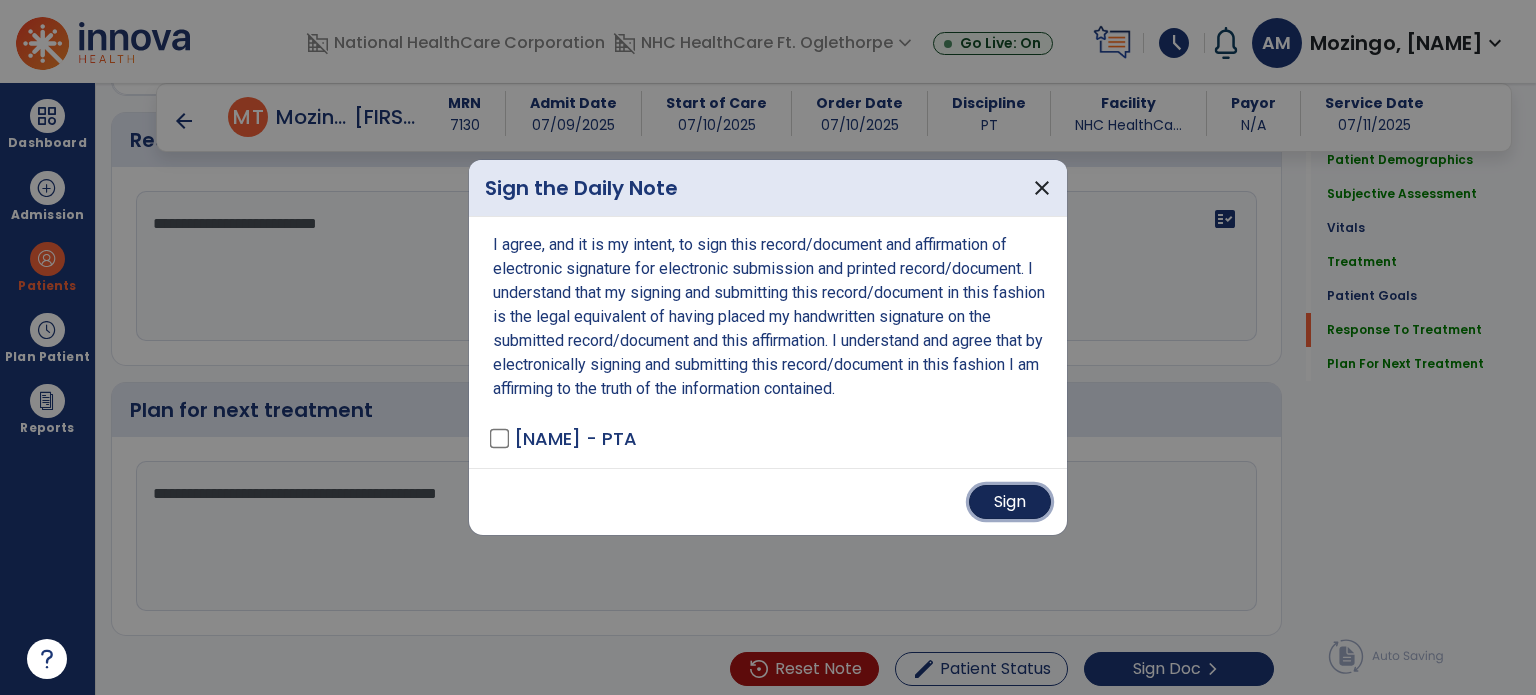 click on "Sign" at bounding box center [1010, 502] 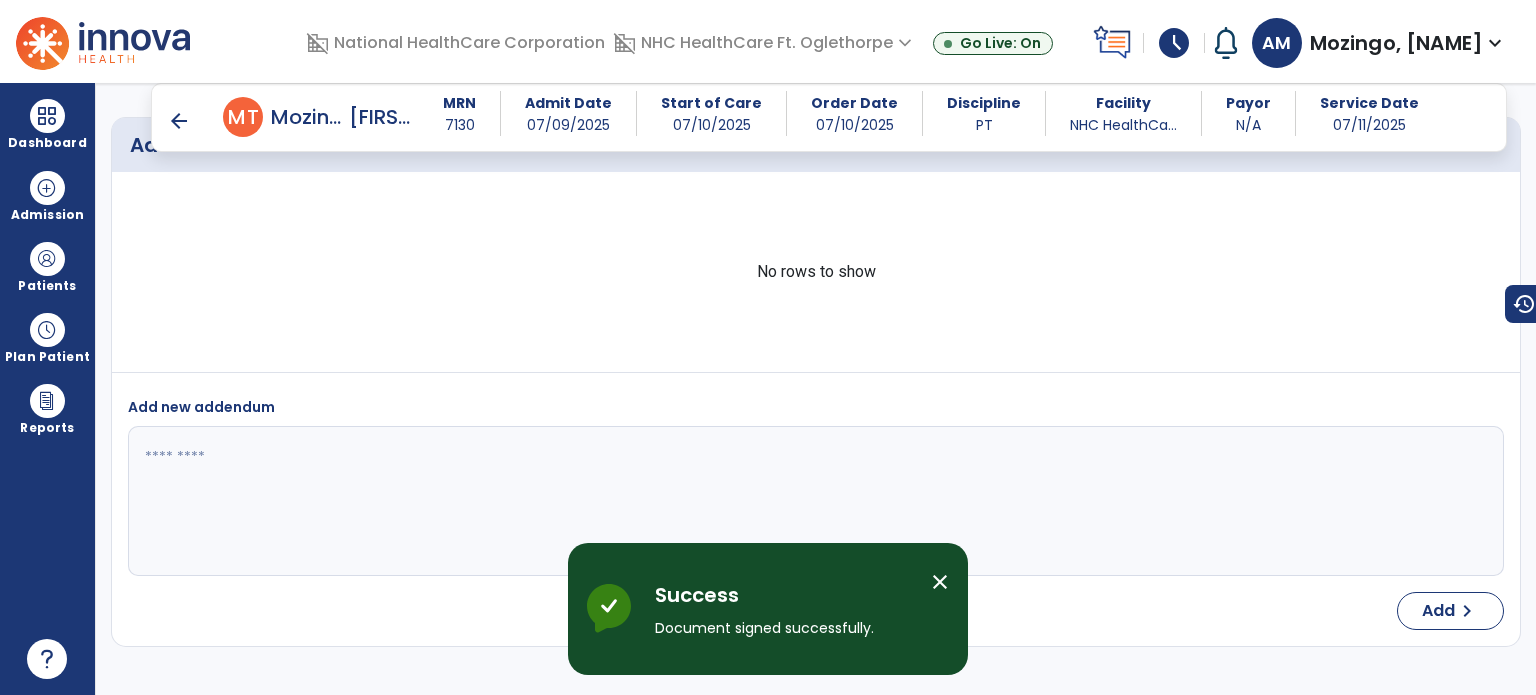 scroll, scrollTop: 3787, scrollLeft: 0, axis: vertical 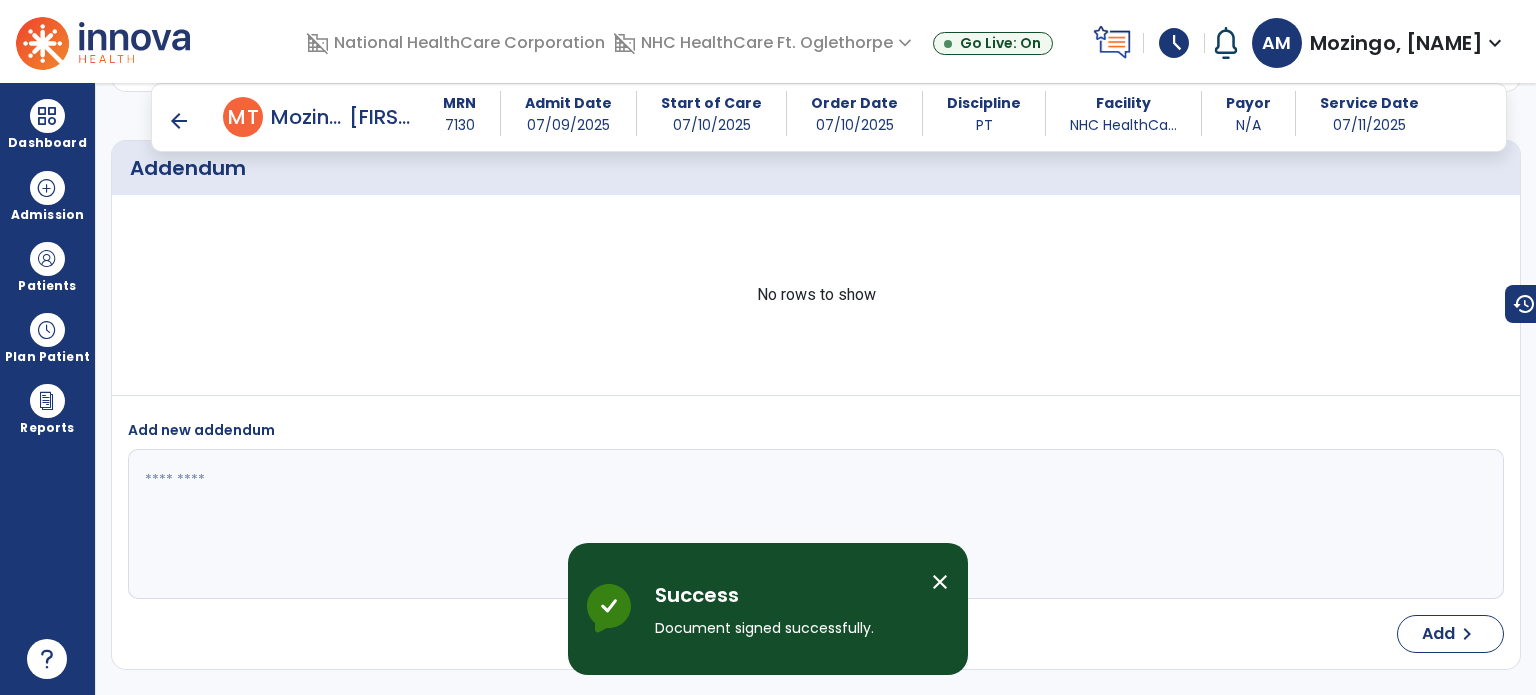 click on "arrow_back" at bounding box center (179, 121) 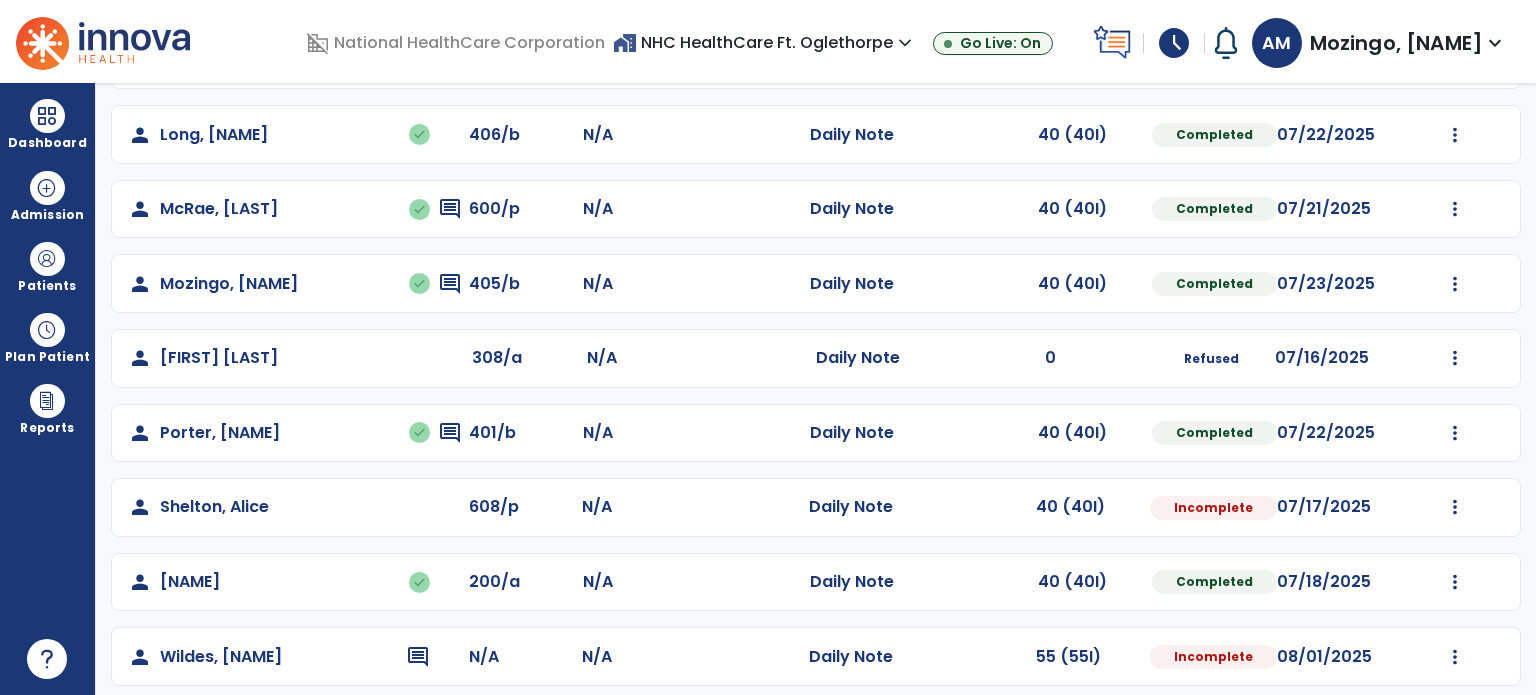 scroll, scrollTop: 244, scrollLeft: 0, axis: vertical 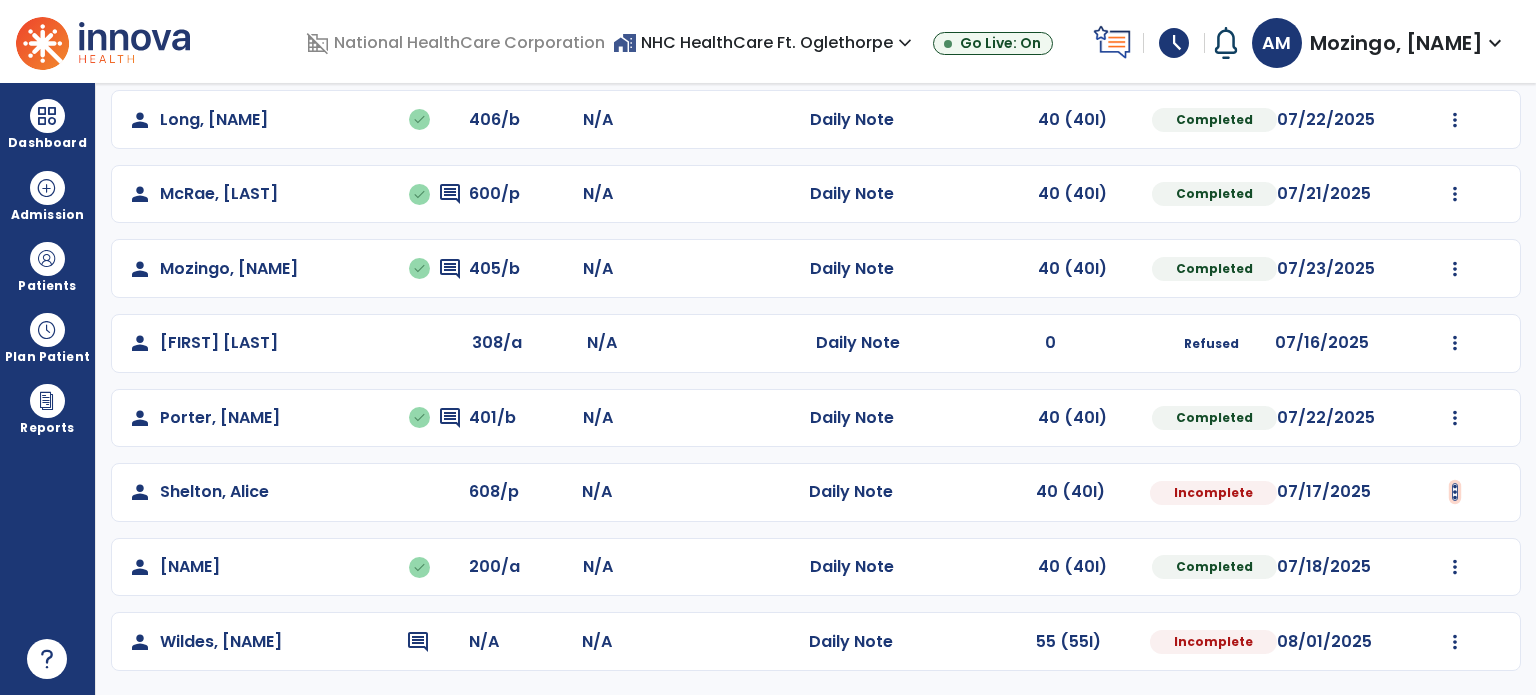 click at bounding box center (1455, 45) 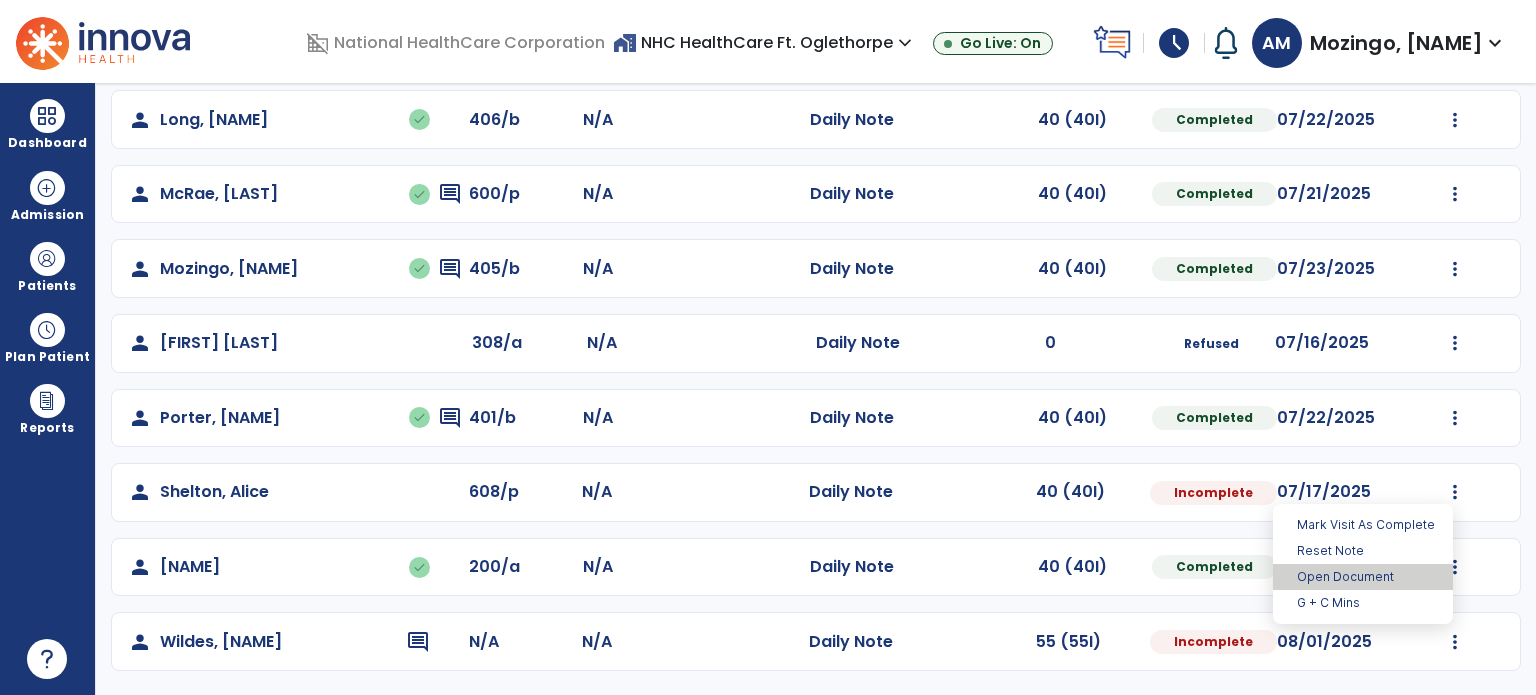 click on "Open Document" at bounding box center [1363, 577] 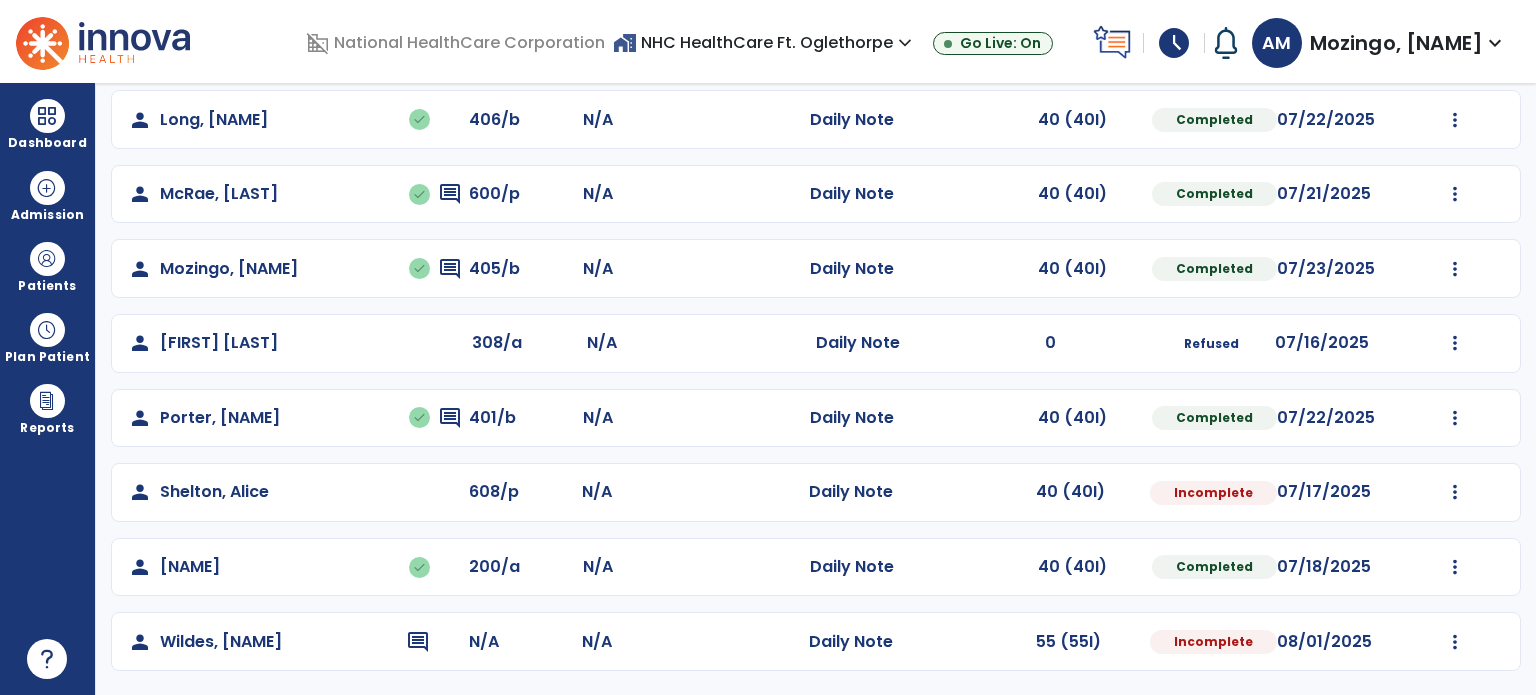 select on "*" 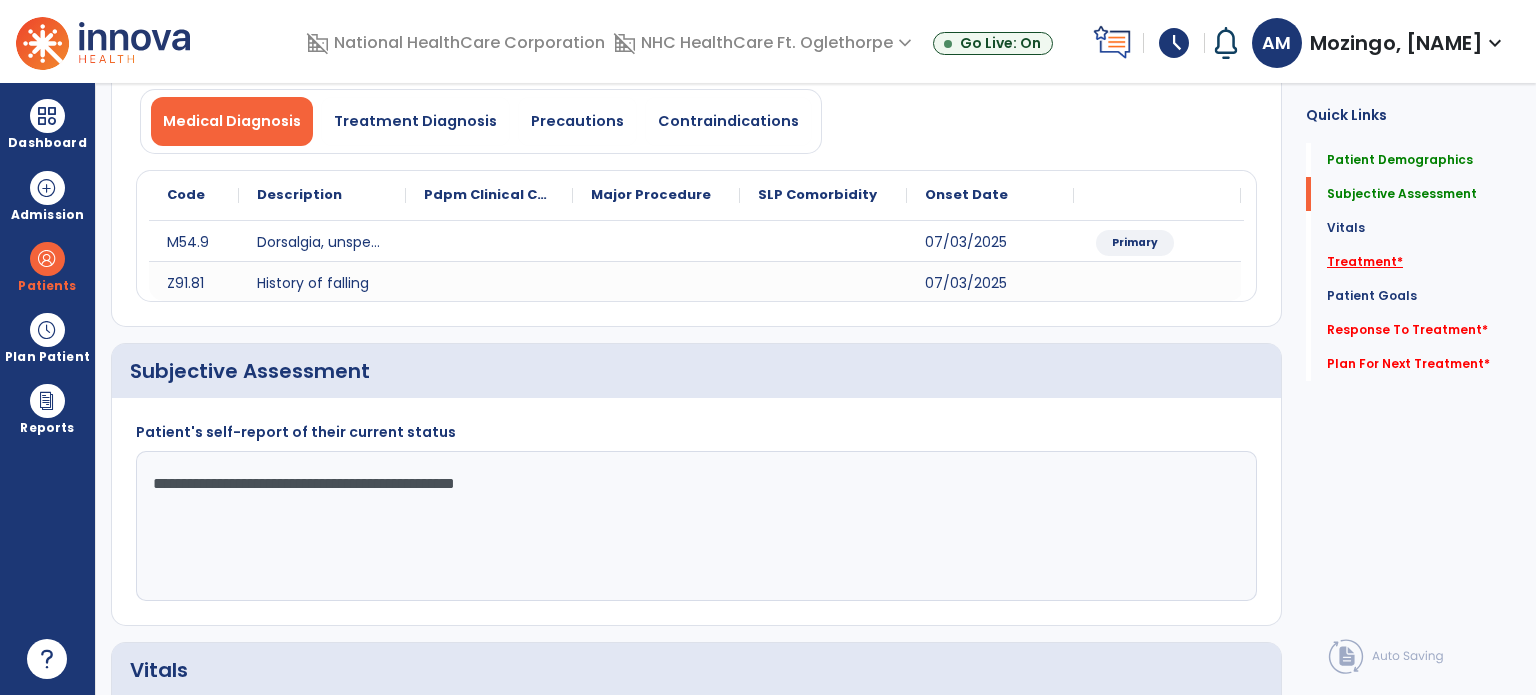 click on "Treatment   *" 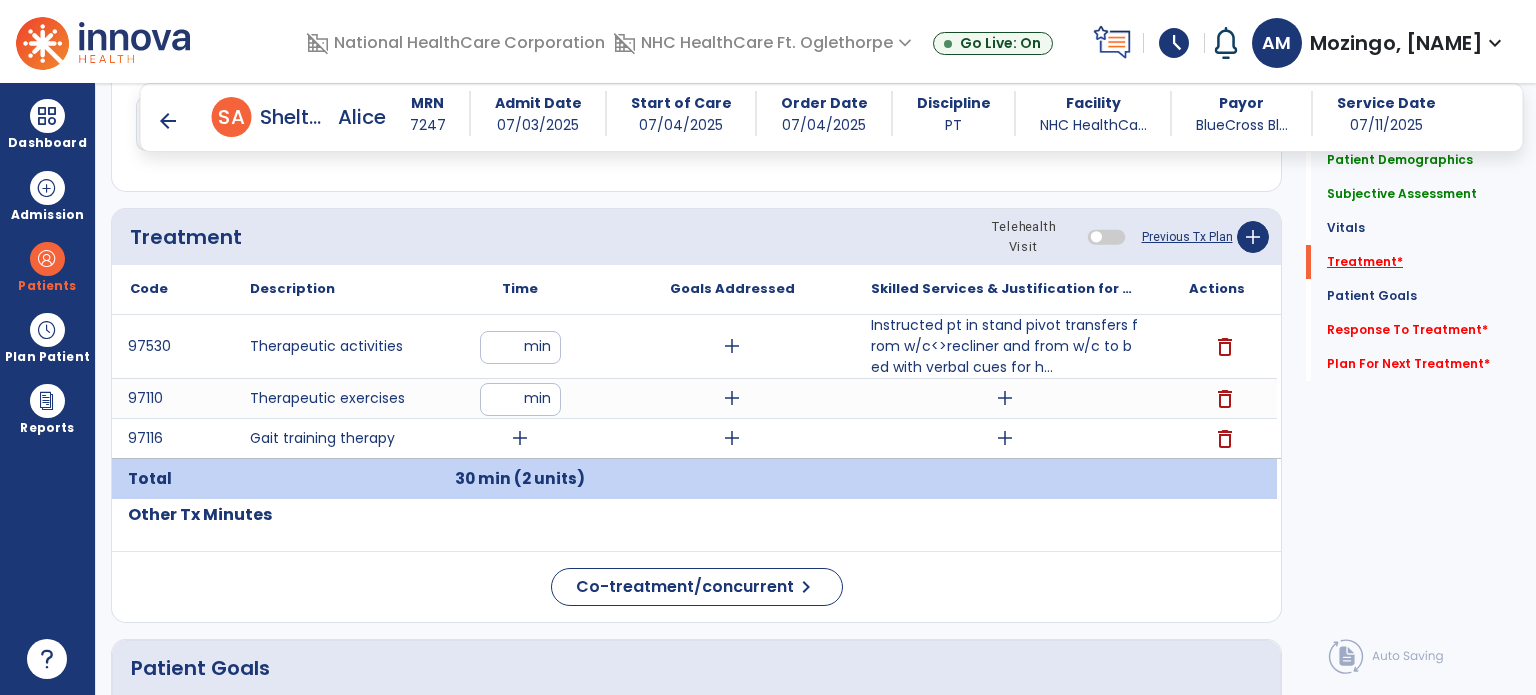 scroll, scrollTop: 1124, scrollLeft: 0, axis: vertical 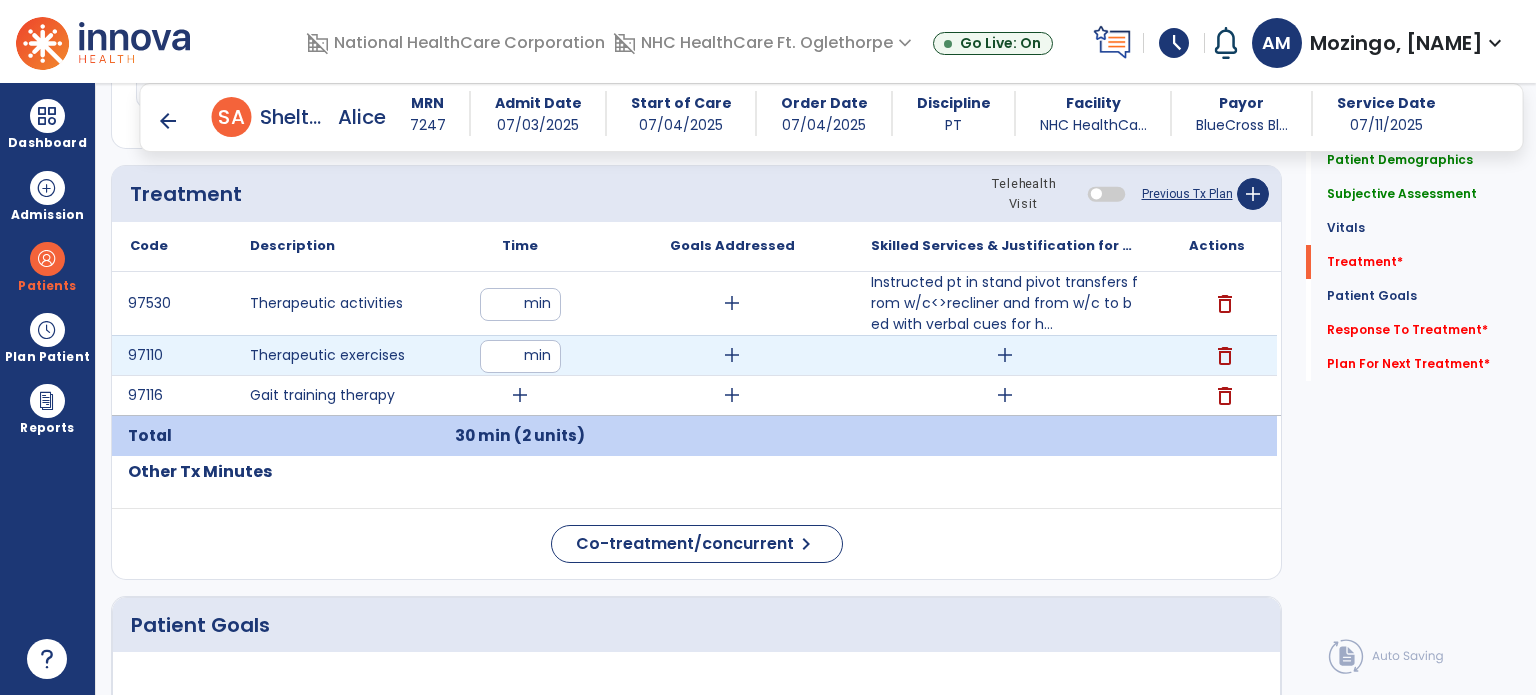 click on "delete" at bounding box center (1225, 356) 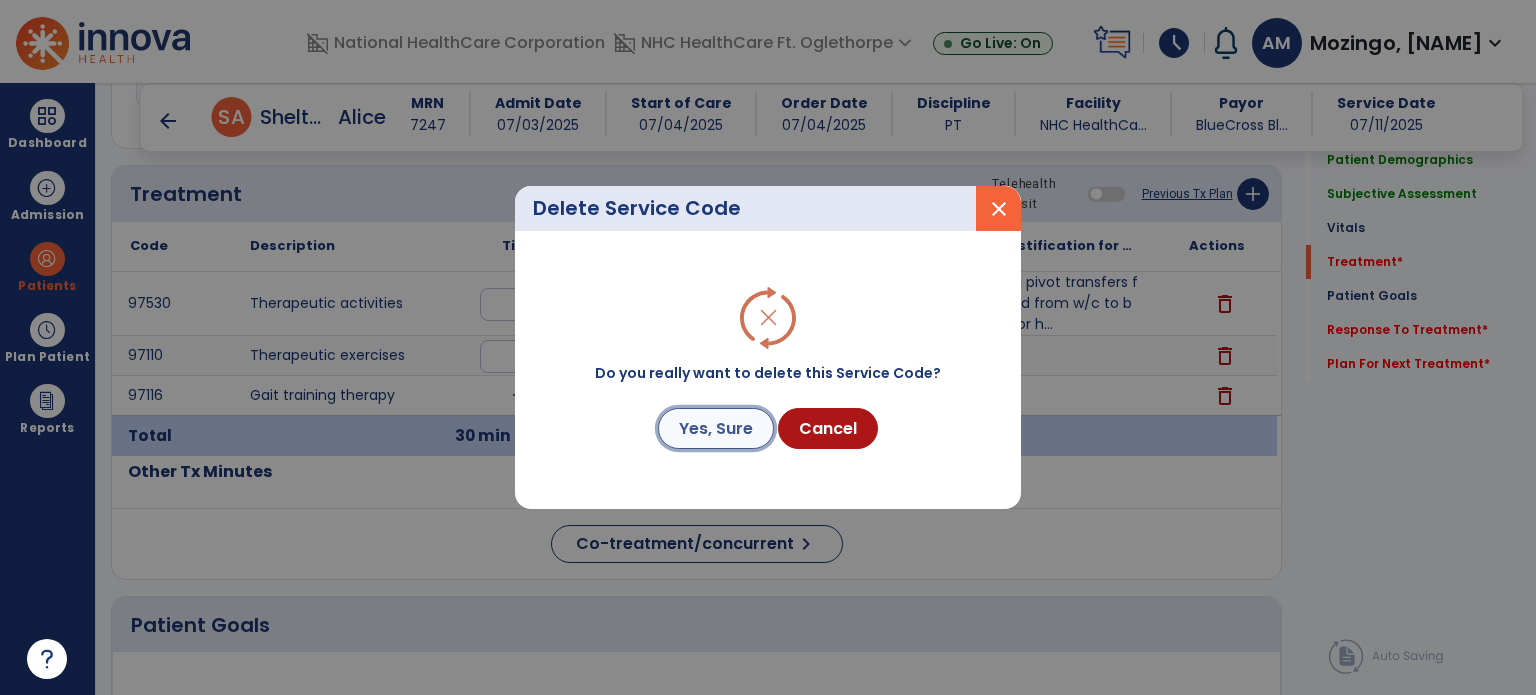 click on "Yes, Sure" at bounding box center [716, 428] 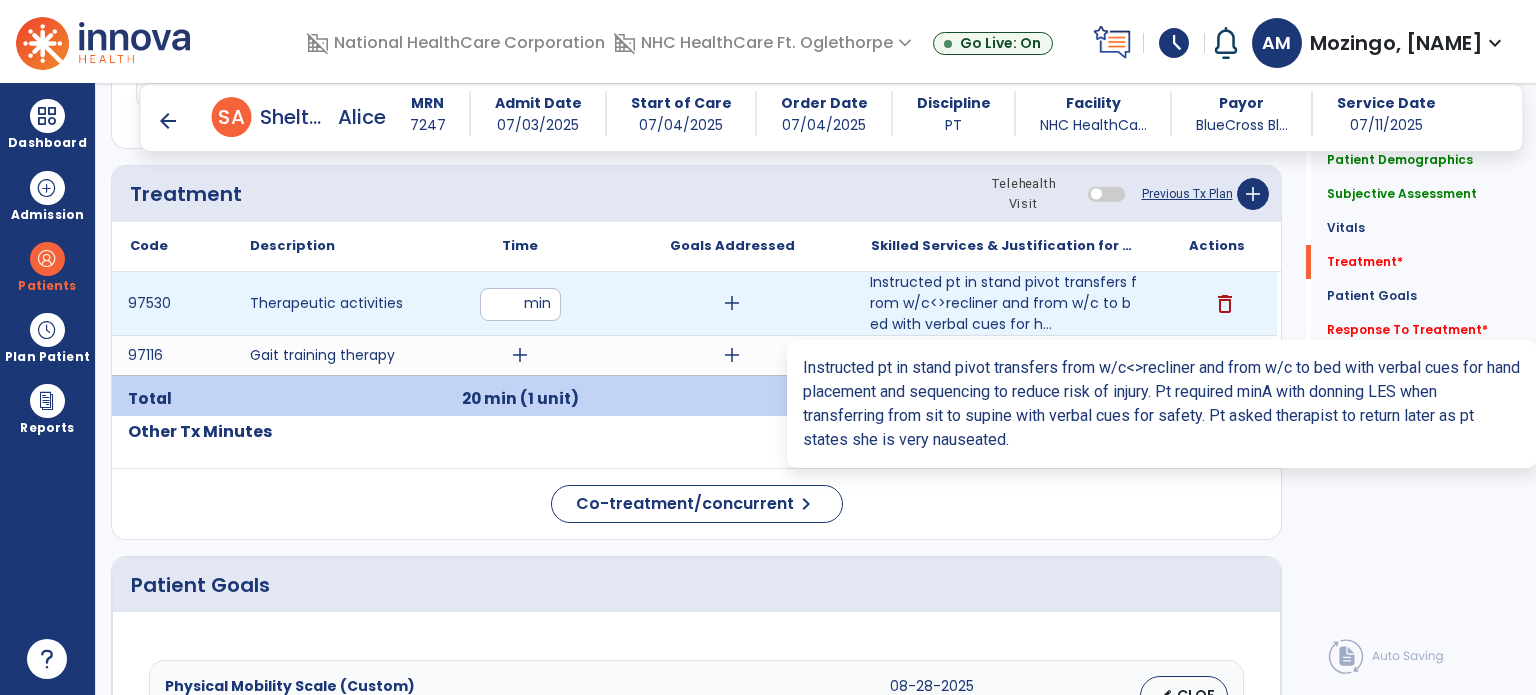 click on "Instructed pt in stand pivot transfers from w/c<>recliner and from w/c to bed with verbal cues for h..." at bounding box center [1004, 303] 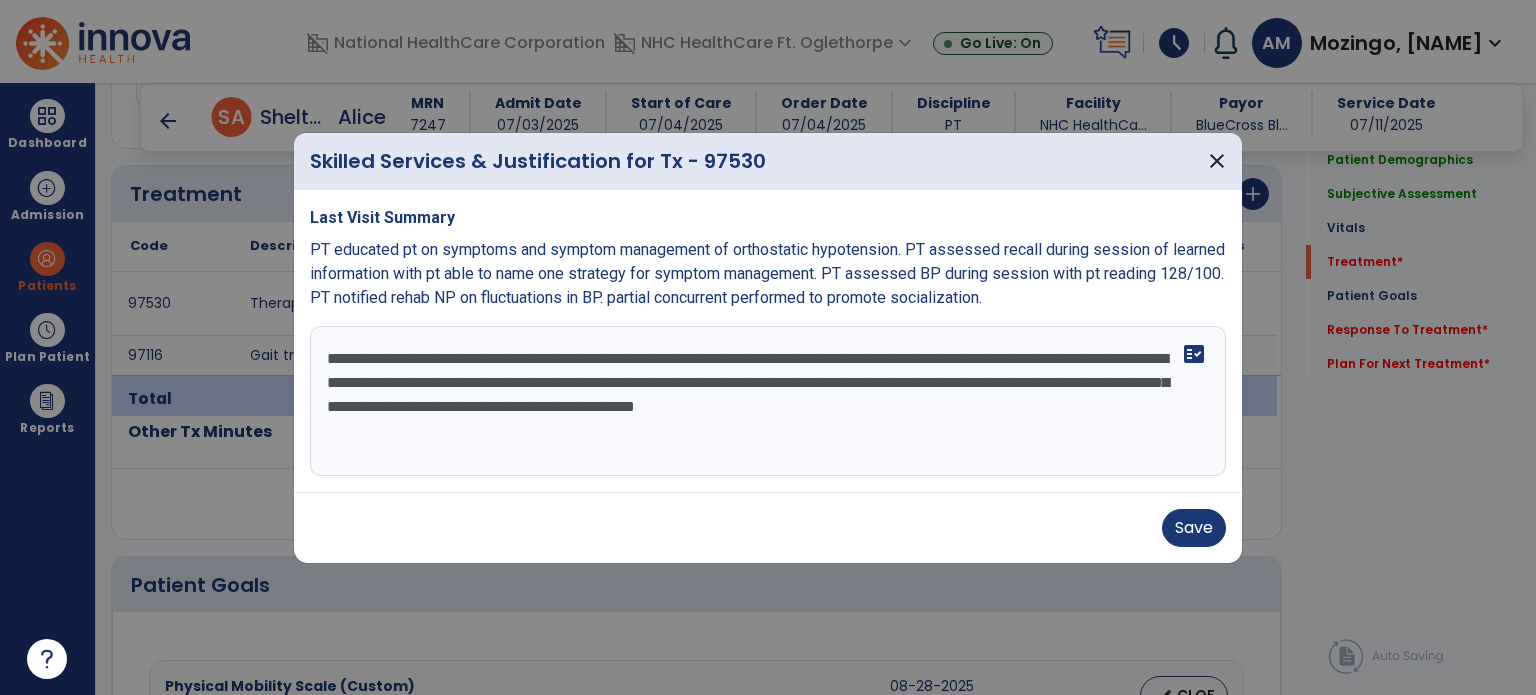 click on "**********" at bounding box center (768, 401) 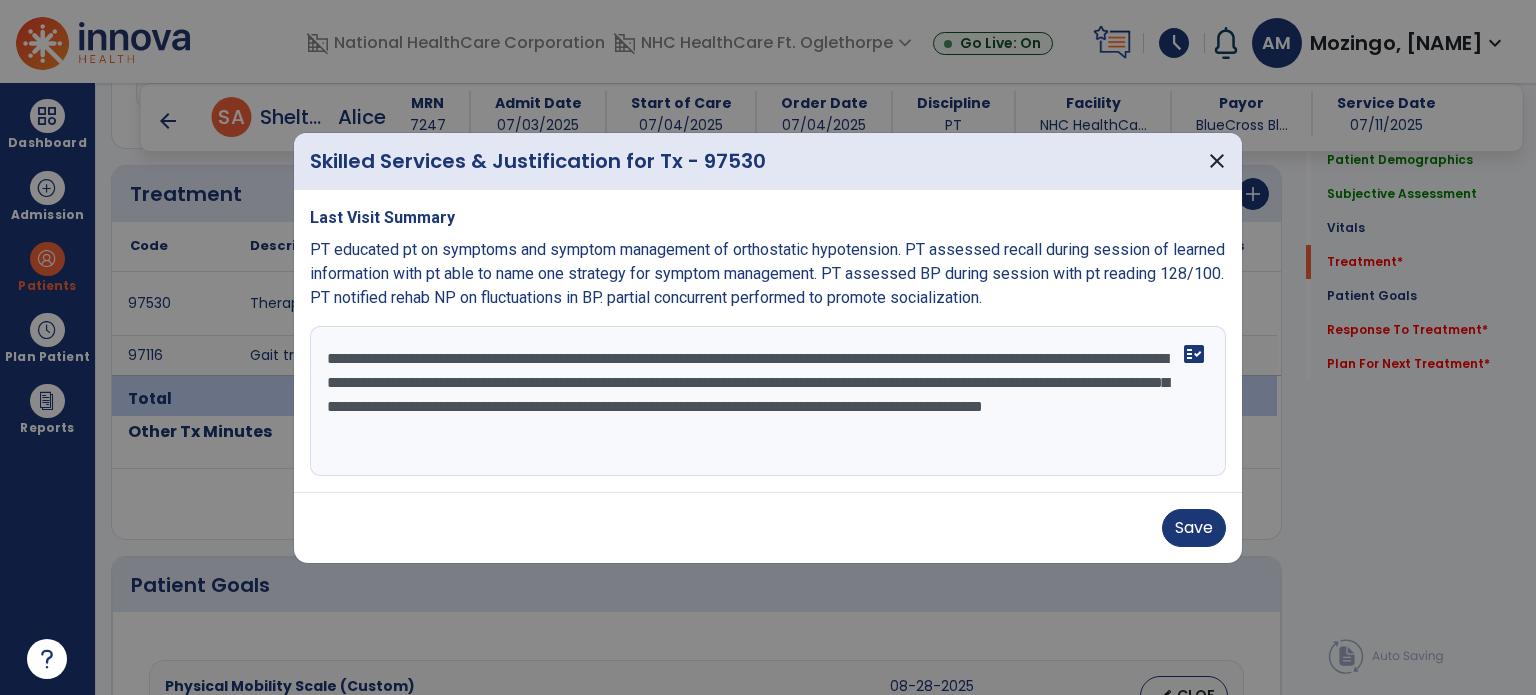 click on "**********" at bounding box center [768, 401] 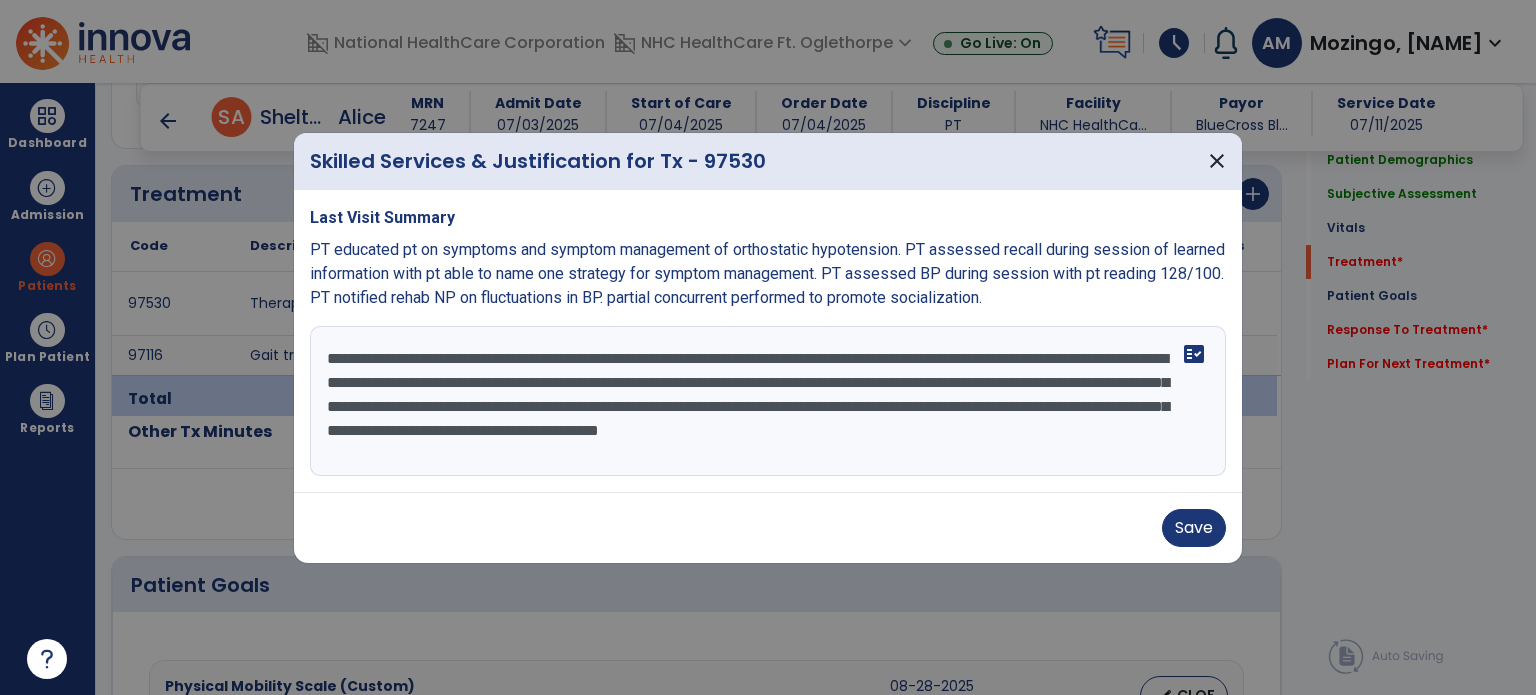 click on "**********" at bounding box center [768, 401] 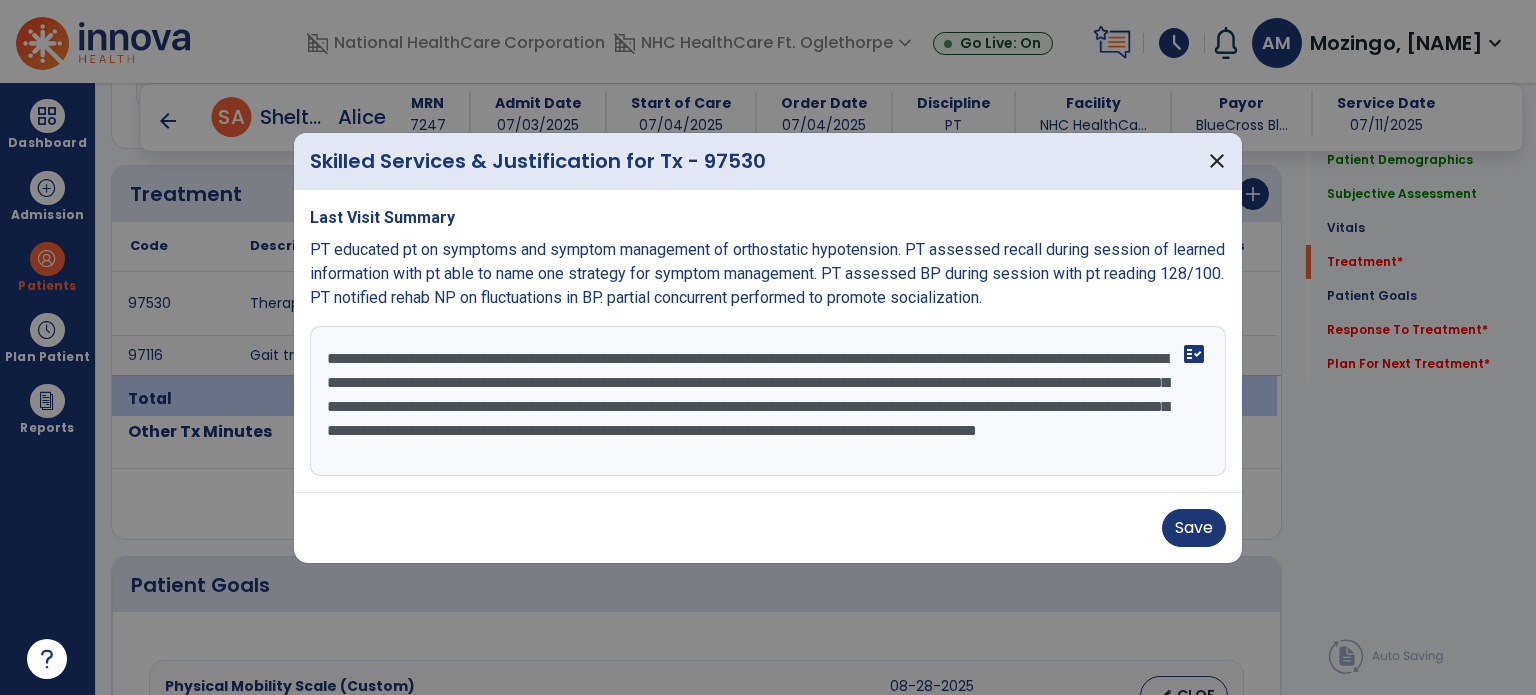 click on "**********" at bounding box center (768, 401) 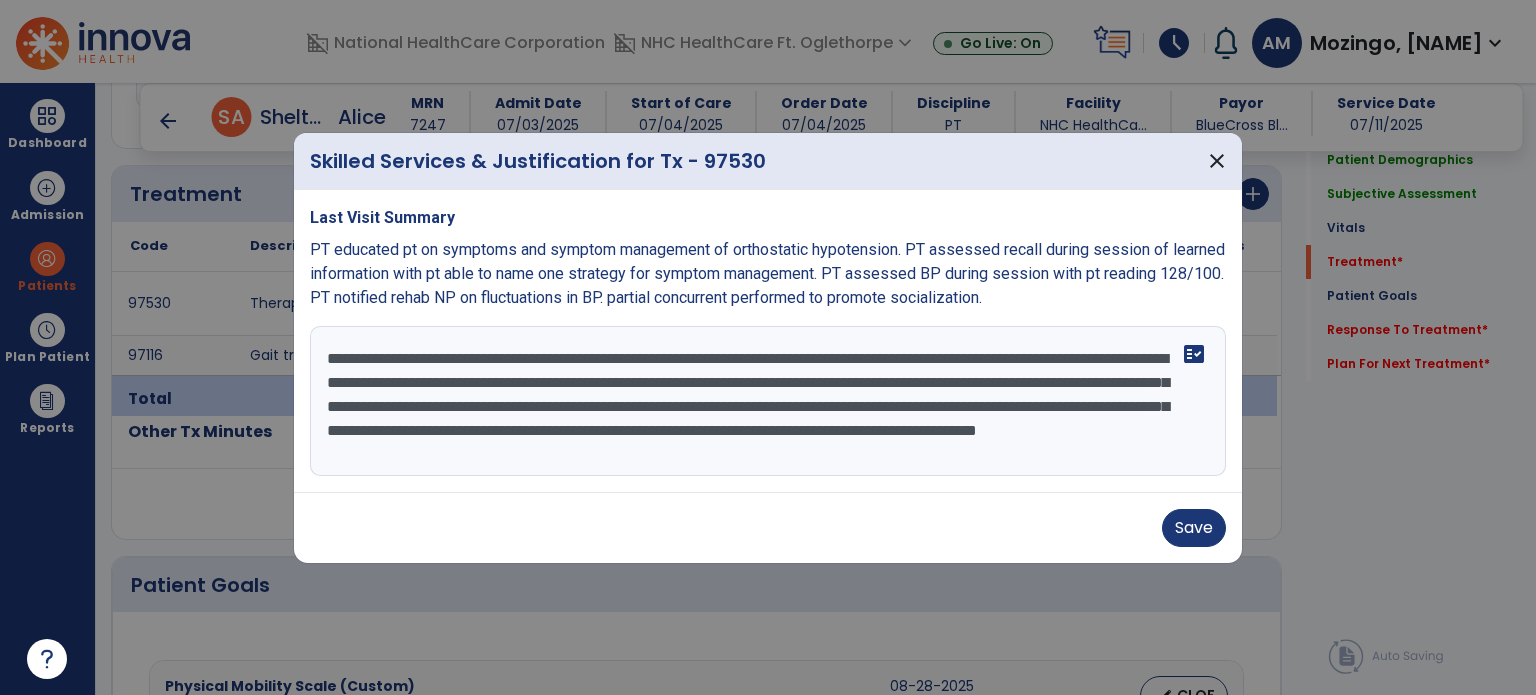 click on "**********" at bounding box center [768, 401] 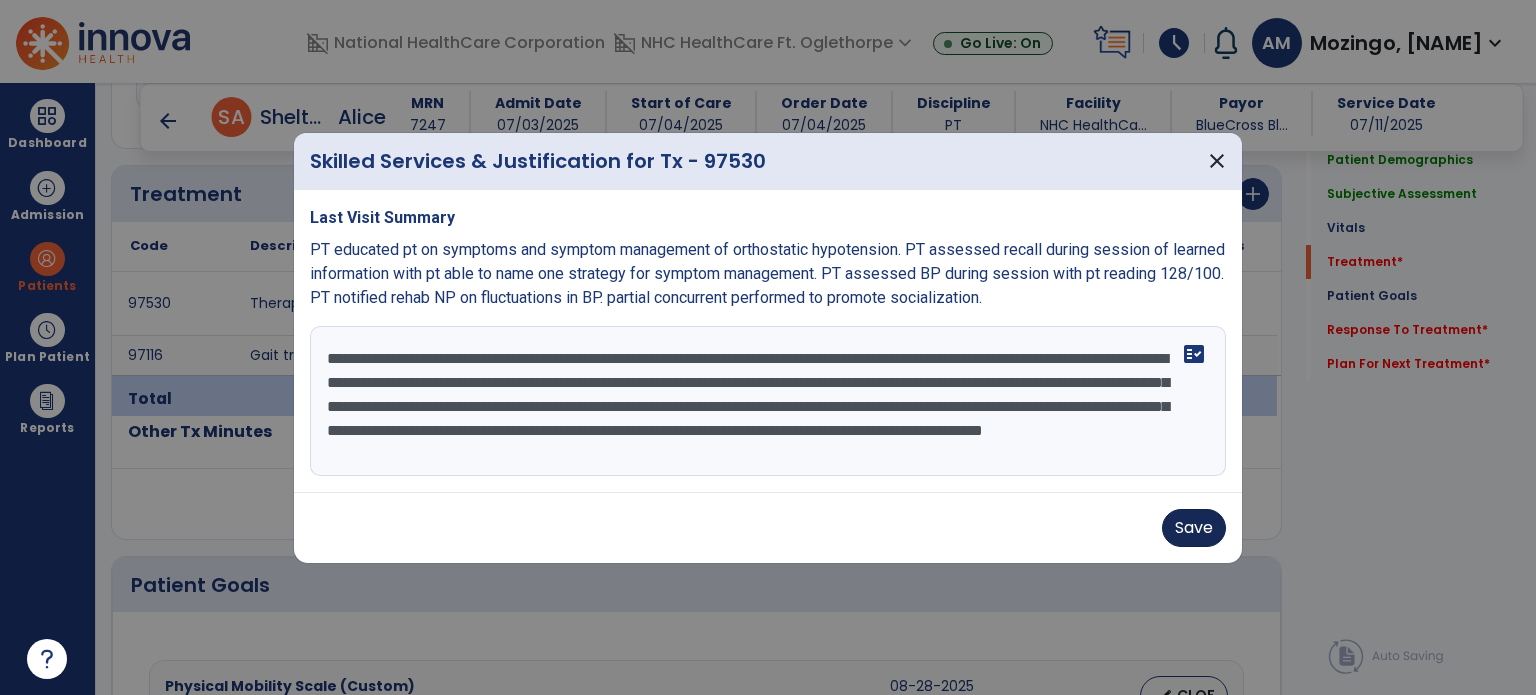 type on "**********" 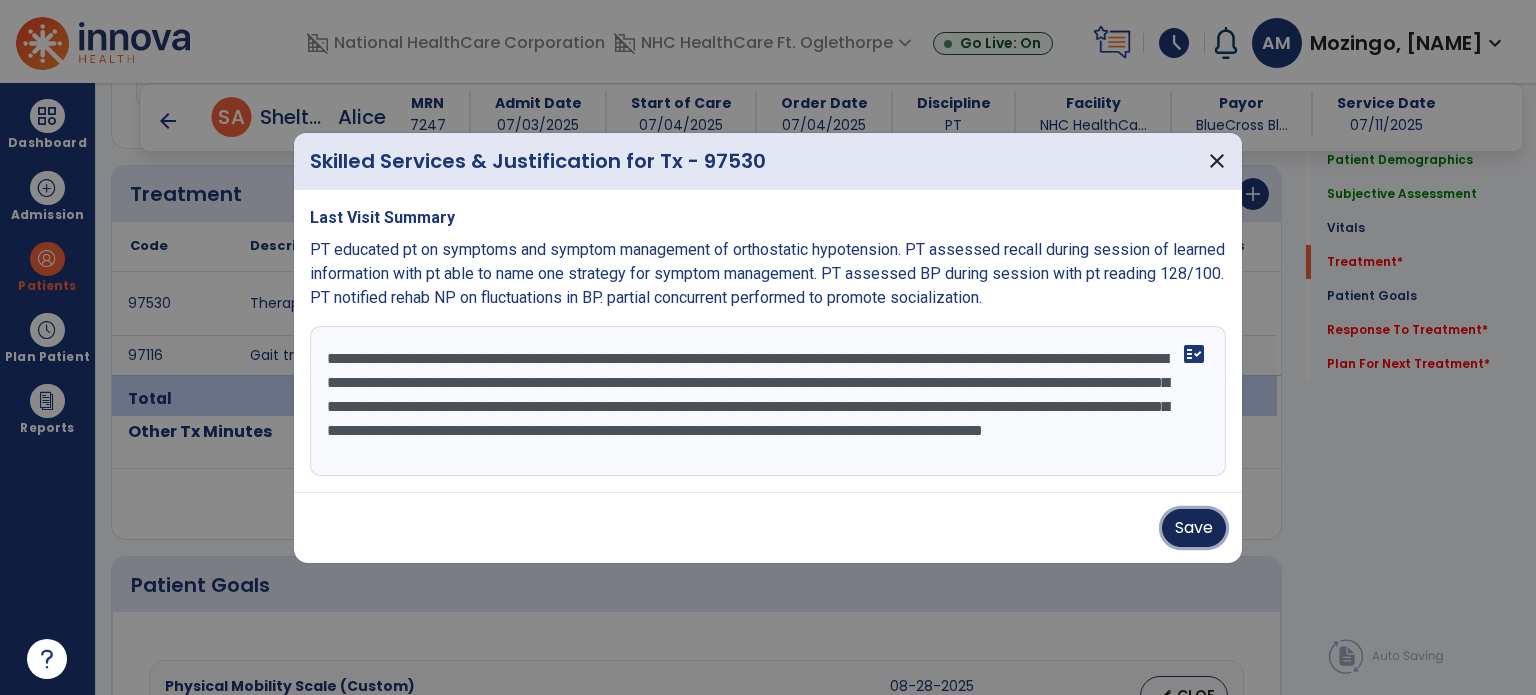 click on "Save" at bounding box center (1194, 528) 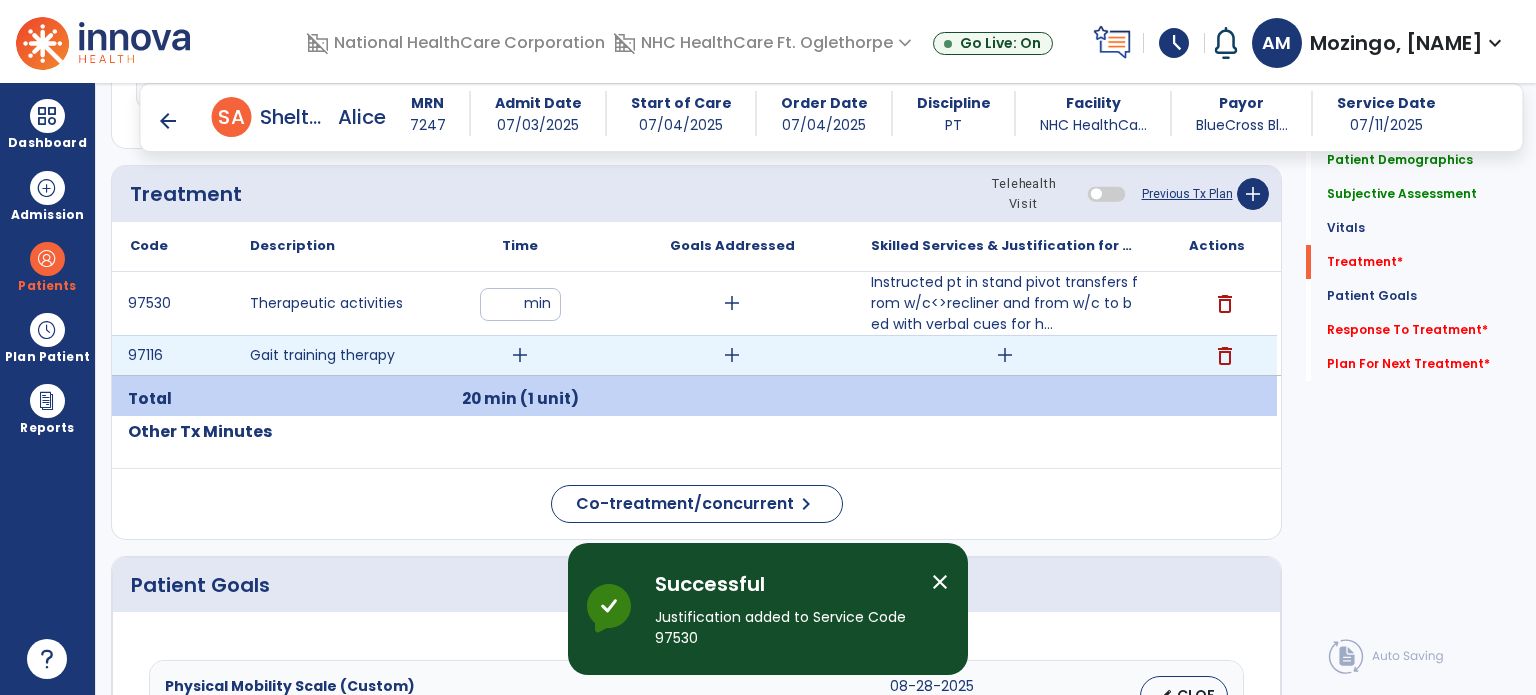 click on "add" at bounding box center [520, 355] 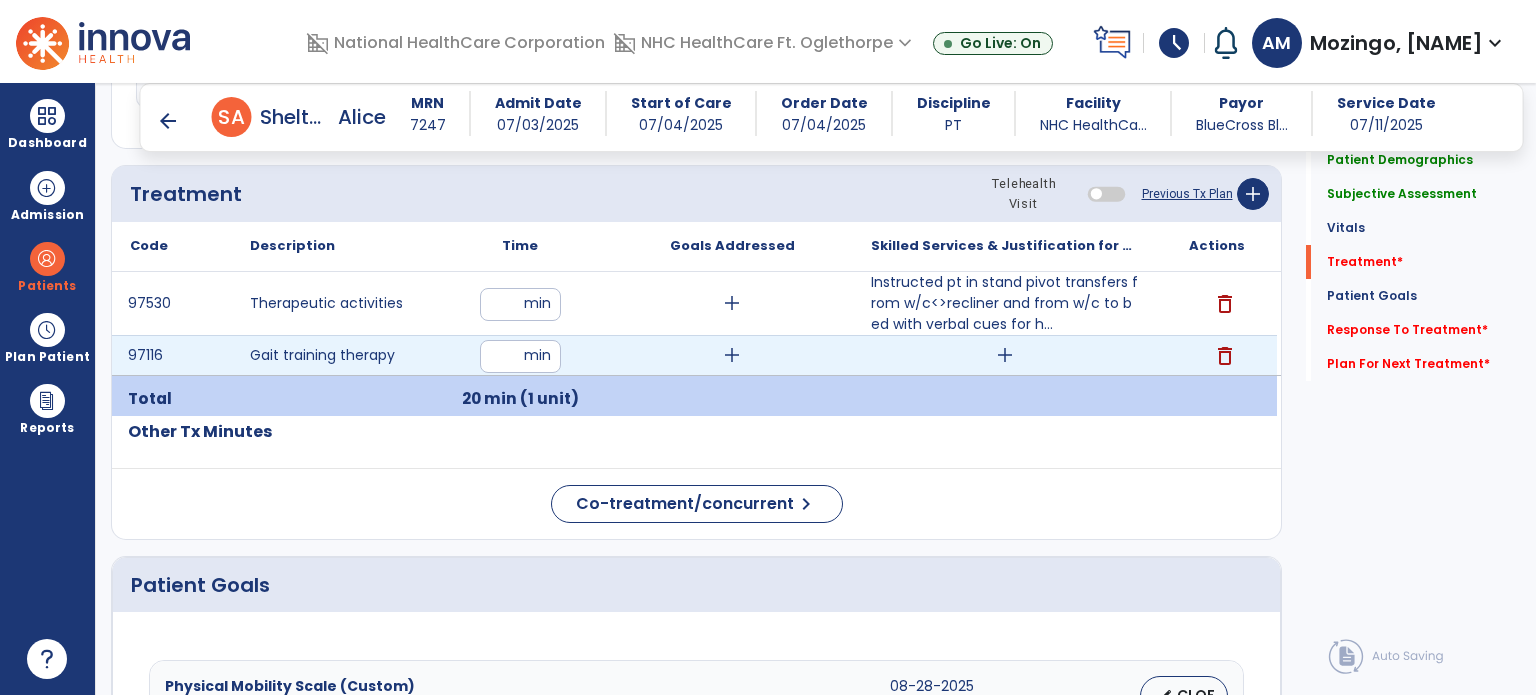 type on "**" 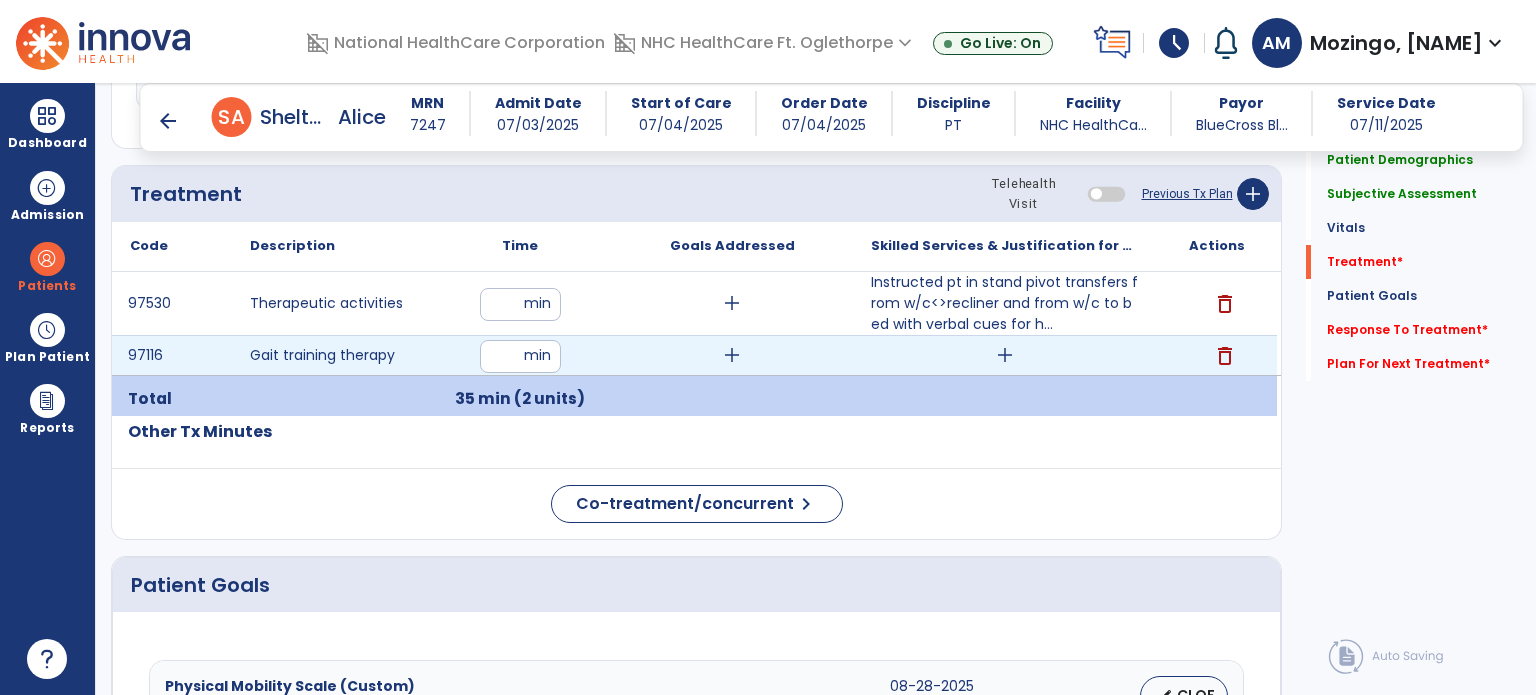 click on "add" at bounding box center [1005, 355] 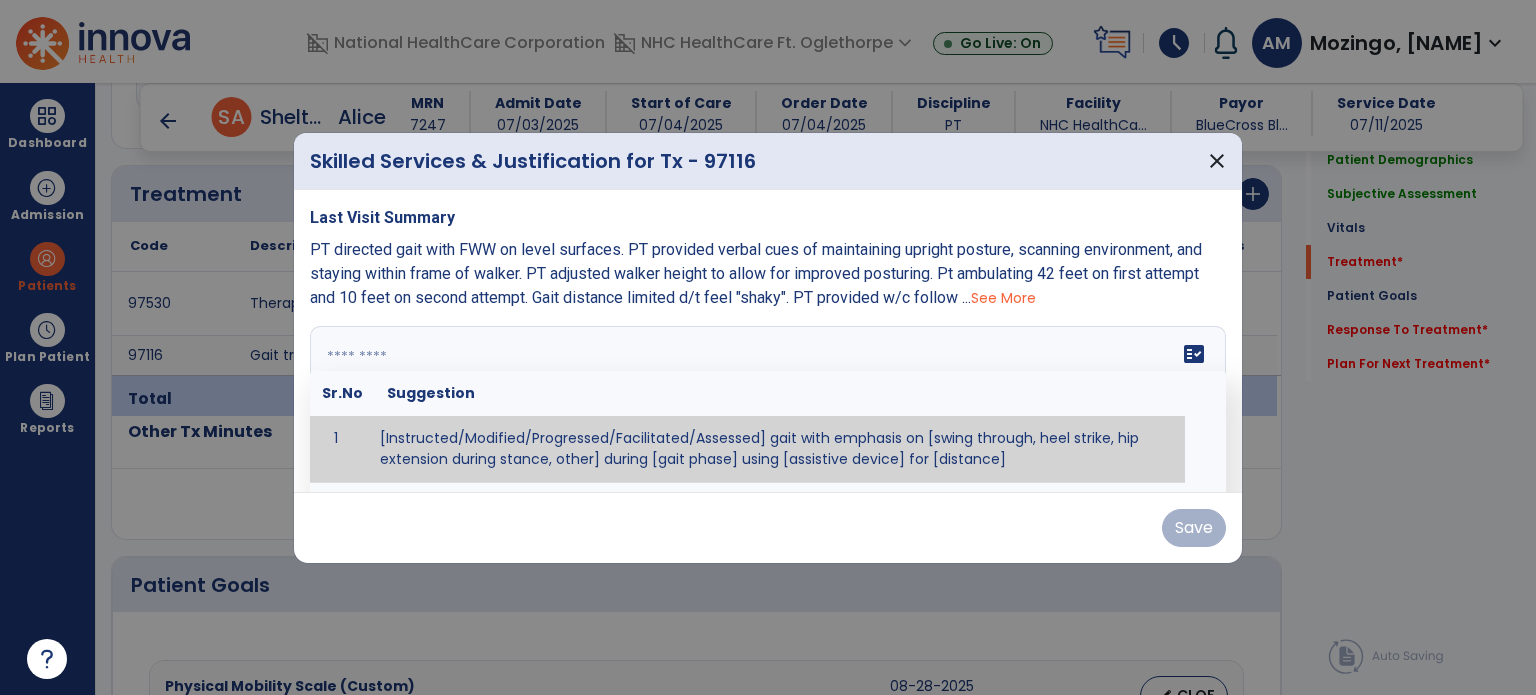 click on "fact_check  Sr.No Suggestion 1 [Instructed/Modified/Progressed/Facilitated/Assessed] gait with emphasis on [swing through, heel strike, hip extension during stance, other] during [gait phase] using [assistive device] for [distance] 2 [Instructed/Modified/Progressed/Facilitated/Assessed] use of [assistive device] and [NWB, PWB, step-to gait pattern, step through gait pattern] 3 [Instructed/Modified/Progressed/Facilitated/Assessed] patient's ability to [ascend/descend # of steps, perform directional changes, walk on even/uneven surfaces, pick-up objects off floor, velocity changes, other] using [assistive device]. 4 [Instructed/Modified/Progressed/Facilitated/Assessed] pre-gait activities including [identify exercise] in order to prepare for gait training. 5" at bounding box center [768, 401] 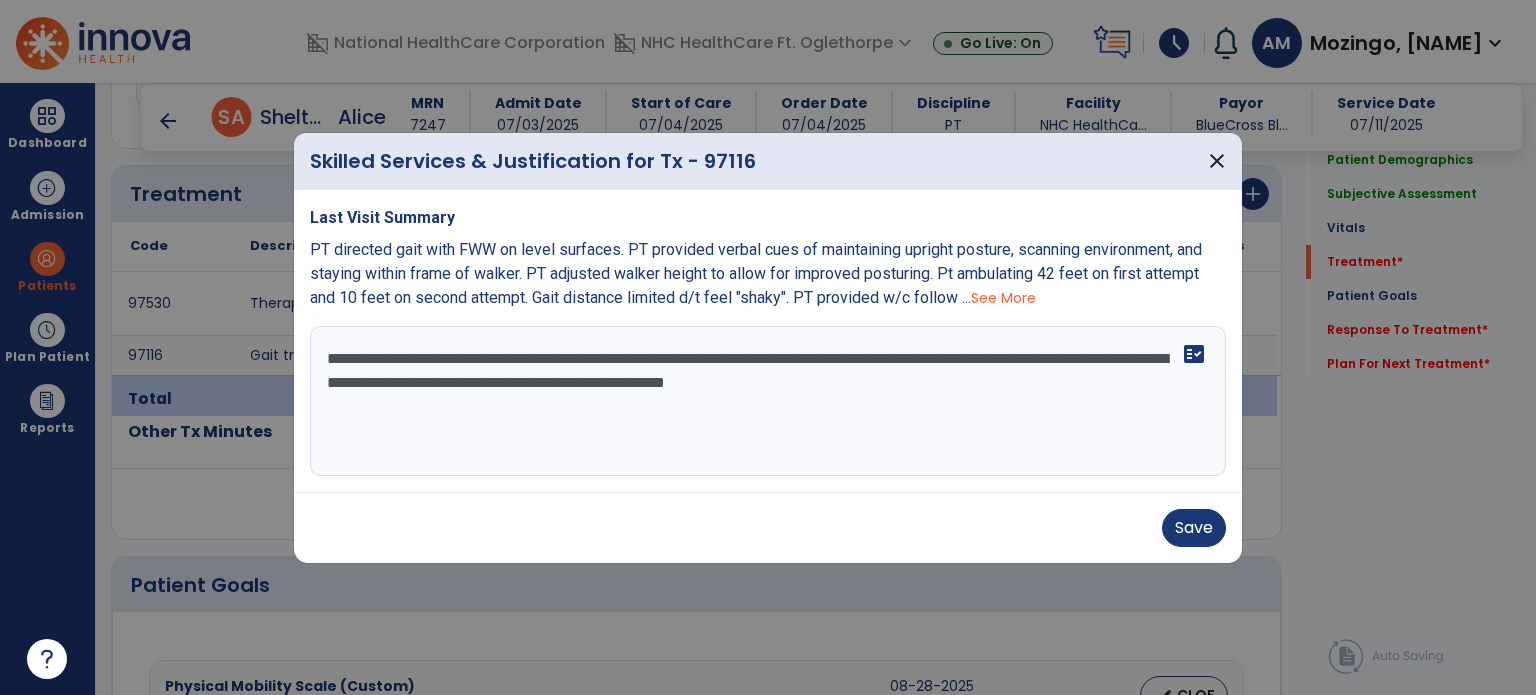 click on "**********" at bounding box center (768, 401) 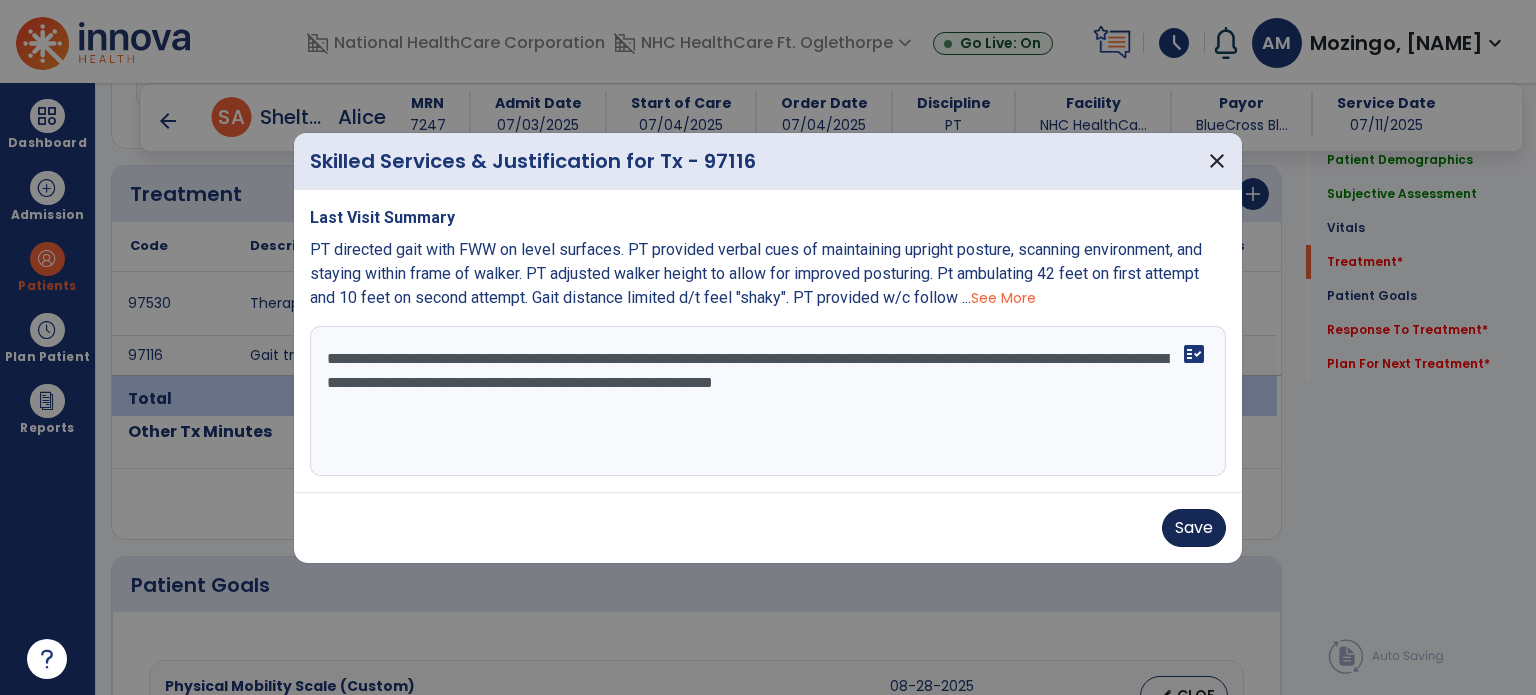 type on "**********" 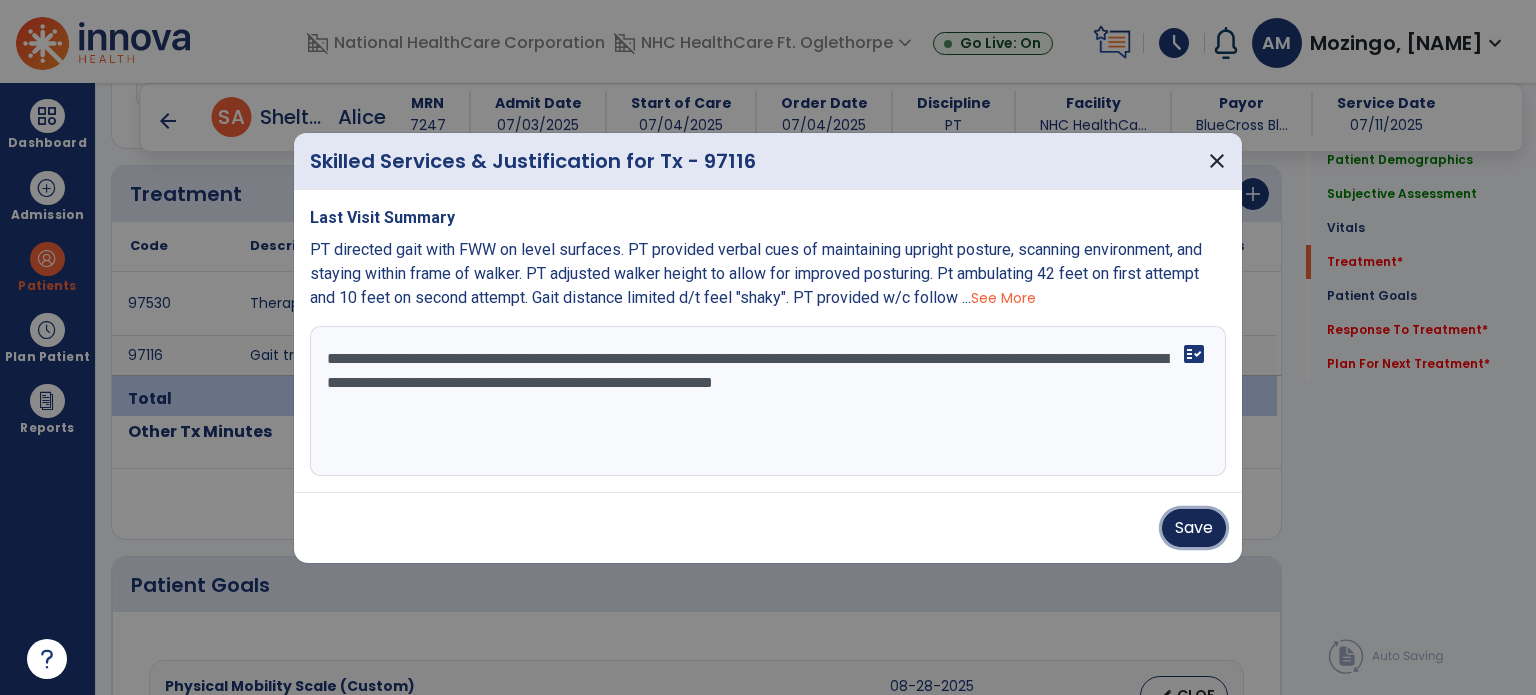 click on "Save" at bounding box center [1194, 528] 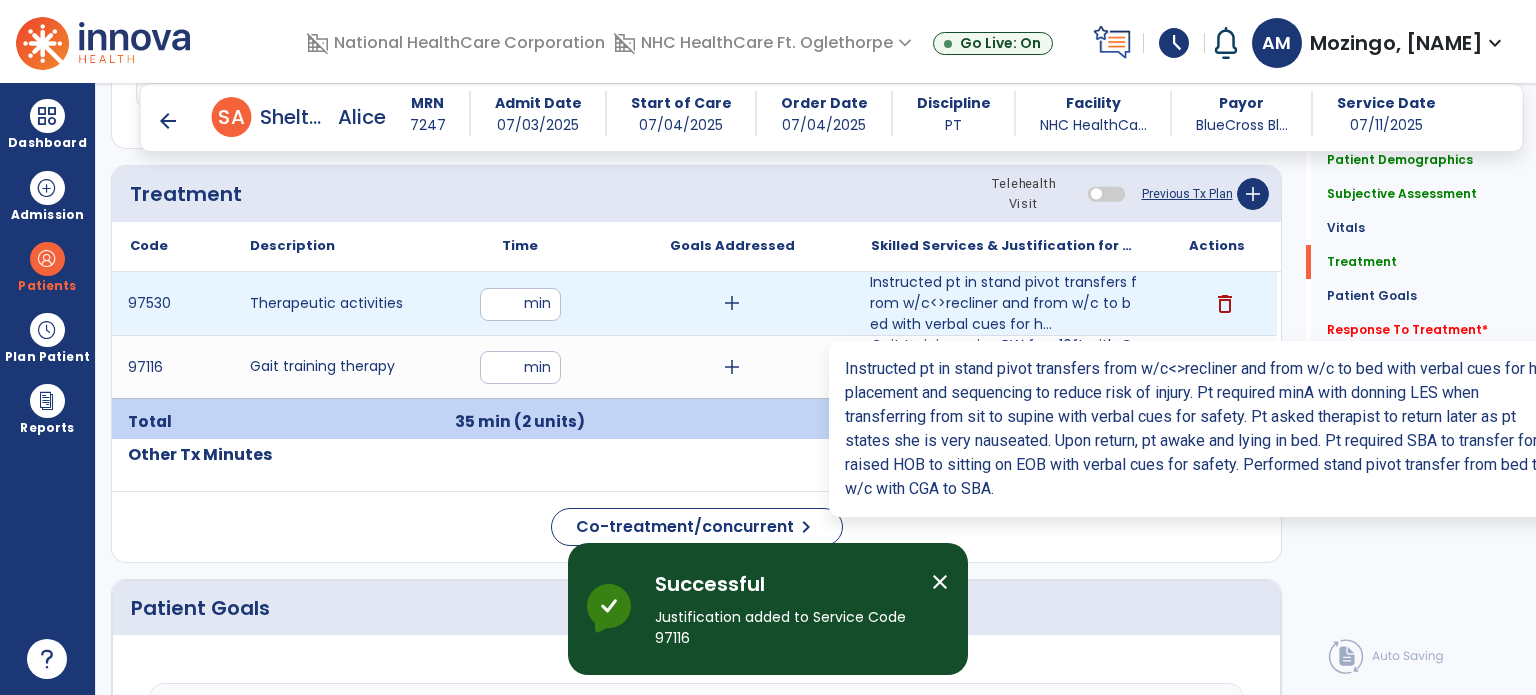 click on "Instructed pt in stand pivot transfers from w/c<>recliner and from w/c to bed with verbal cues for h..." at bounding box center [1004, 303] 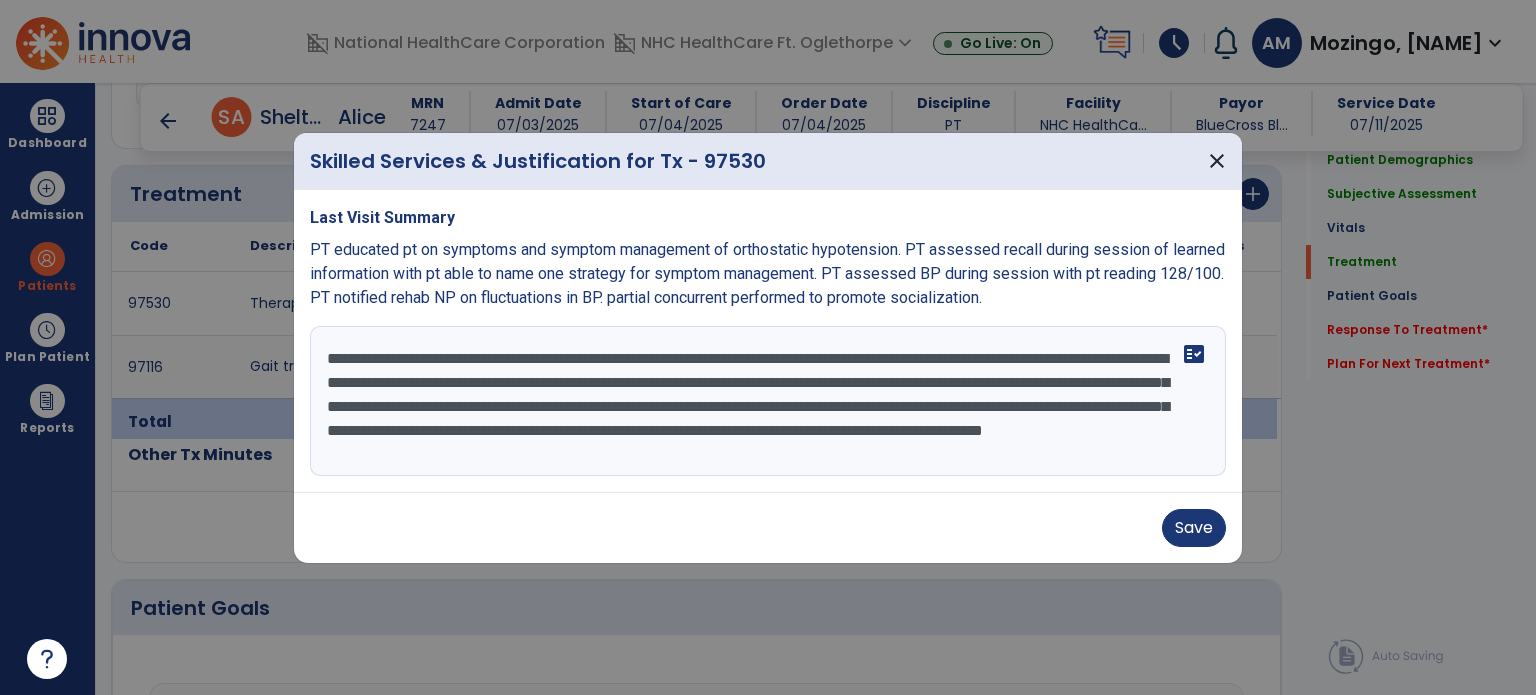 click on "**********" at bounding box center (768, 401) 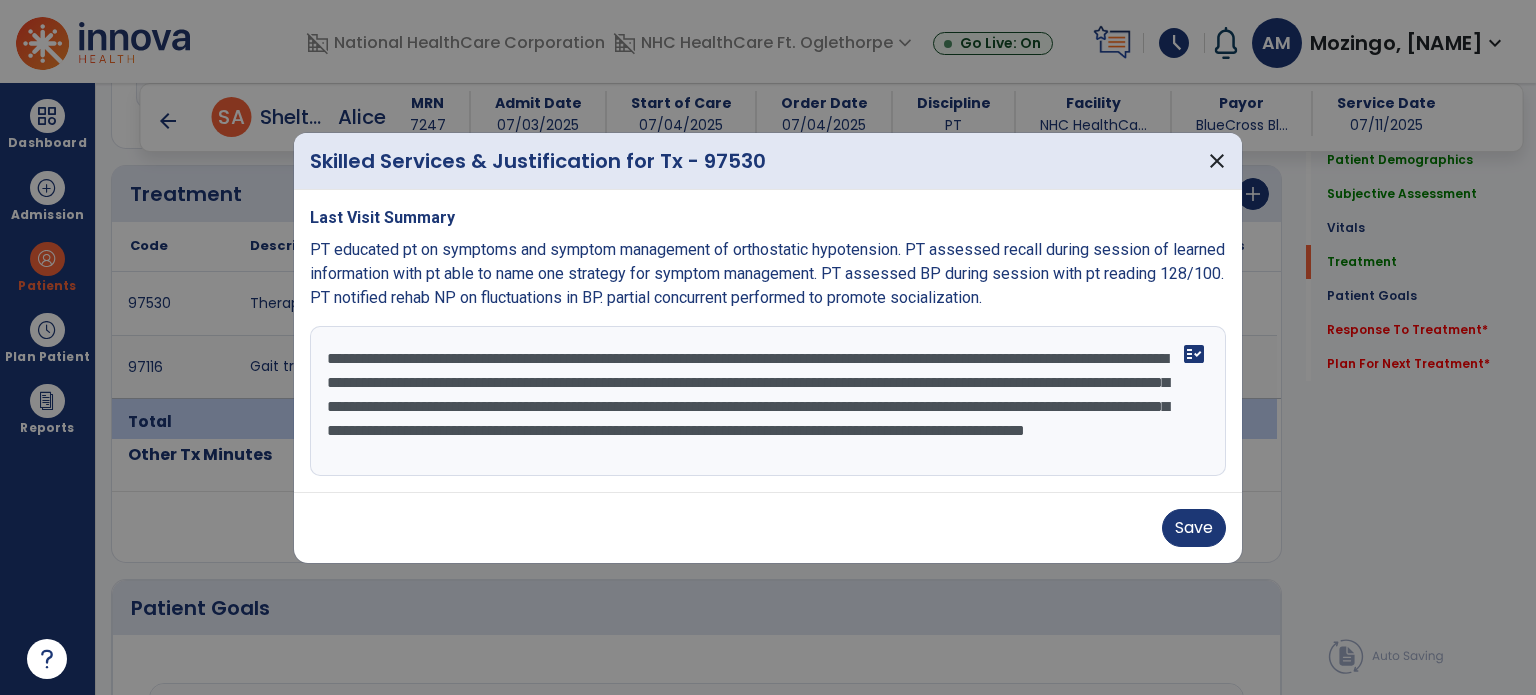 scroll, scrollTop: 15, scrollLeft: 0, axis: vertical 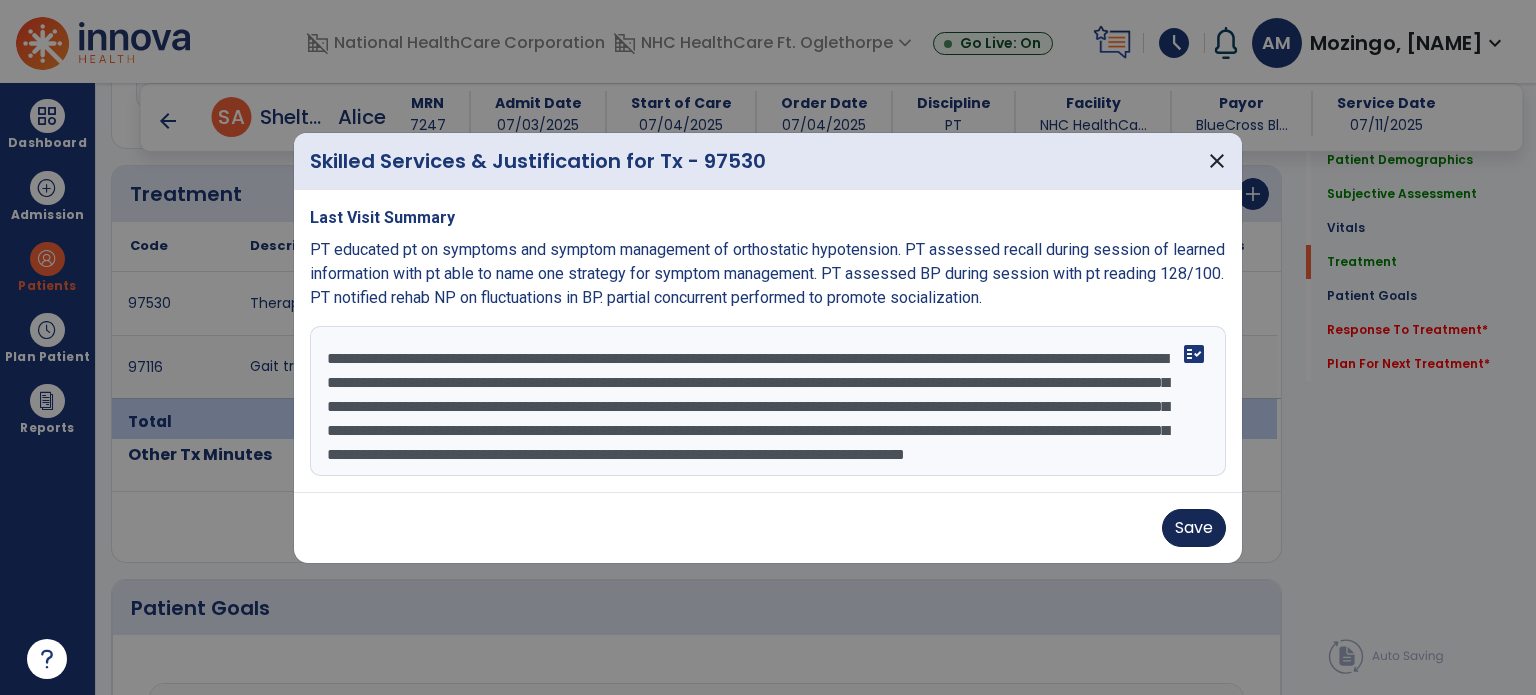 type on "**********" 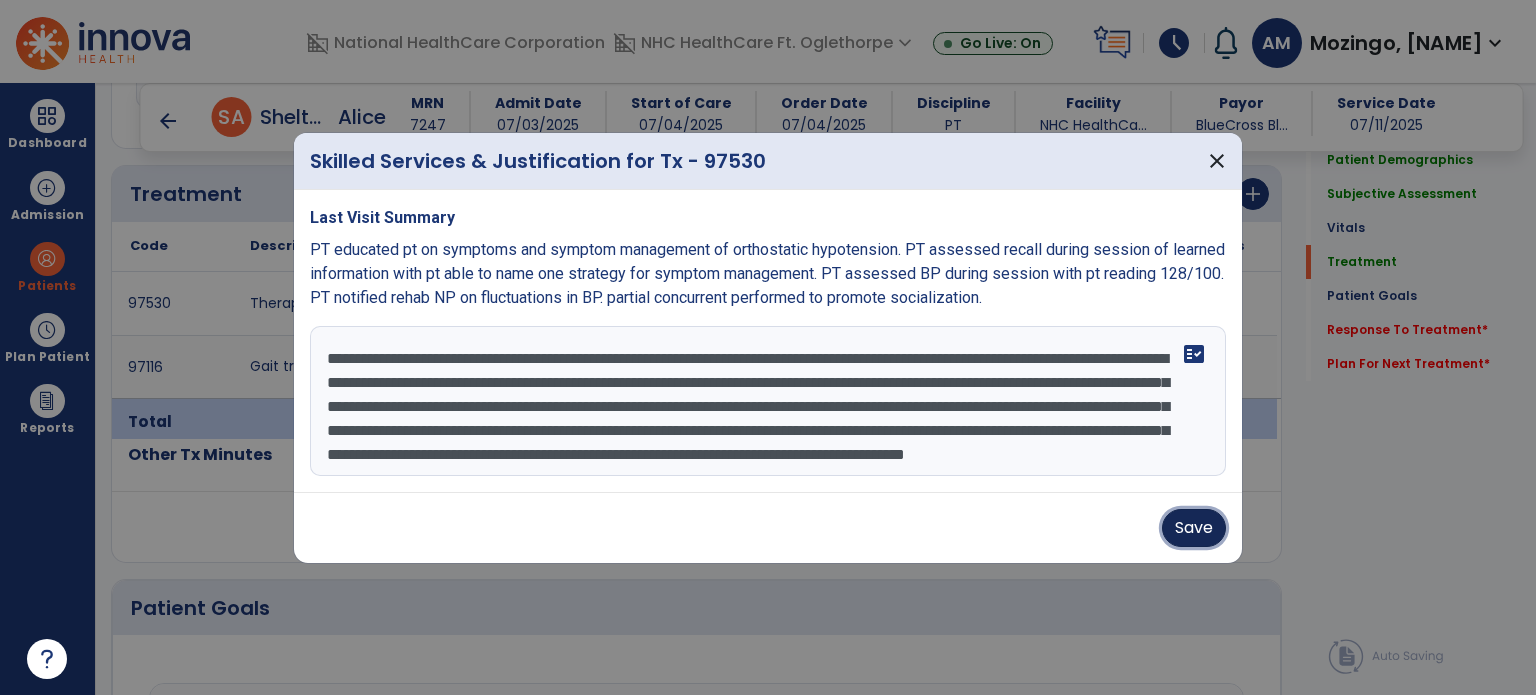 click on "Save" at bounding box center (1194, 528) 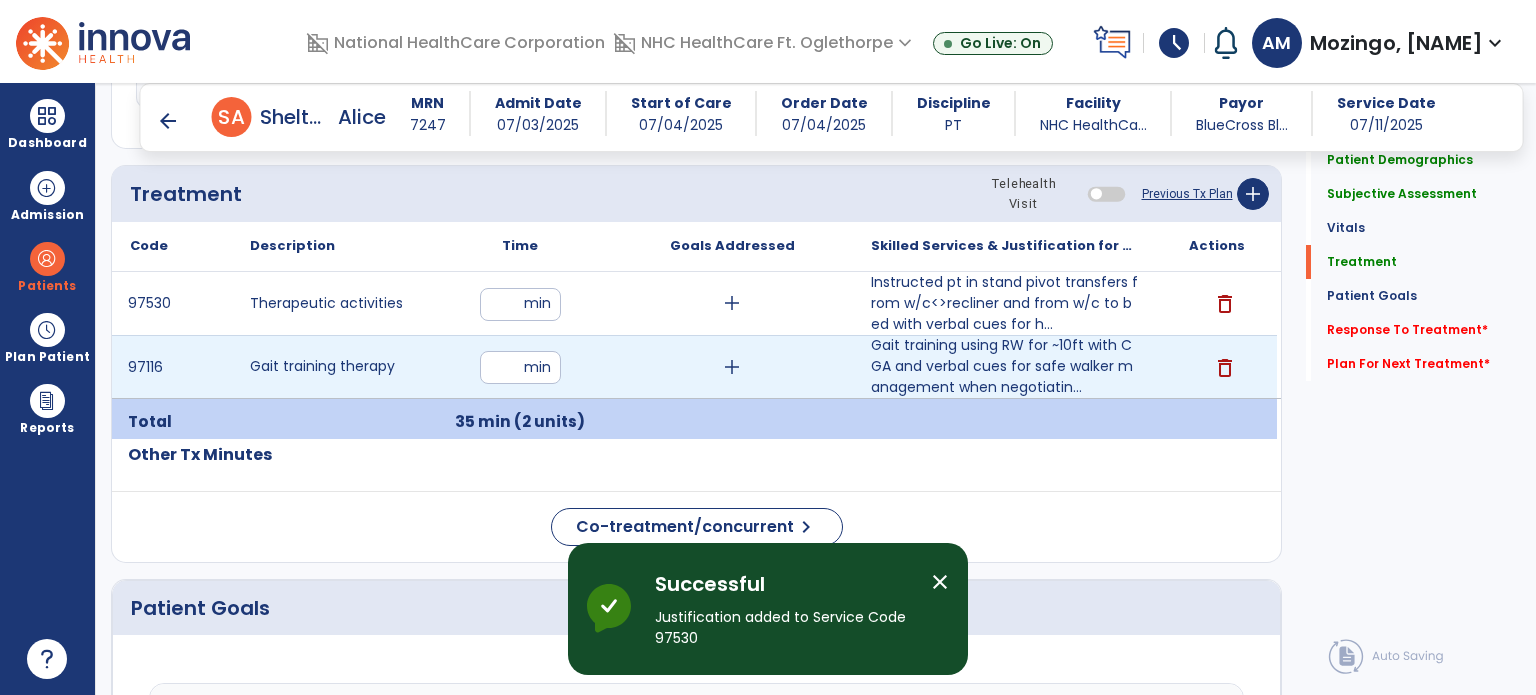 click on "**" at bounding box center [520, 367] 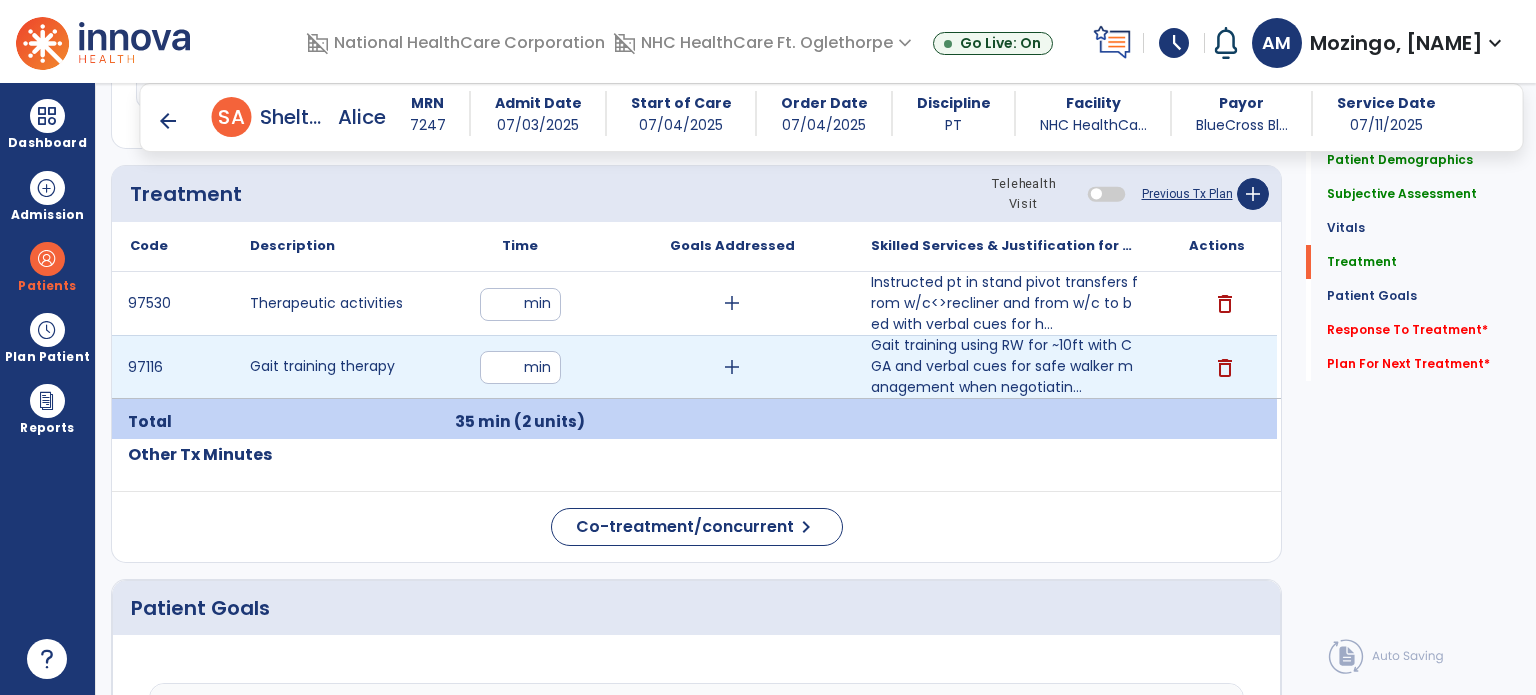 type on "**" 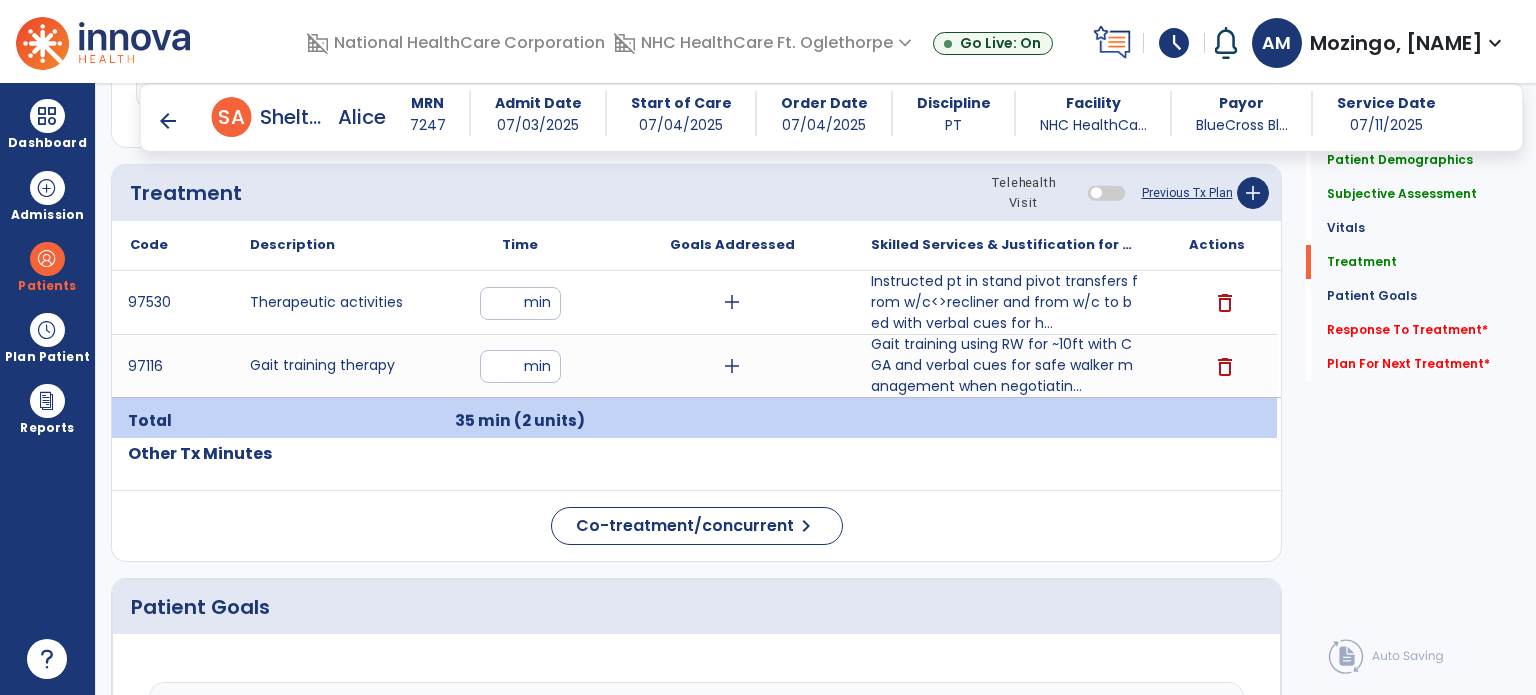 scroll, scrollTop: 1124, scrollLeft: 0, axis: vertical 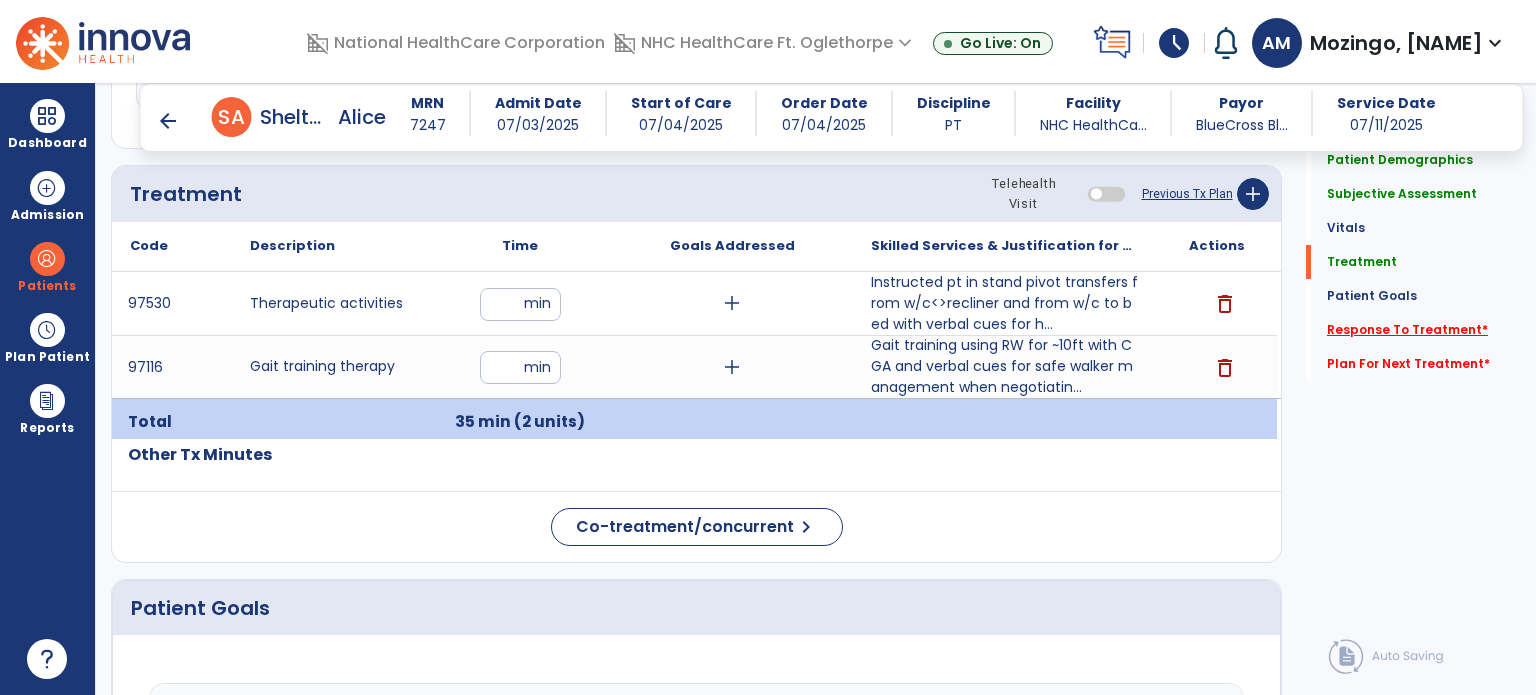 click on "Response To Treatment   *" 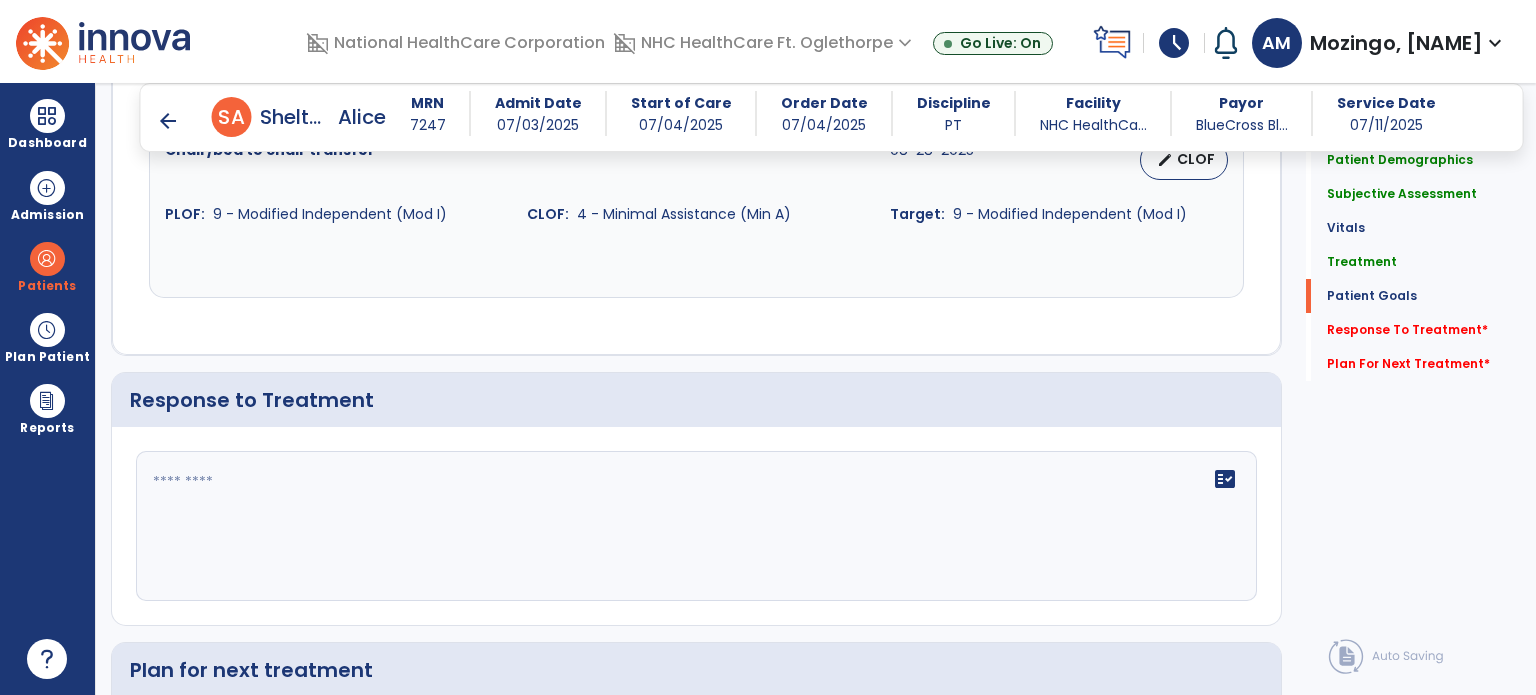 scroll, scrollTop: 2473, scrollLeft: 0, axis: vertical 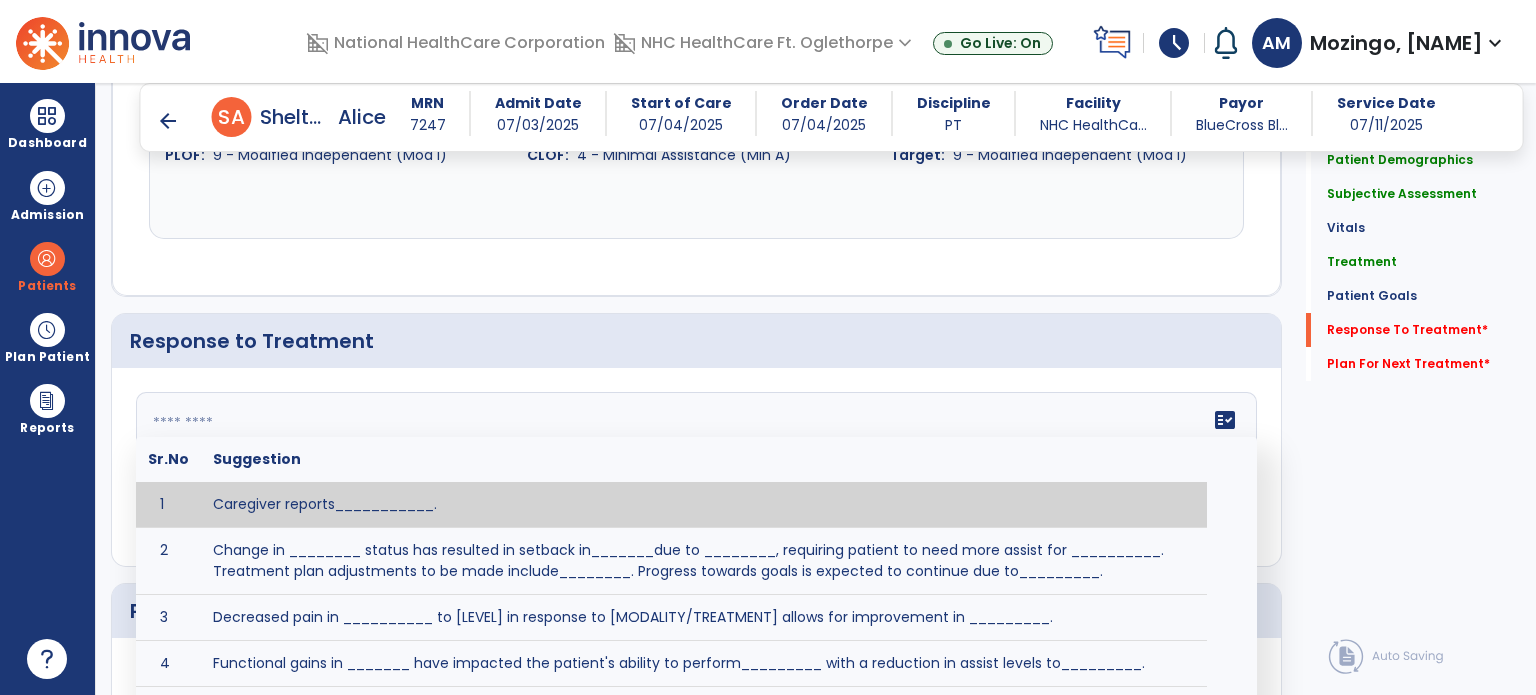 click 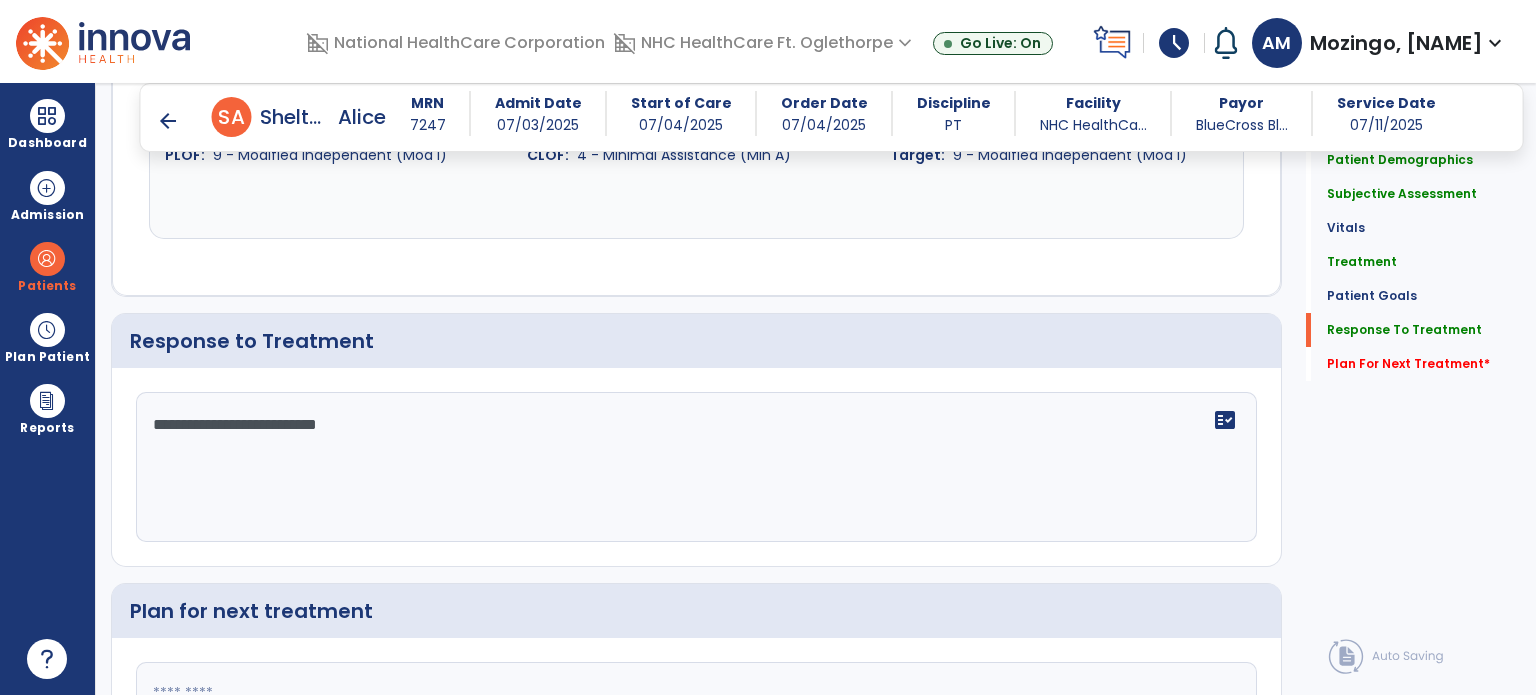 scroll, scrollTop: 2472, scrollLeft: 0, axis: vertical 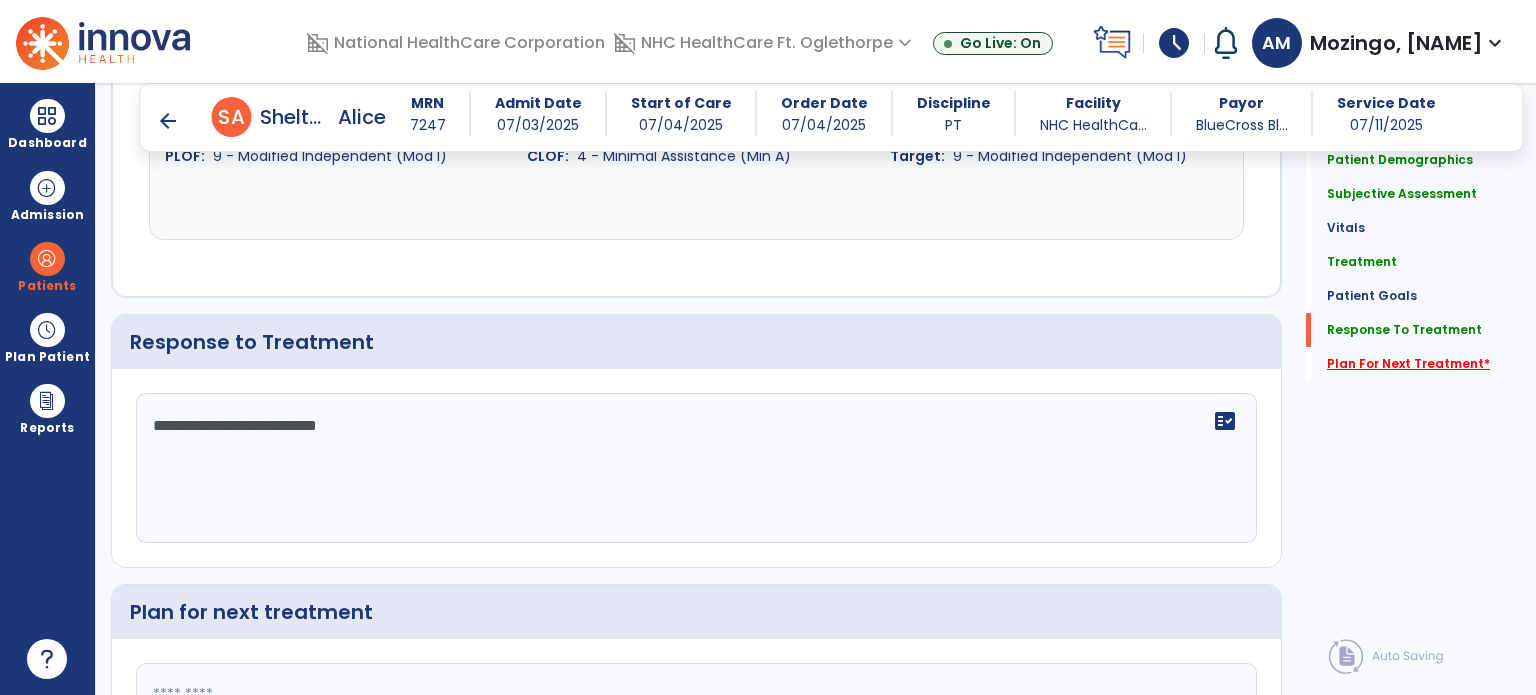 type on "**********" 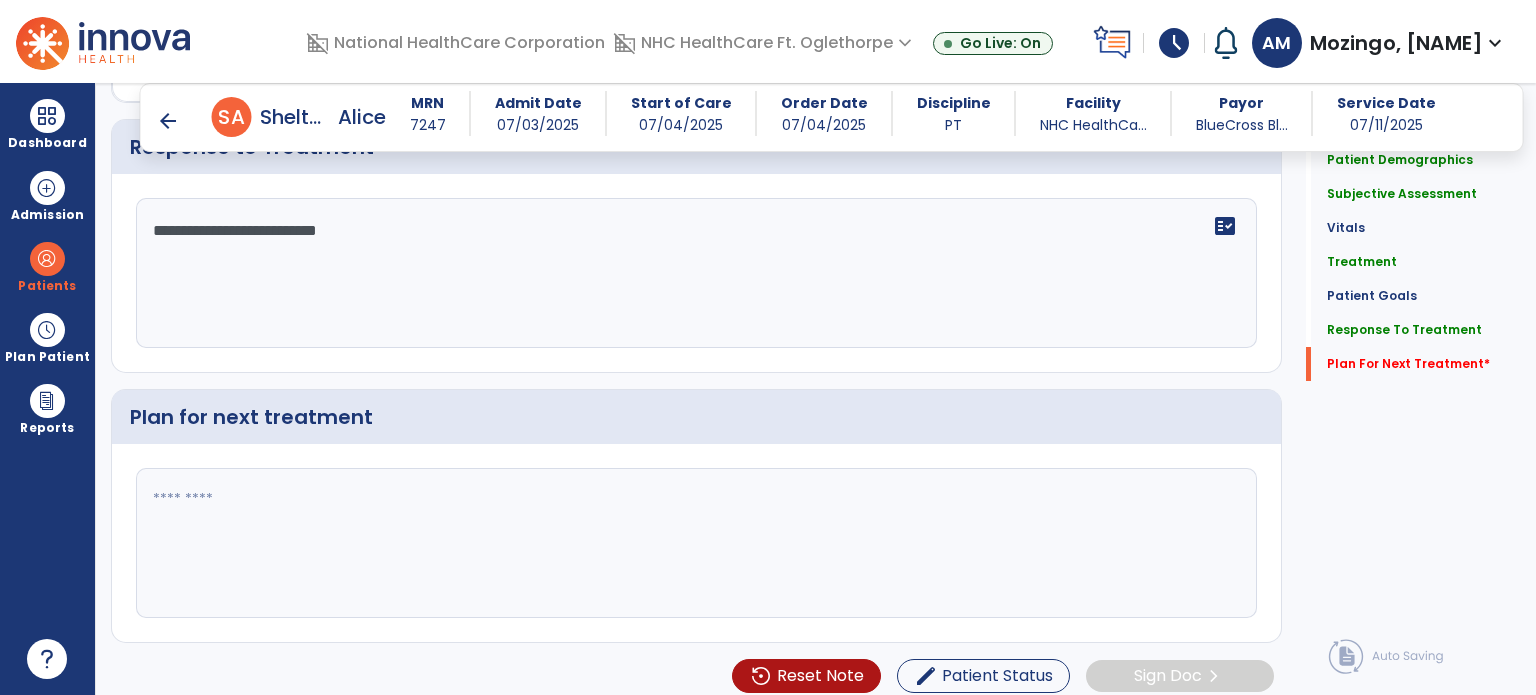 scroll, scrollTop: 2674, scrollLeft: 0, axis: vertical 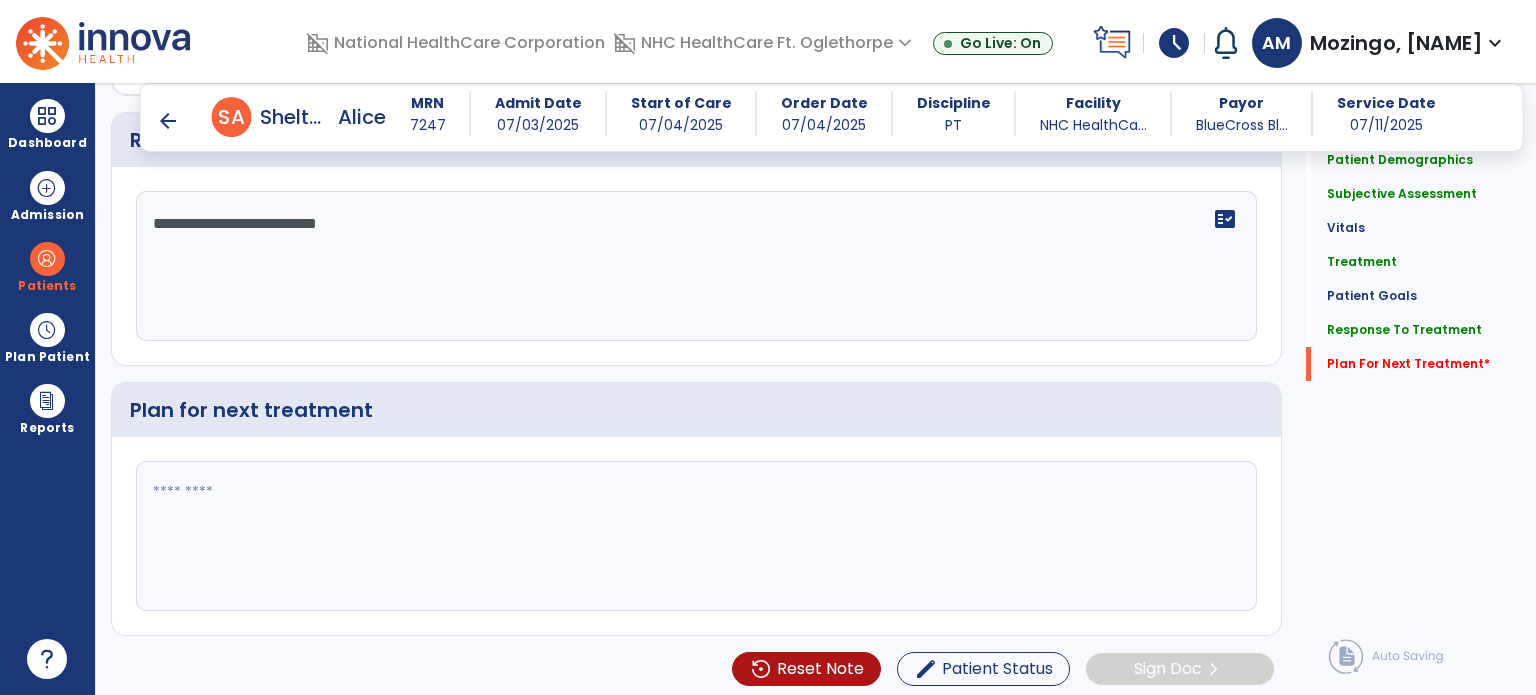 click 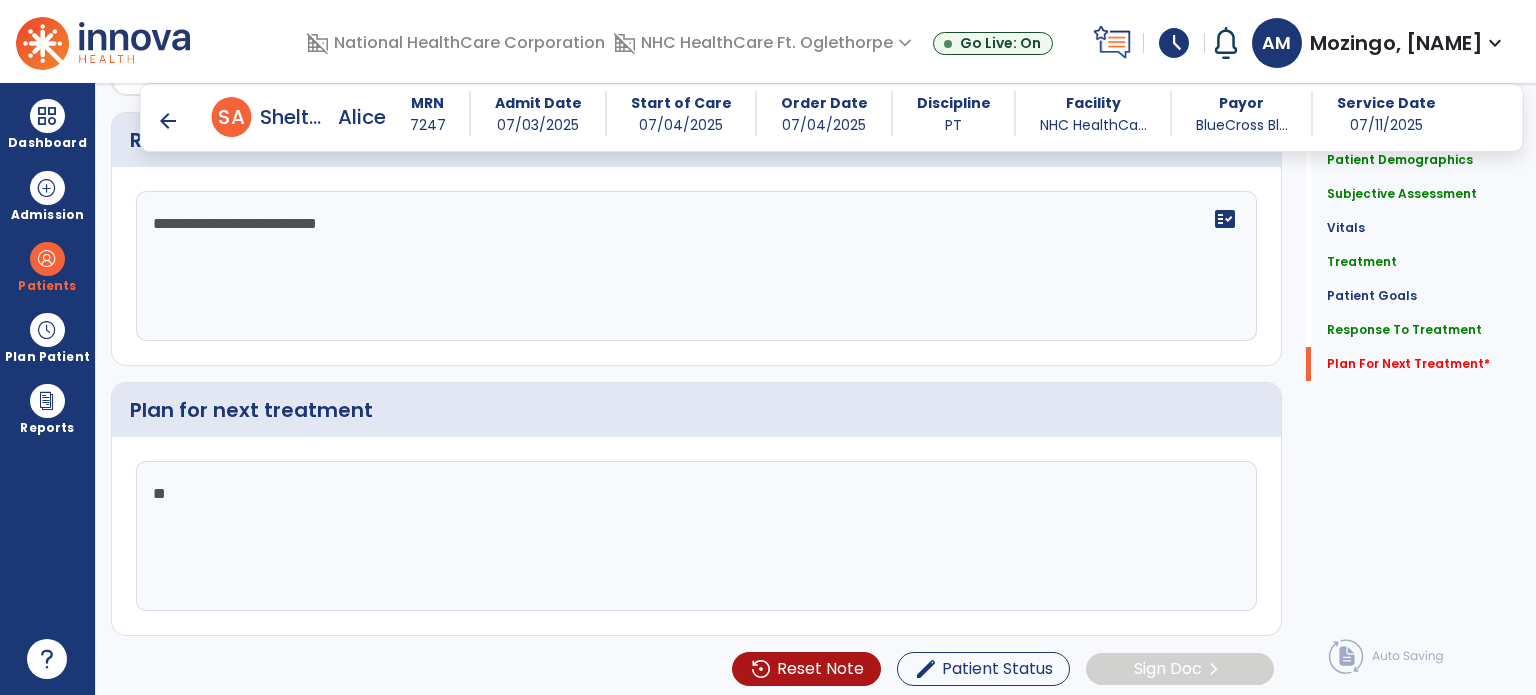 type on "*" 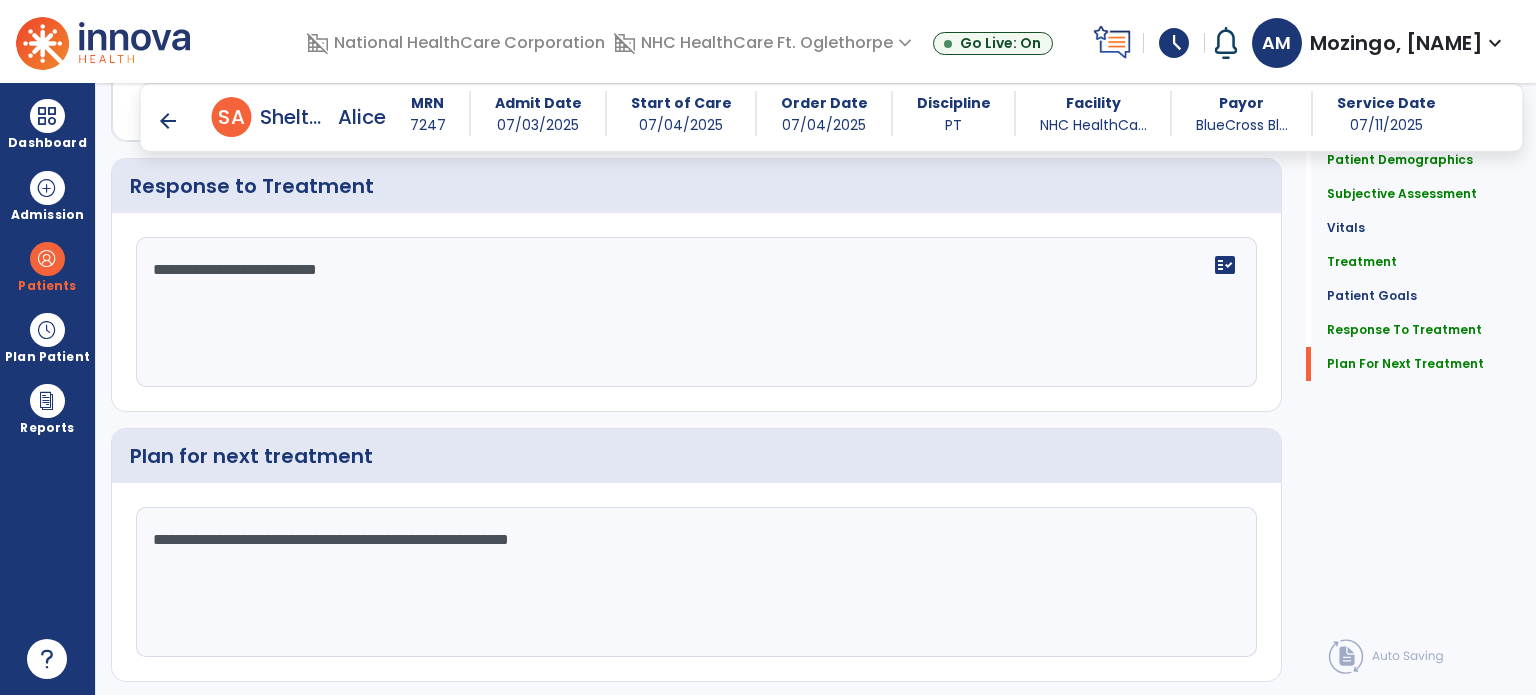 scroll, scrollTop: 2674, scrollLeft: 0, axis: vertical 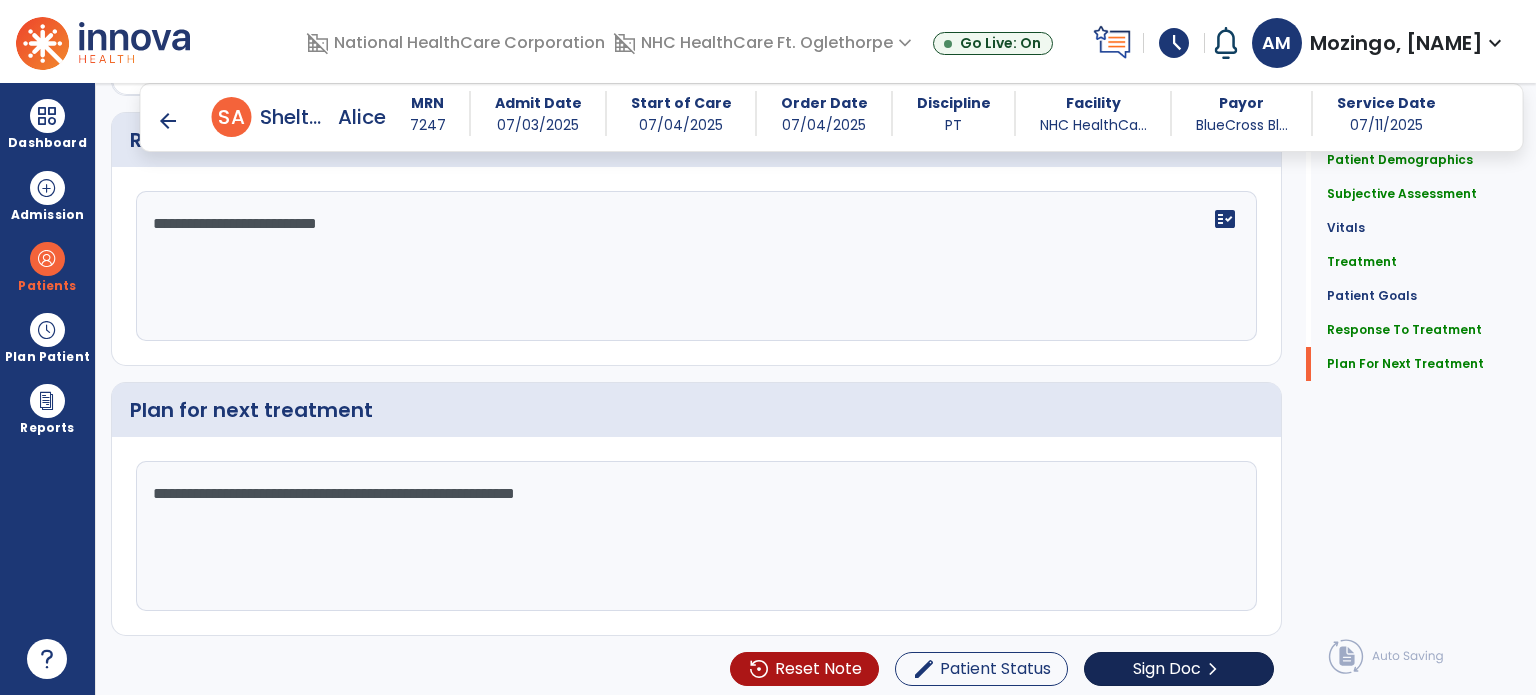 type on "**********" 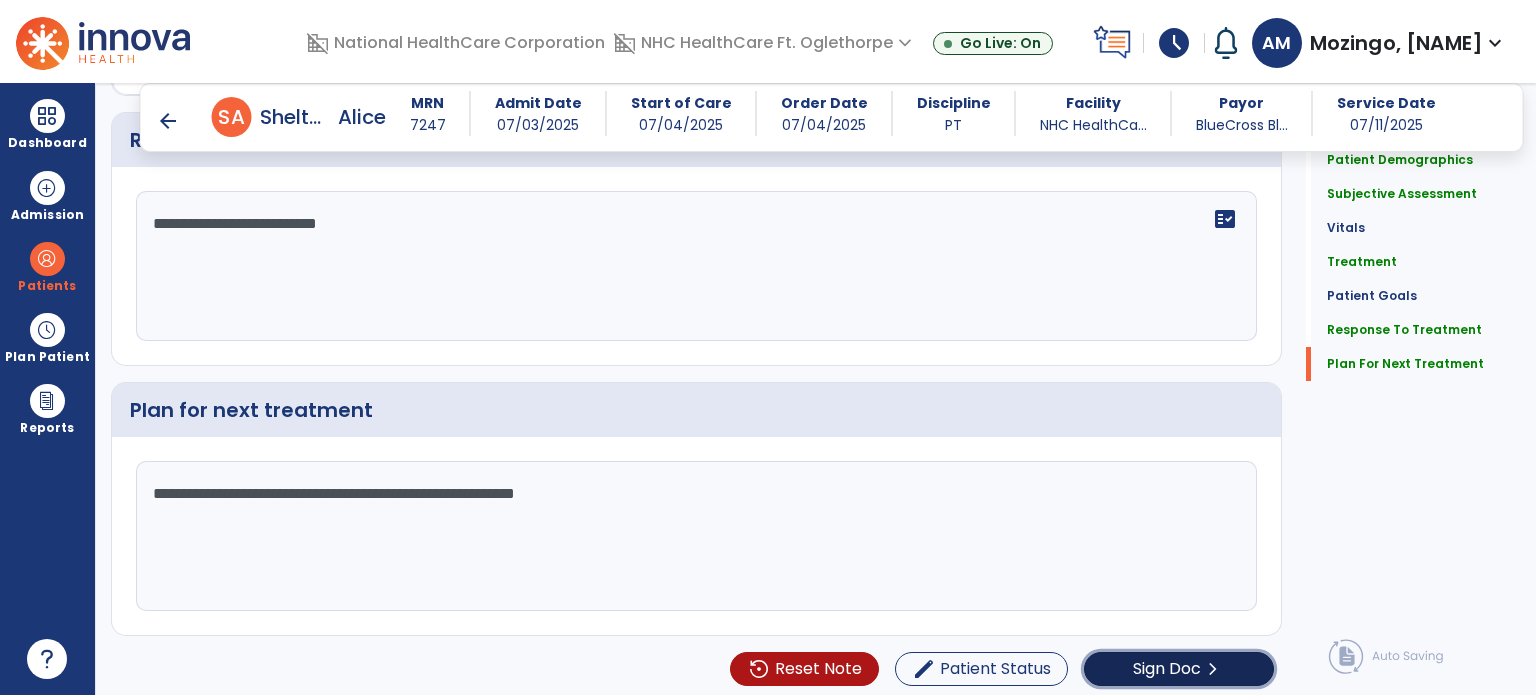 click on "Sign Doc" 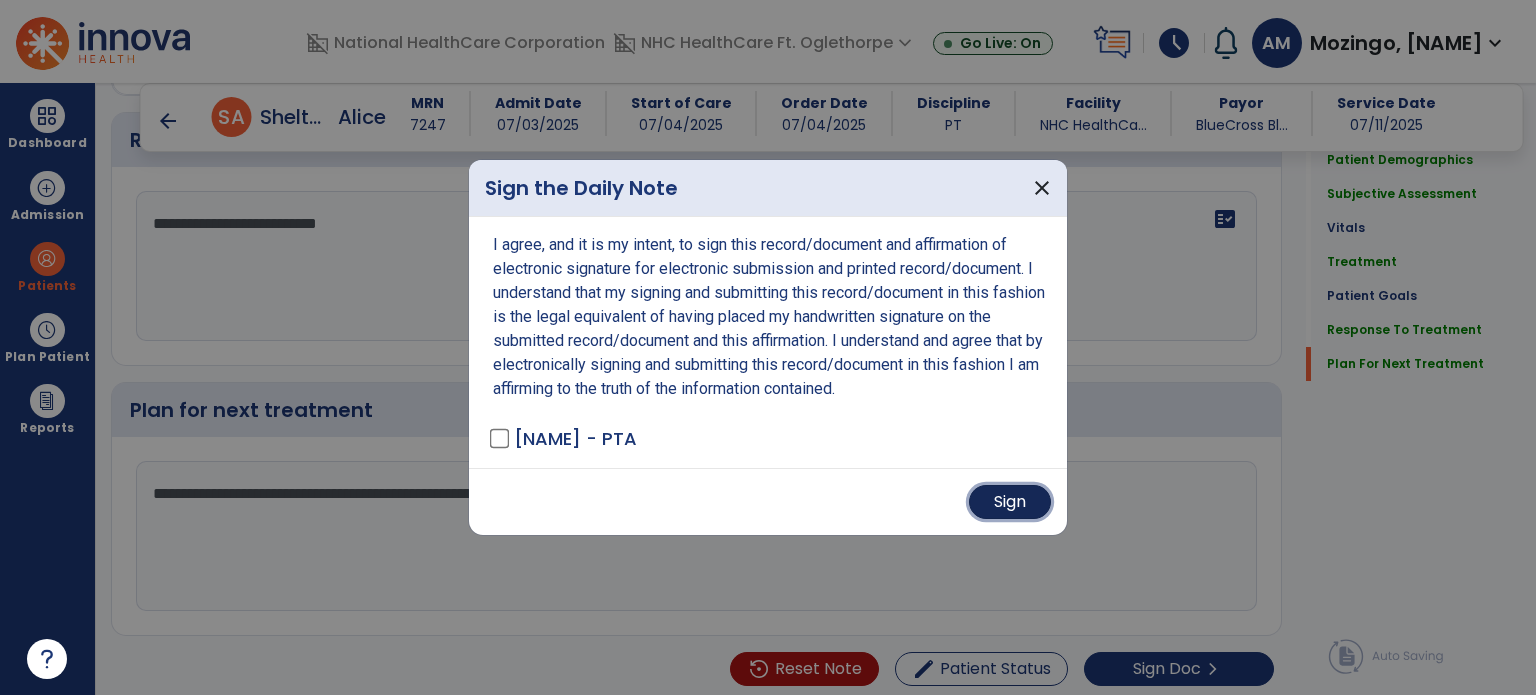 click on "Sign" at bounding box center (1010, 502) 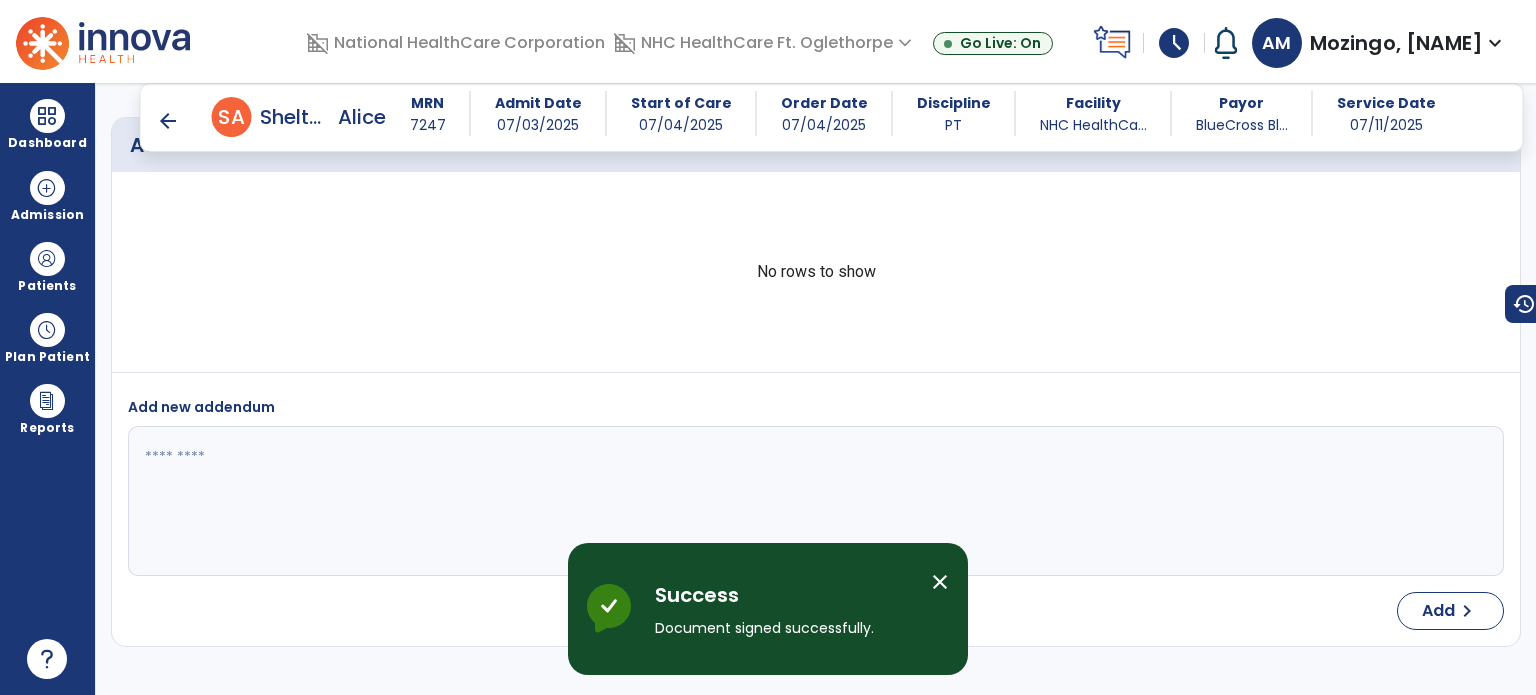scroll, scrollTop: 3932, scrollLeft: 0, axis: vertical 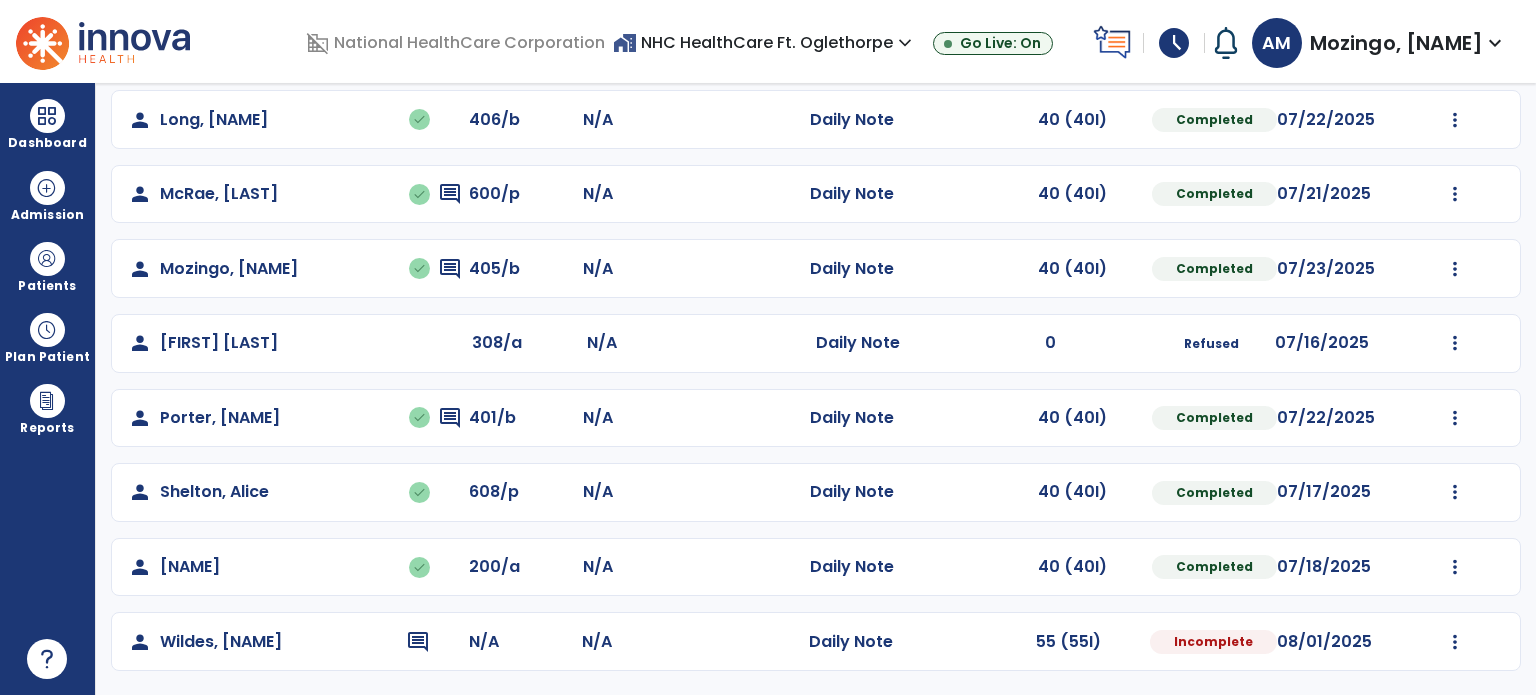 click on "Mark Visit As Complete   Reset Note   Open Document   G + C Mins" 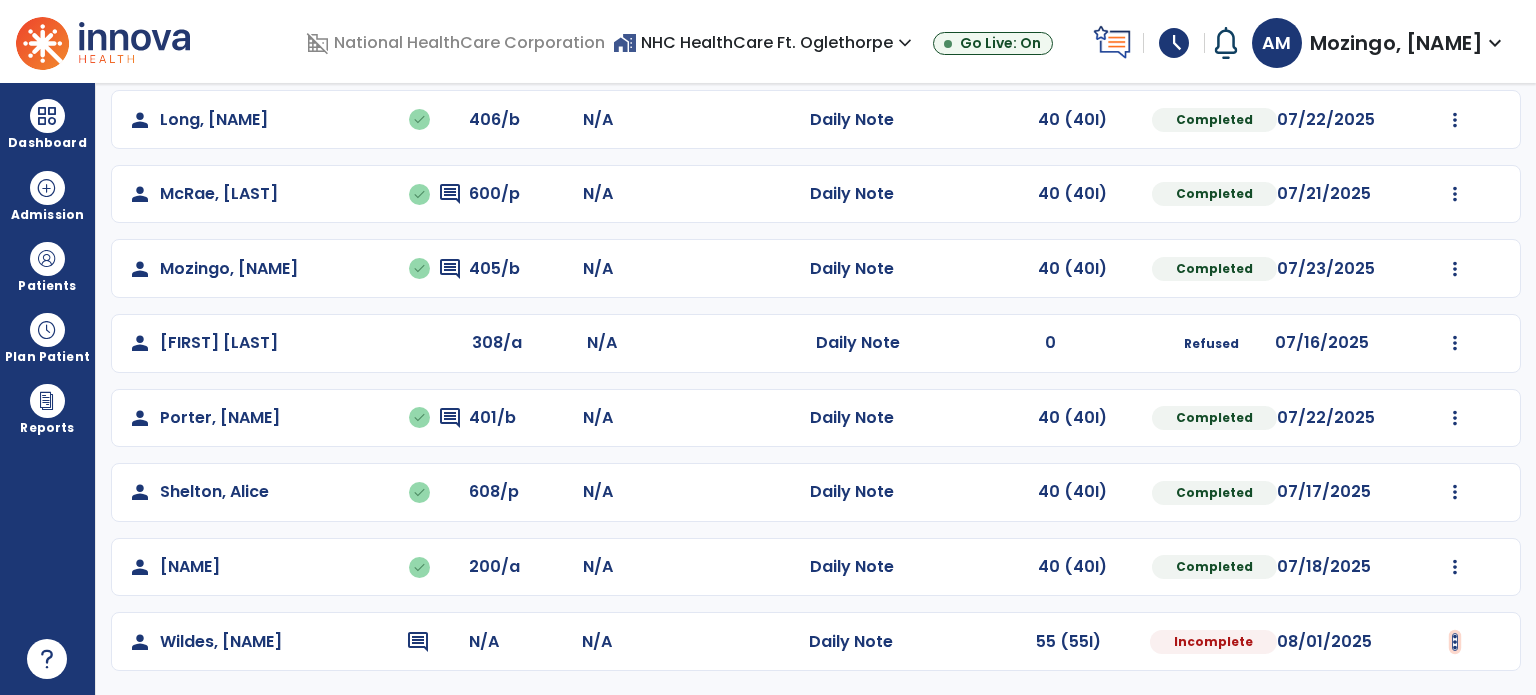 click at bounding box center (1455, 45) 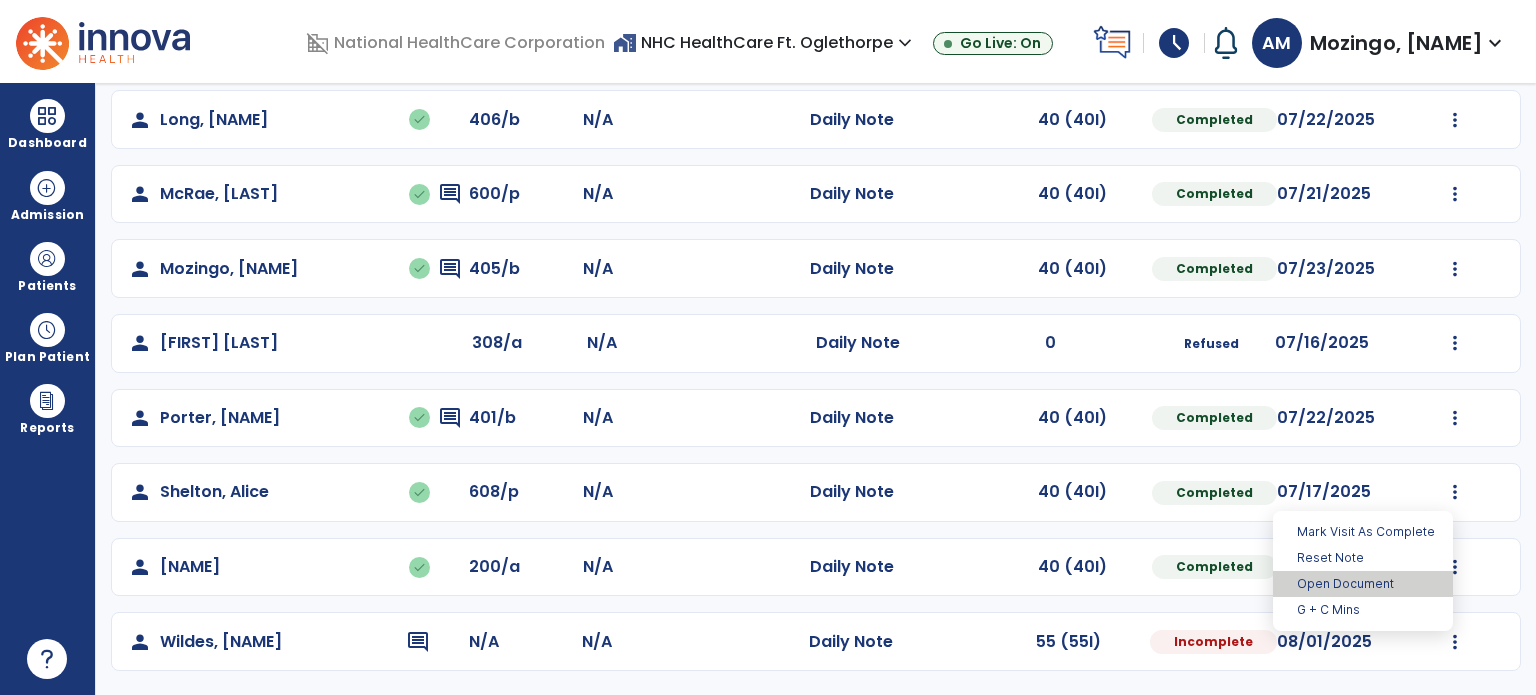 click on "Open Document" at bounding box center (1363, 584) 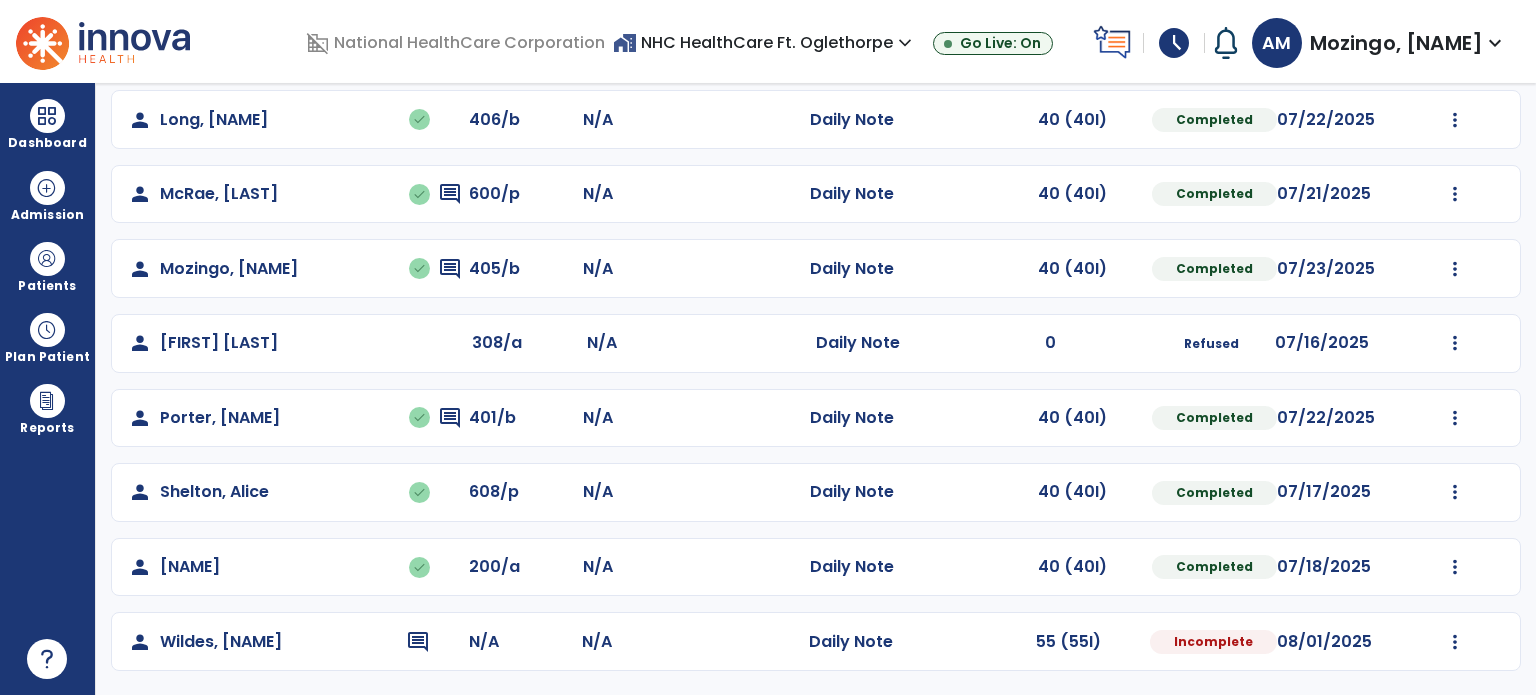 select on "*" 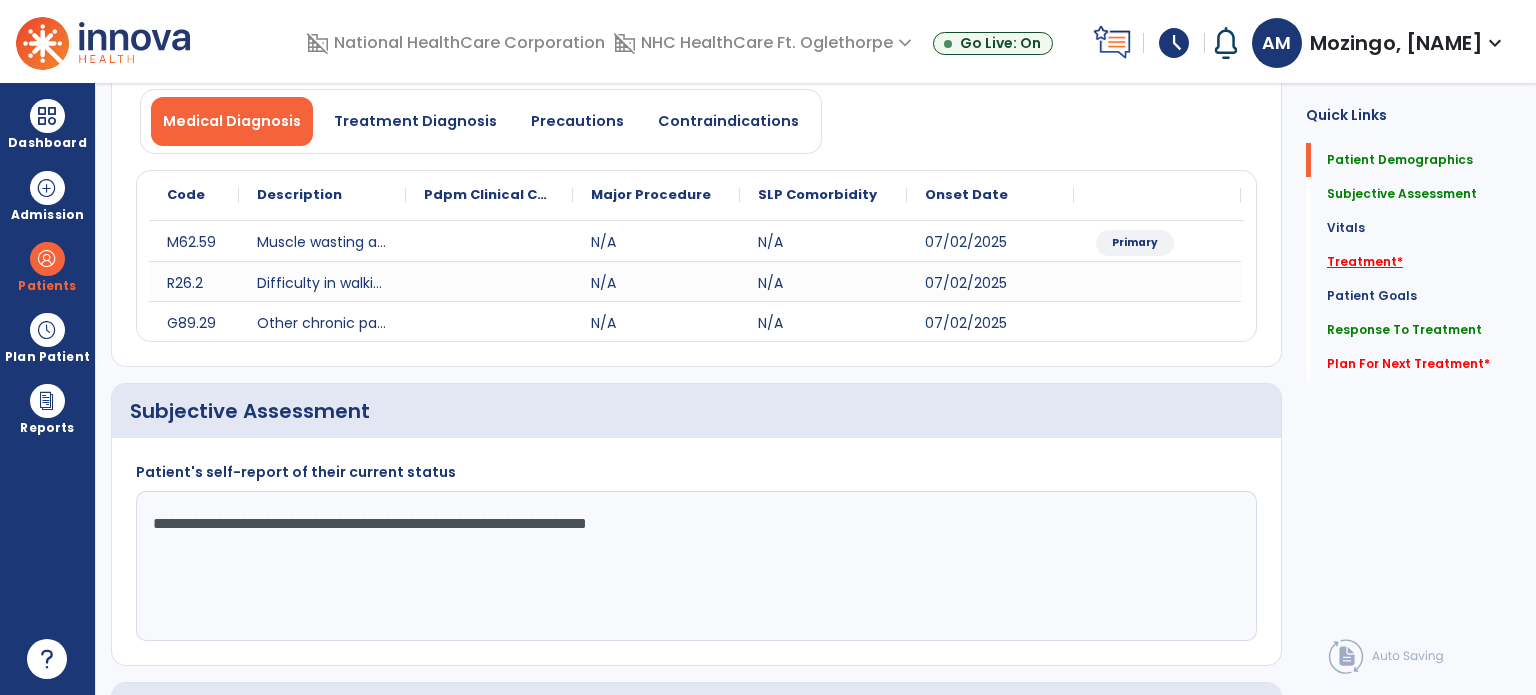 click on "Treatment   *" 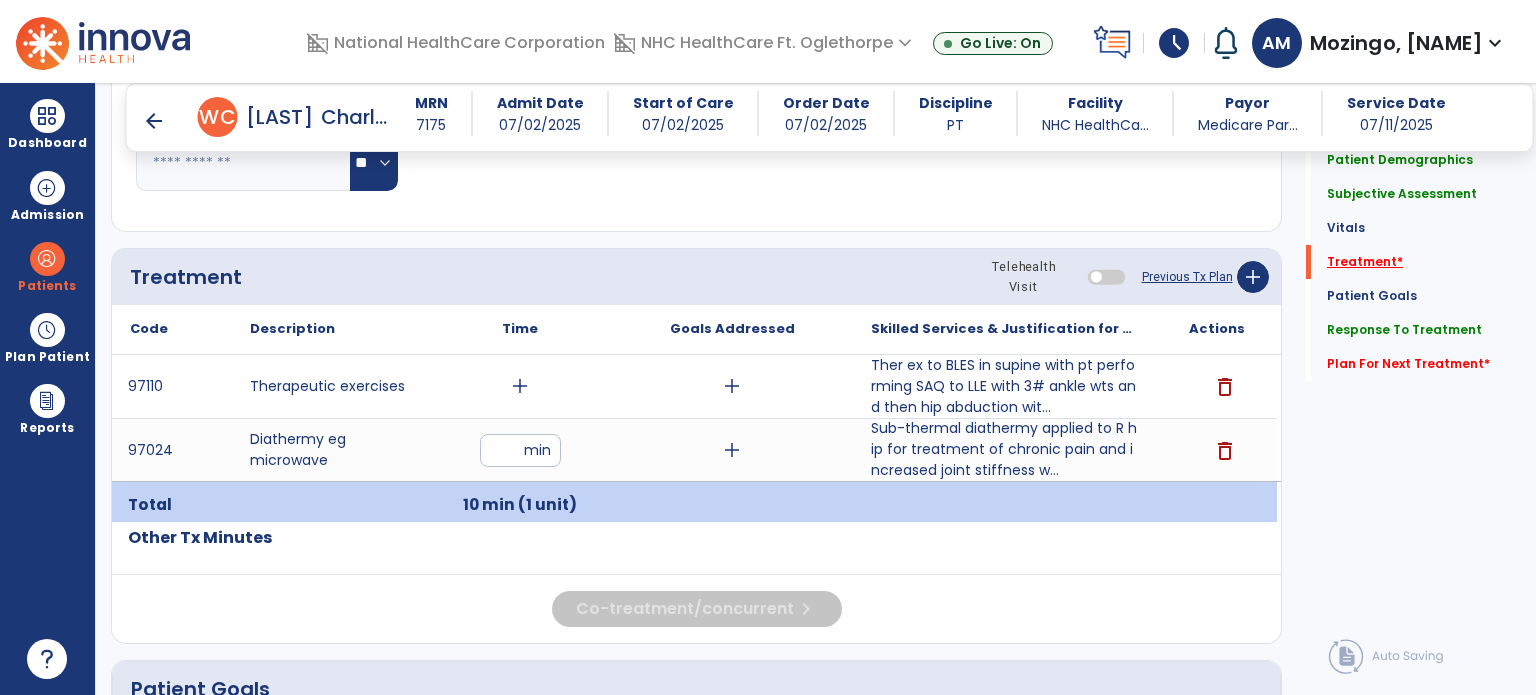 scroll, scrollTop: 1156, scrollLeft: 0, axis: vertical 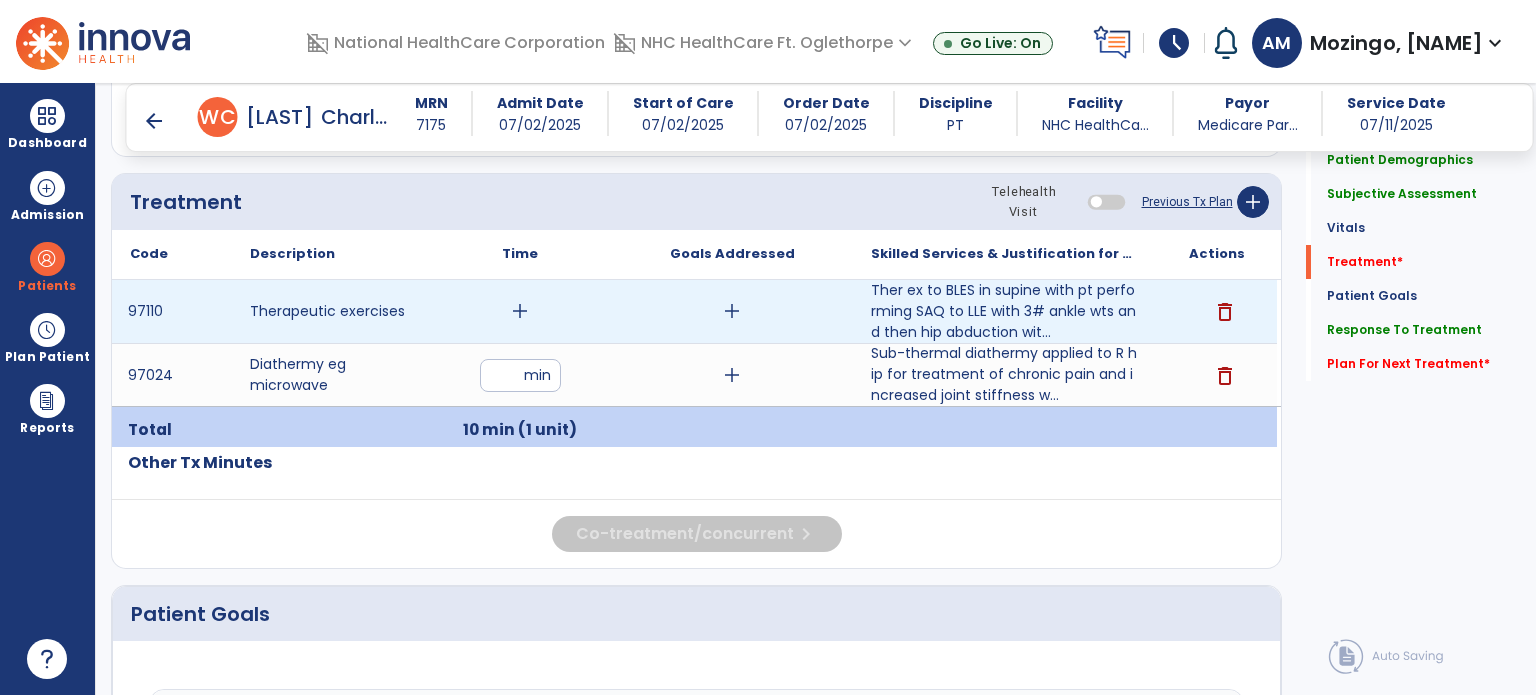 click on "add" at bounding box center (520, 311) 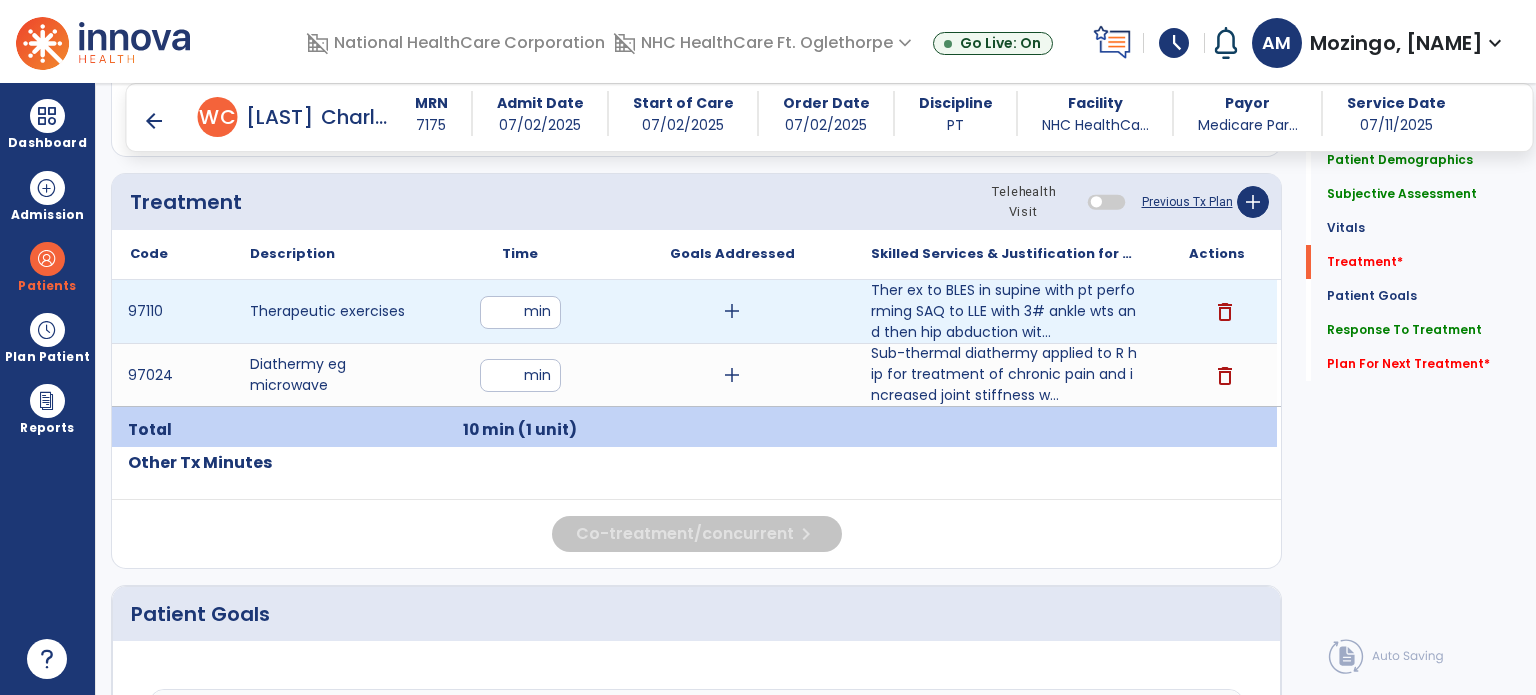 type on "**" 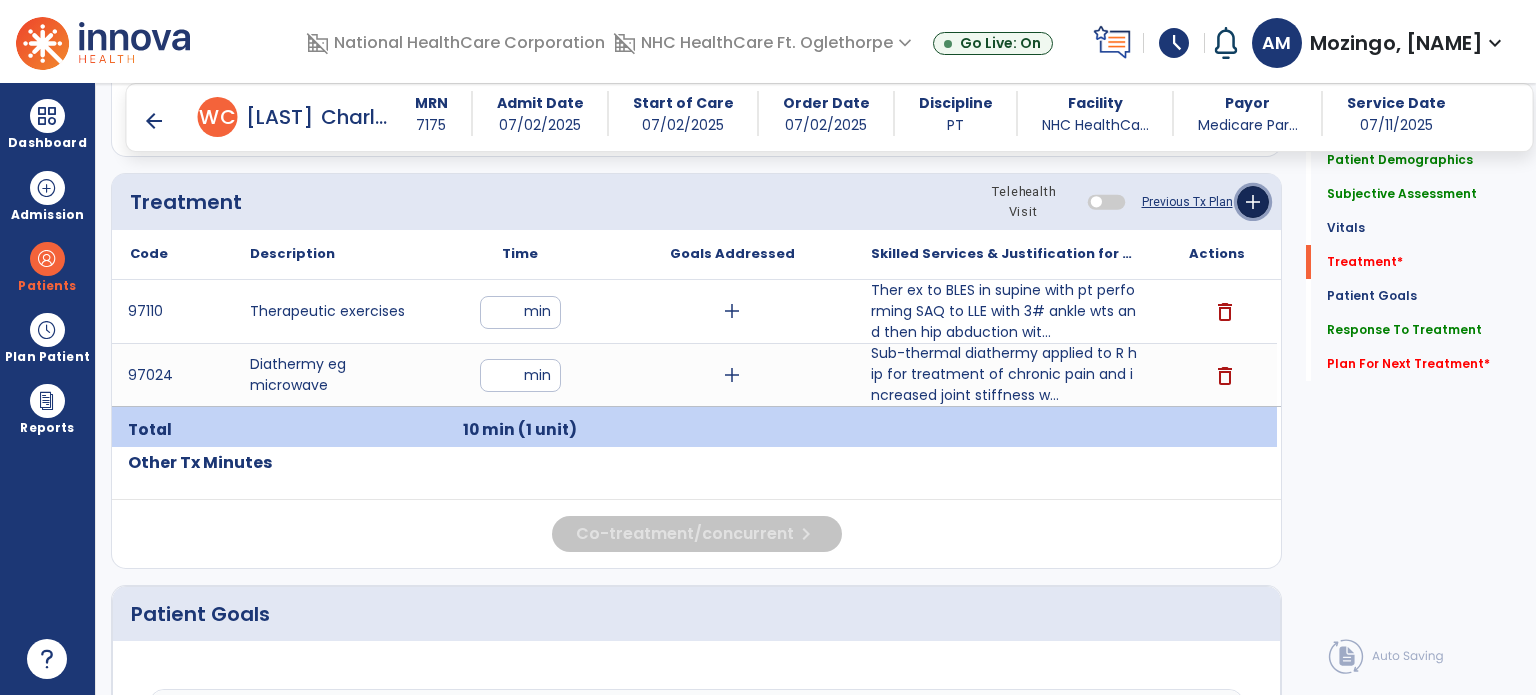 click on "add" 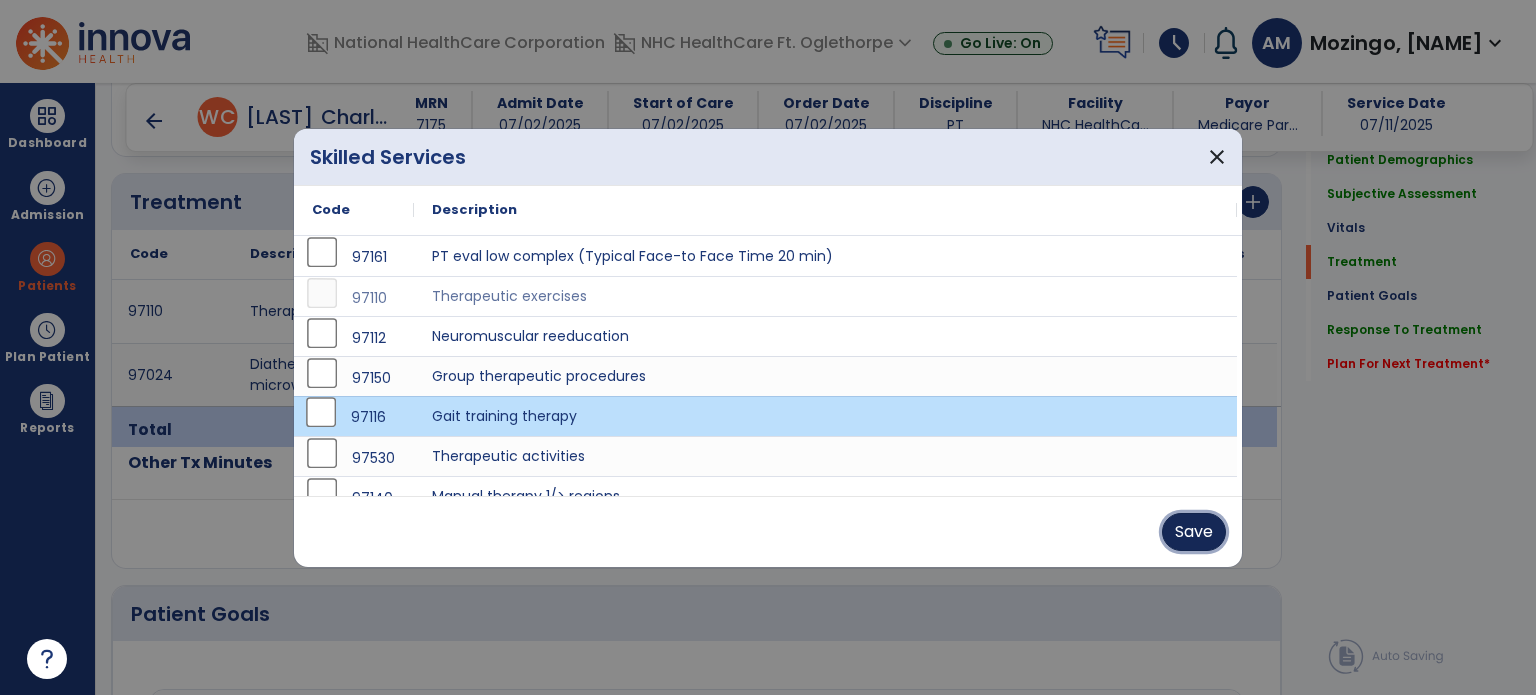 click on "Save" at bounding box center [1194, 532] 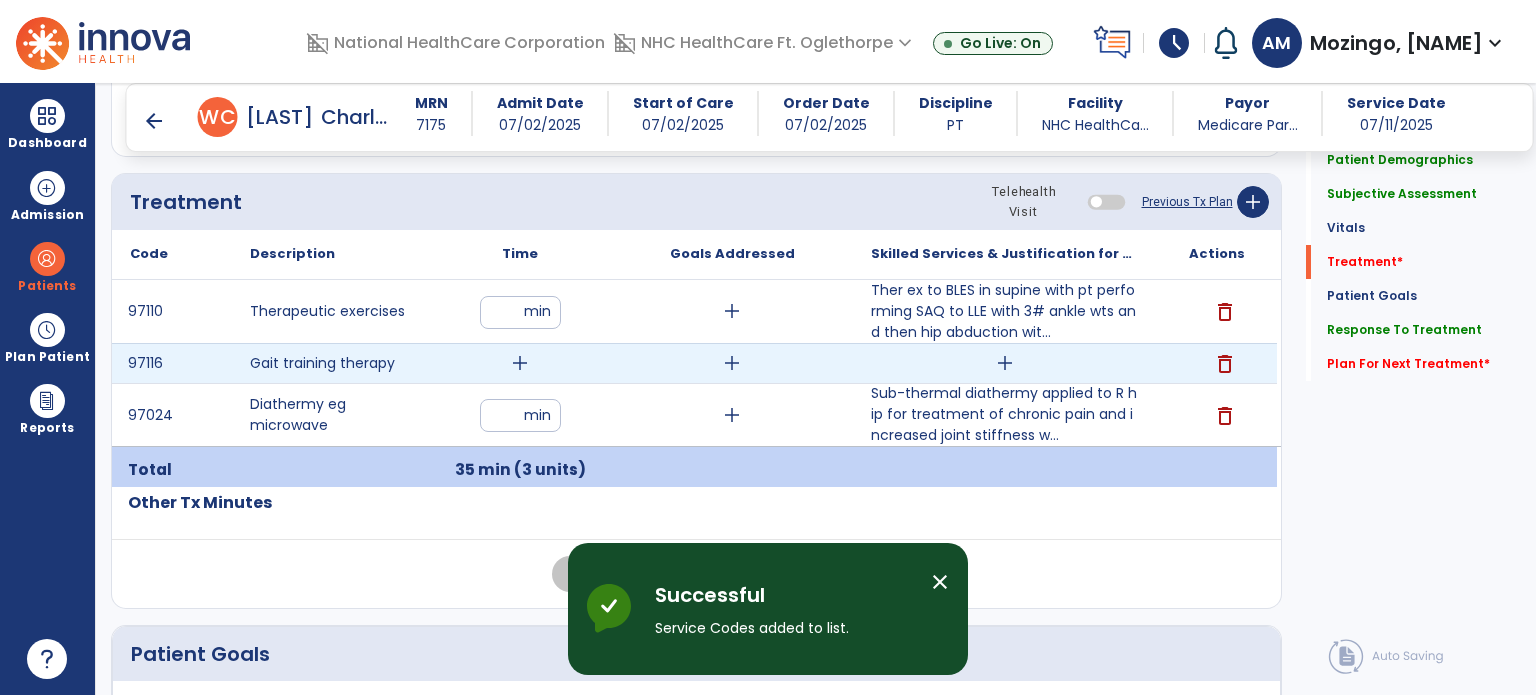 click on "add" at bounding box center (520, 363) 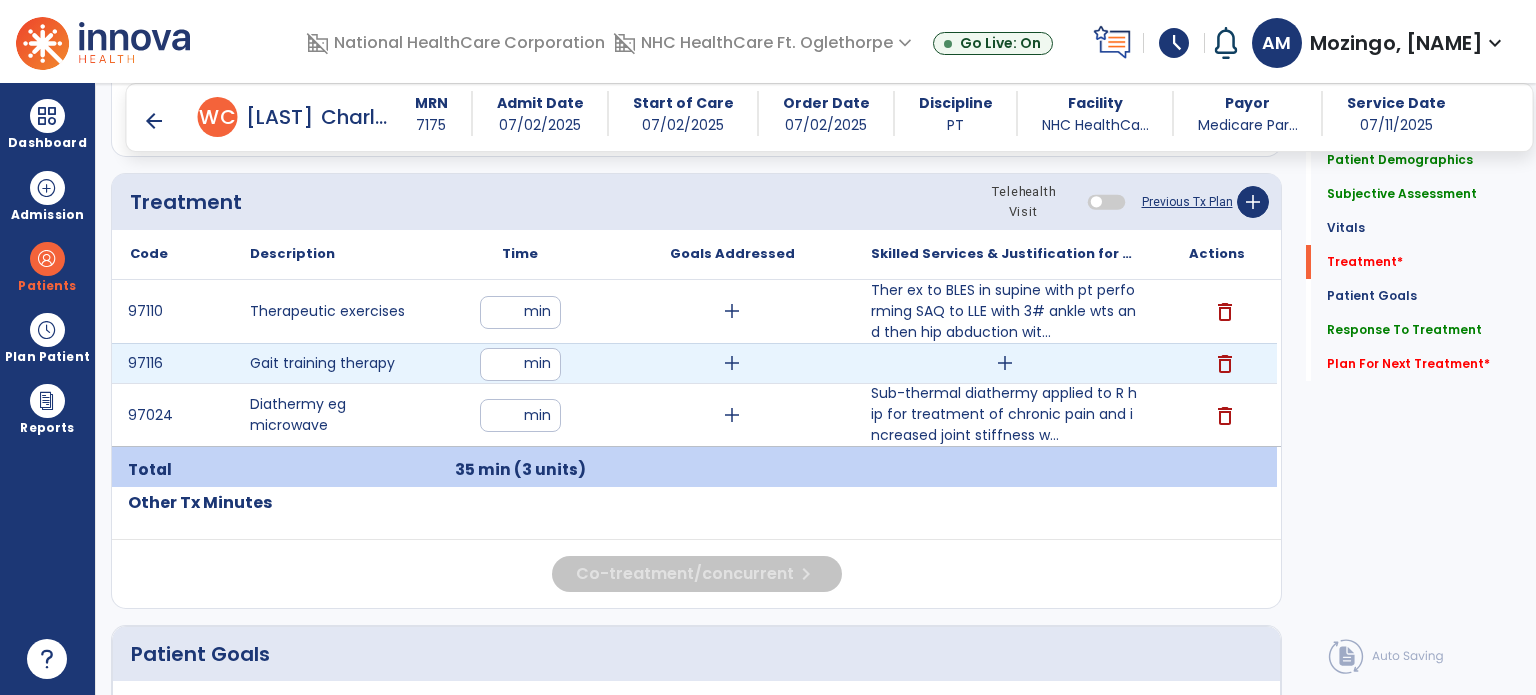 type on "**" 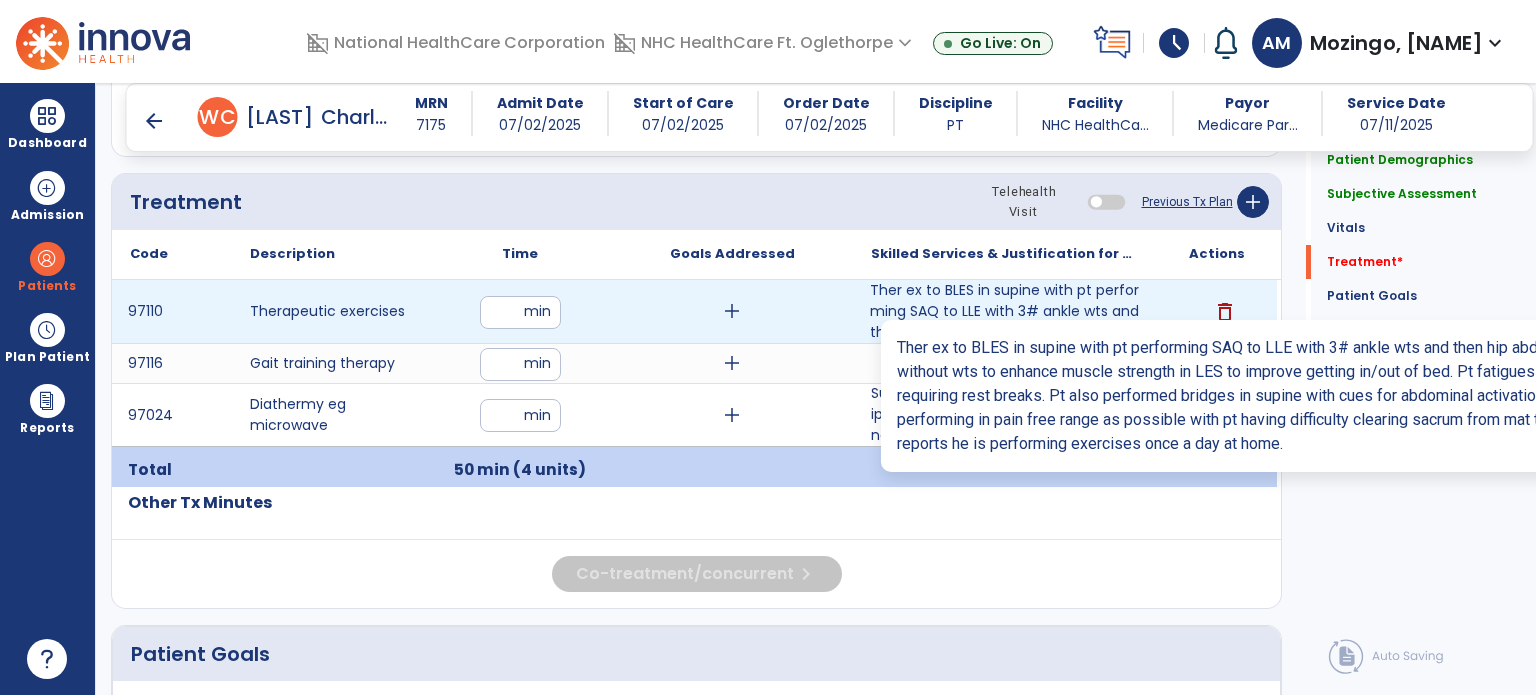 click on "Ther ex to BLES in supine with pt performing SAQ to LLE with 3# ankle wts and then hip abduction wit..." at bounding box center (1004, 311) 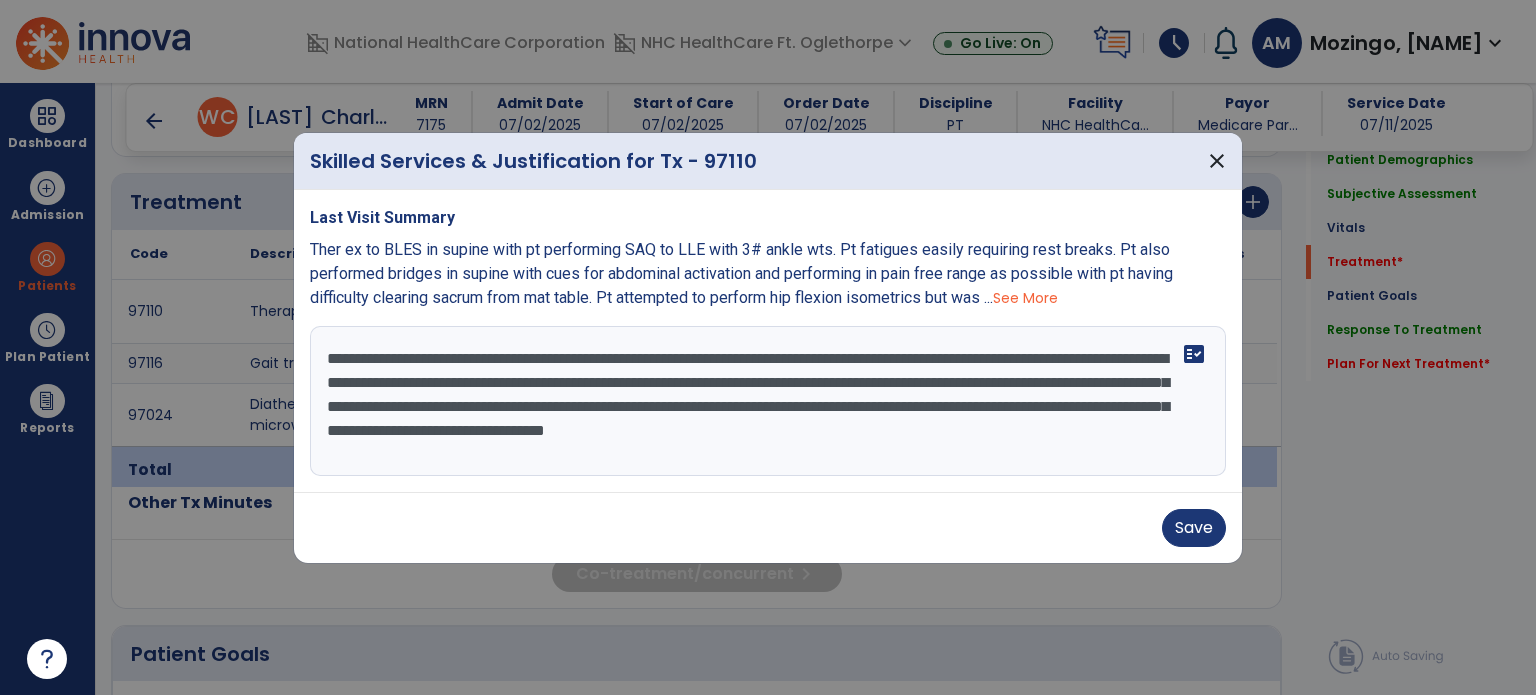 click on "**********" at bounding box center (768, 401) 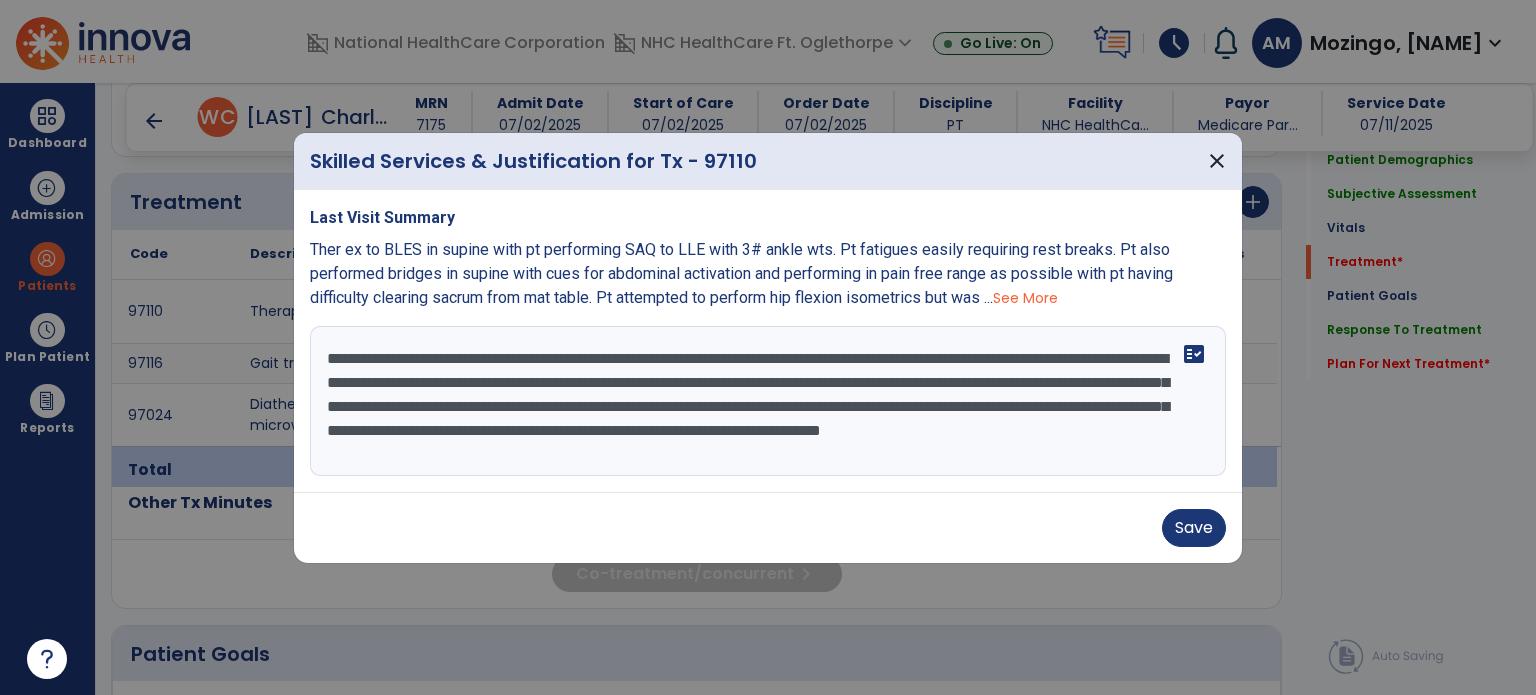 click on "**********" at bounding box center (768, 401) 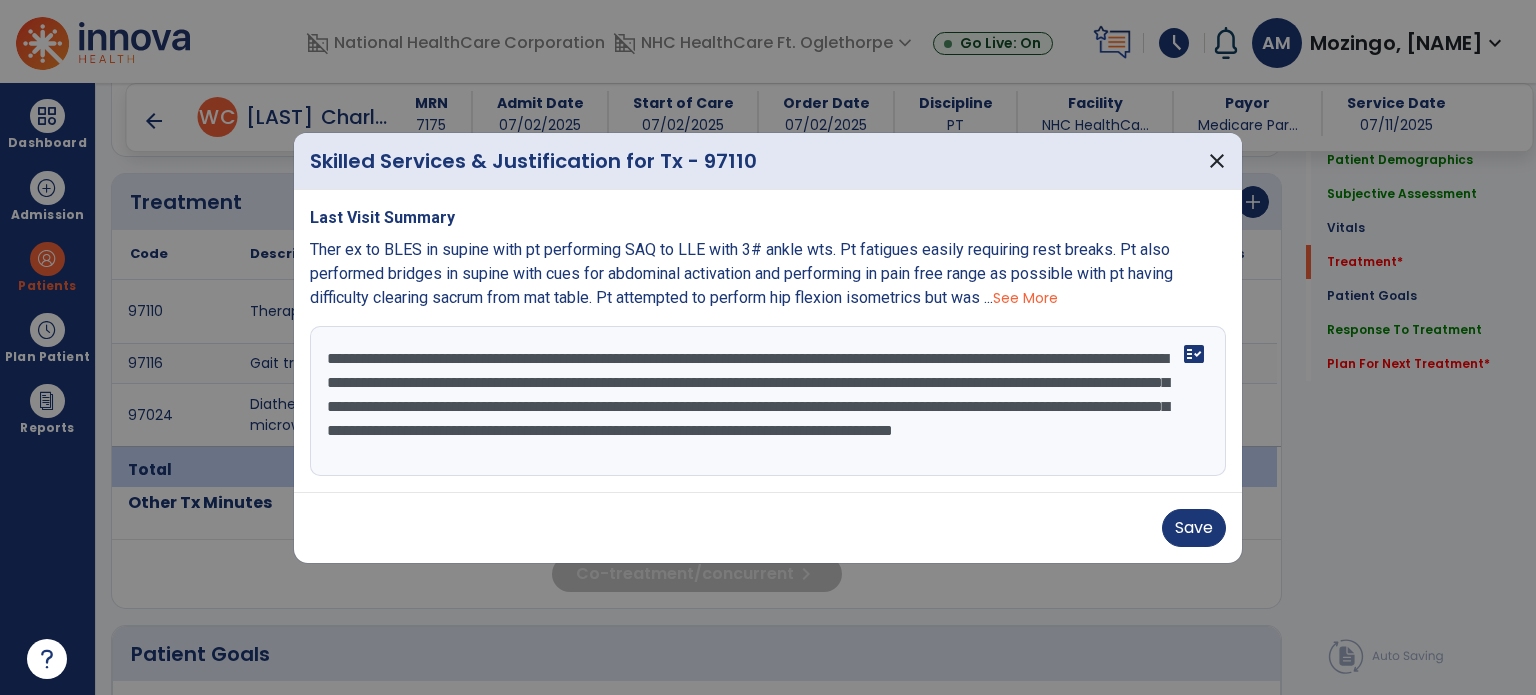 click on "**********" at bounding box center [768, 401] 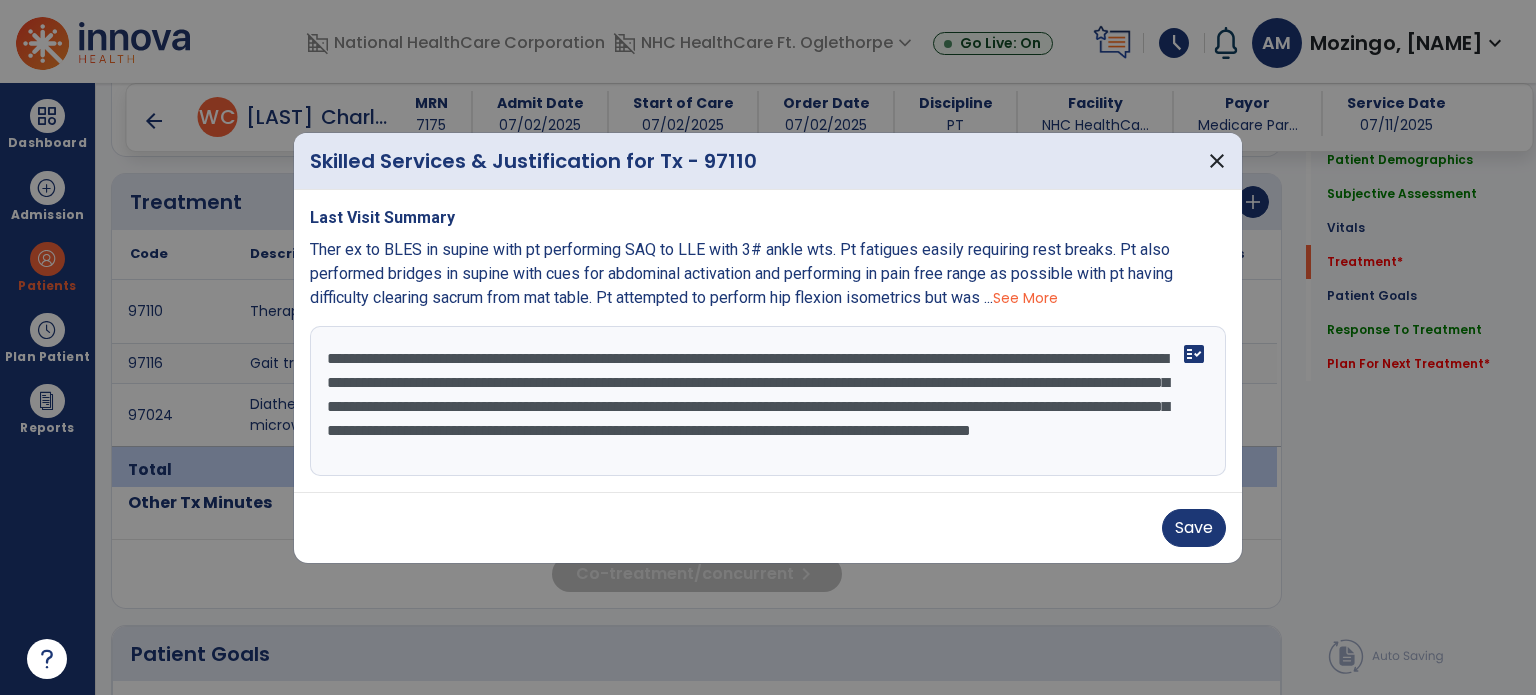 scroll, scrollTop: 15, scrollLeft: 0, axis: vertical 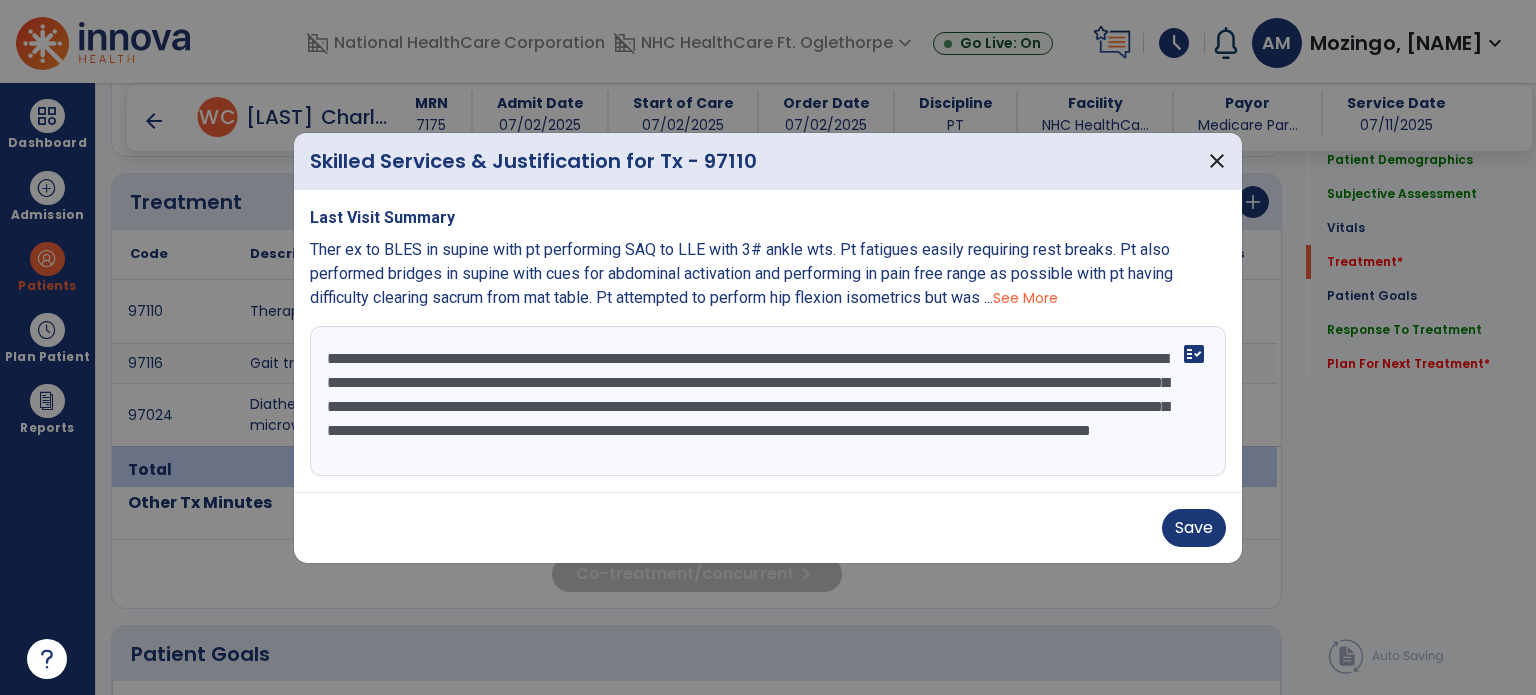 click on "**********" at bounding box center (768, 401) 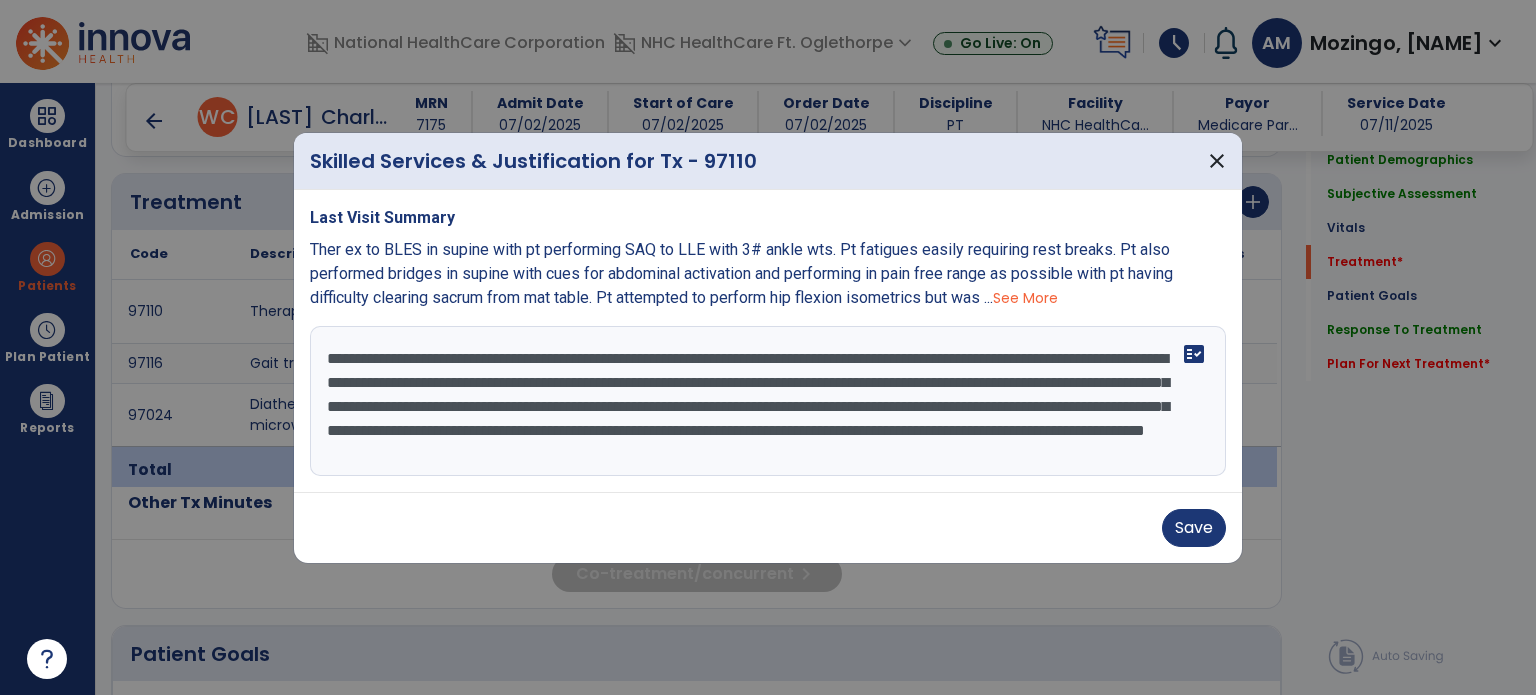 click on "**********" at bounding box center [768, 401] 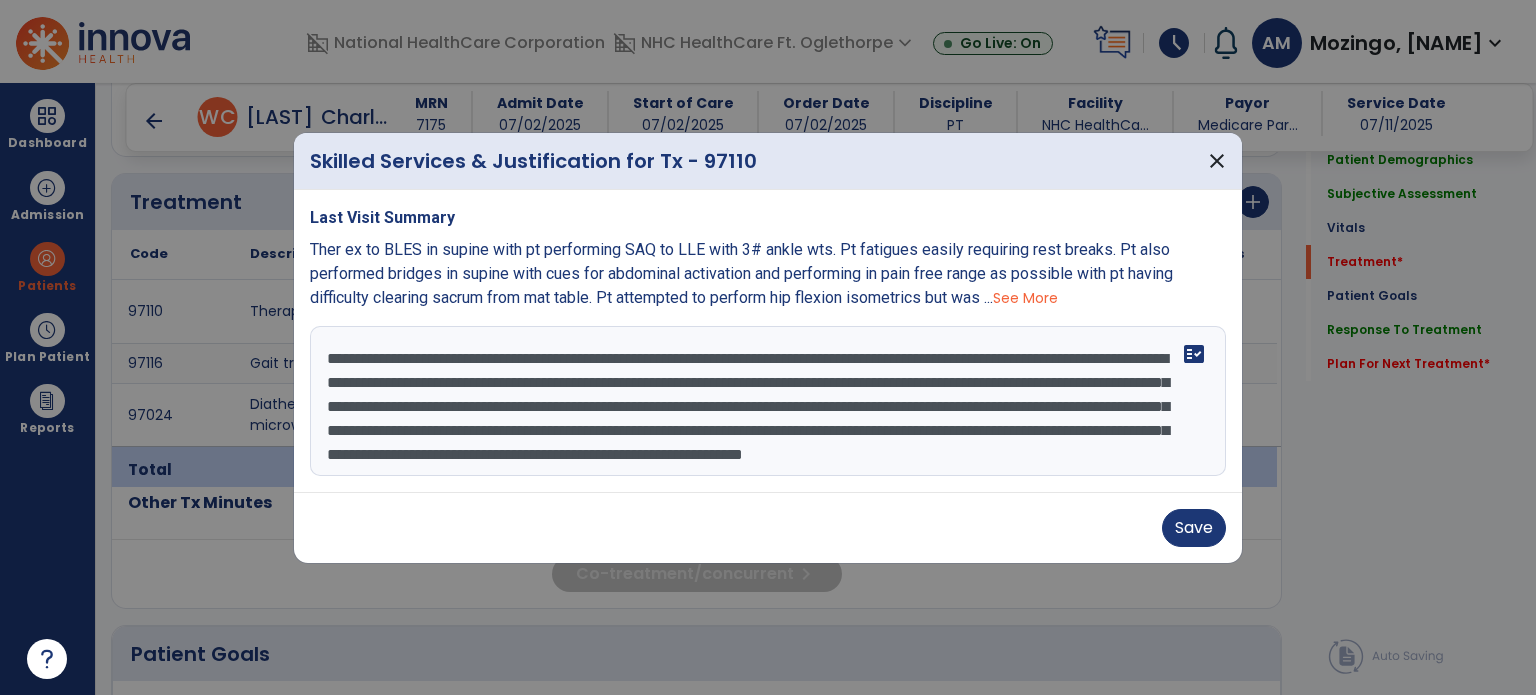 click on "**********" at bounding box center (768, 401) 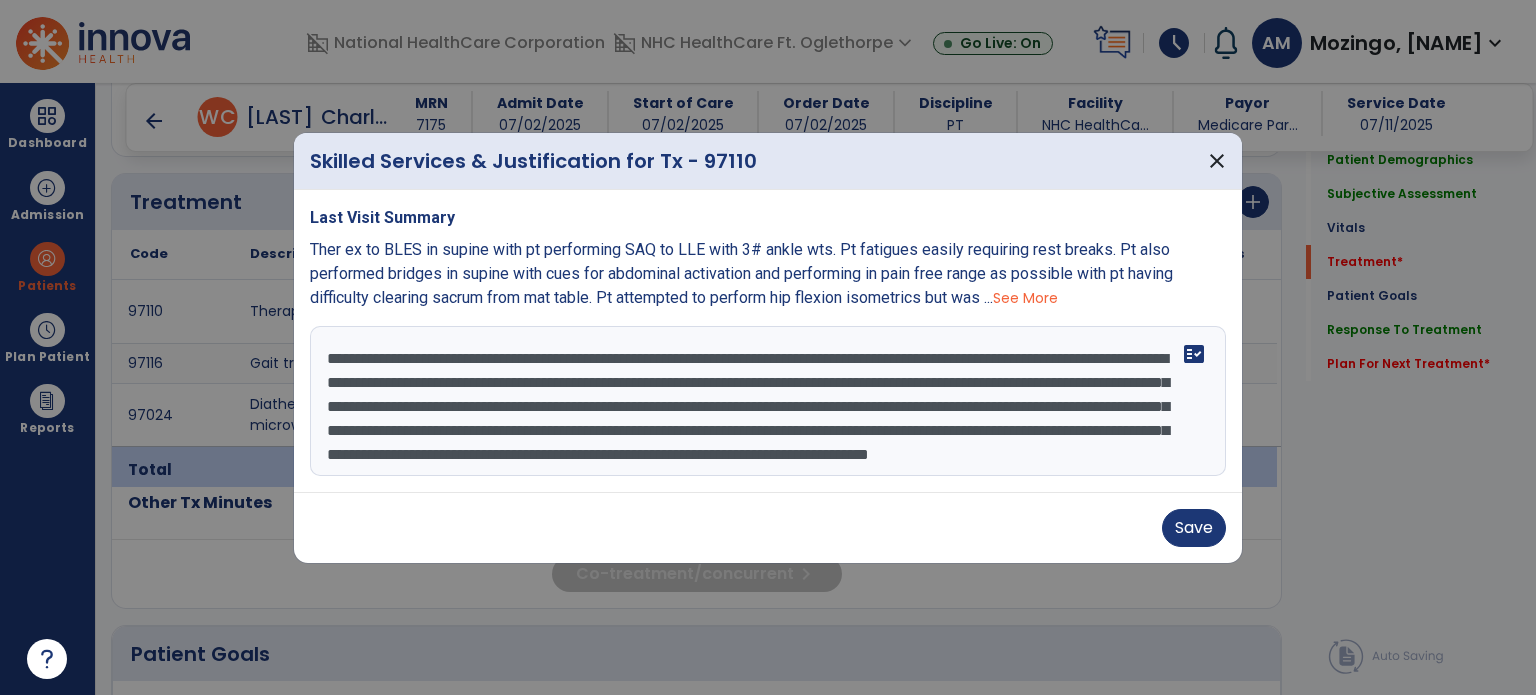 scroll, scrollTop: 48, scrollLeft: 0, axis: vertical 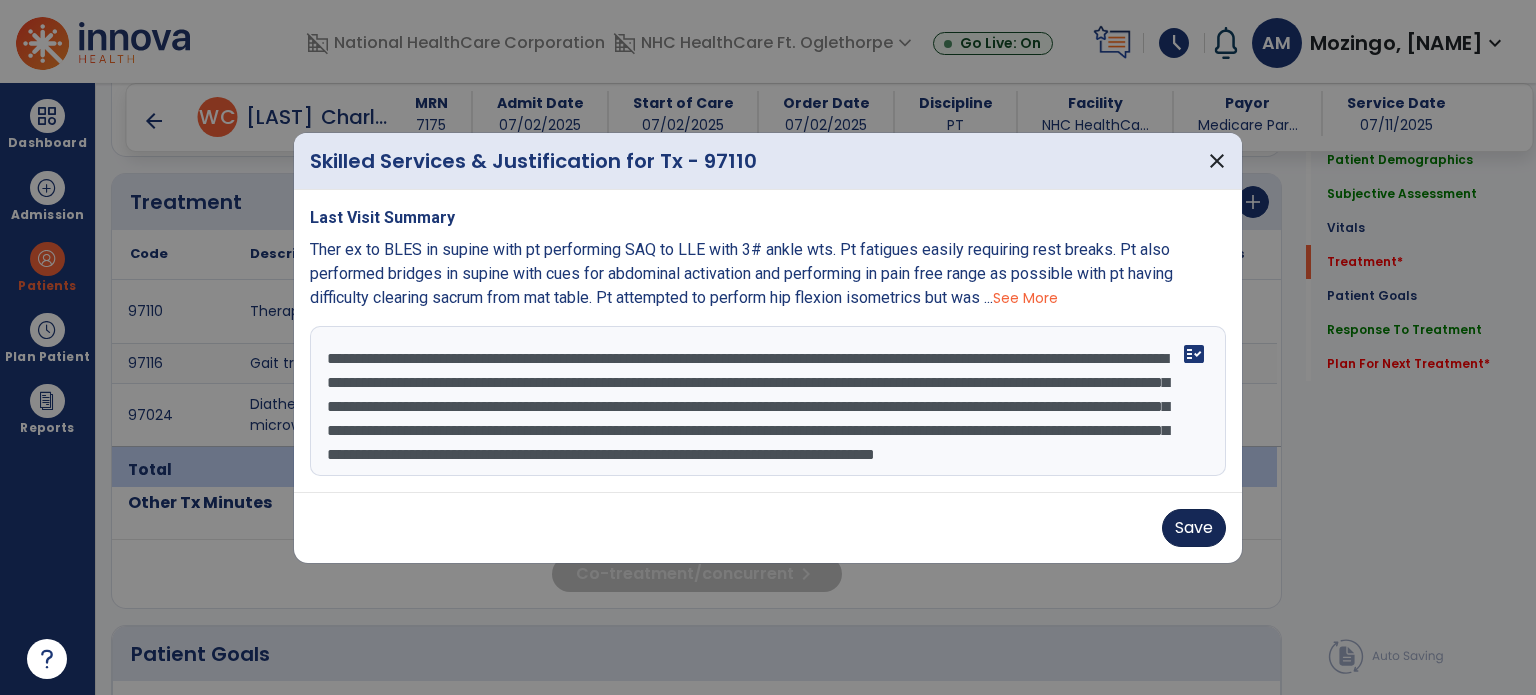 type on "**********" 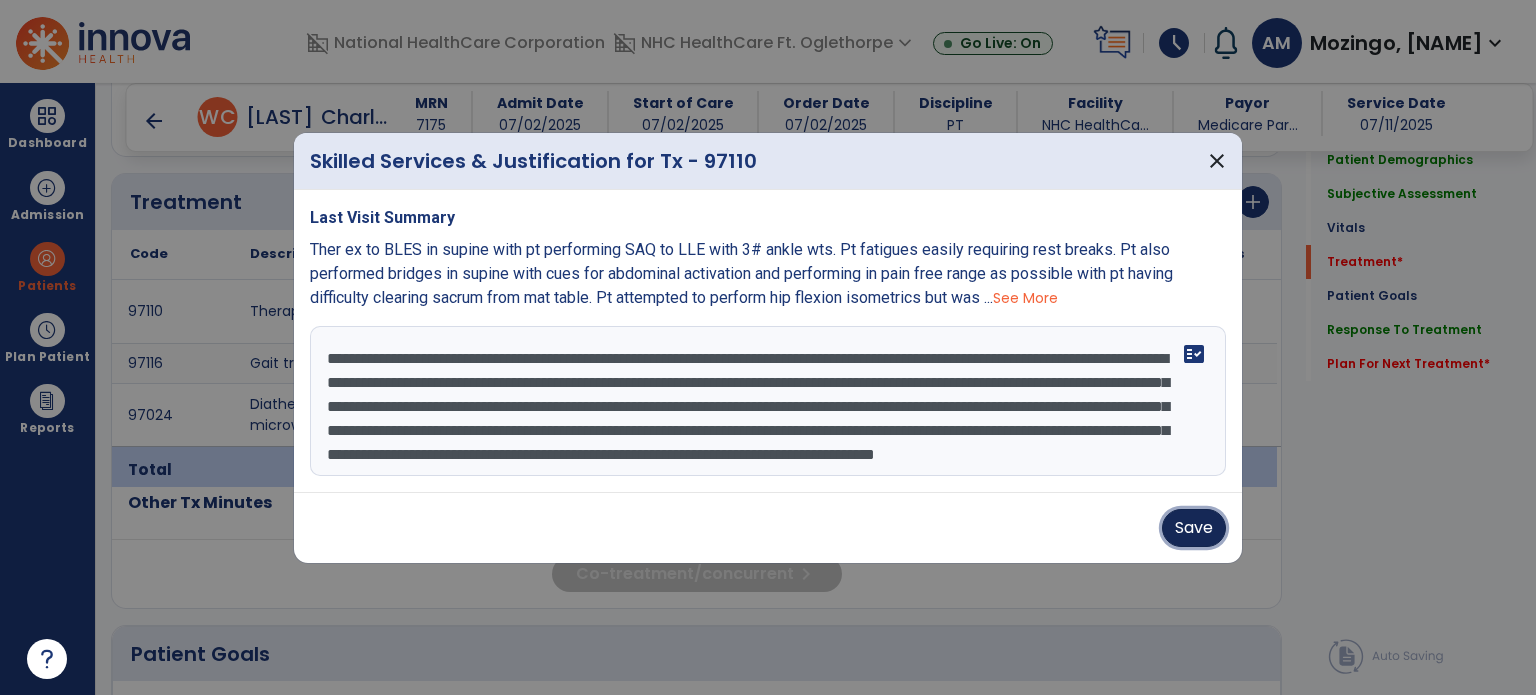 click on "Save" at bounding box center [1194, 528] 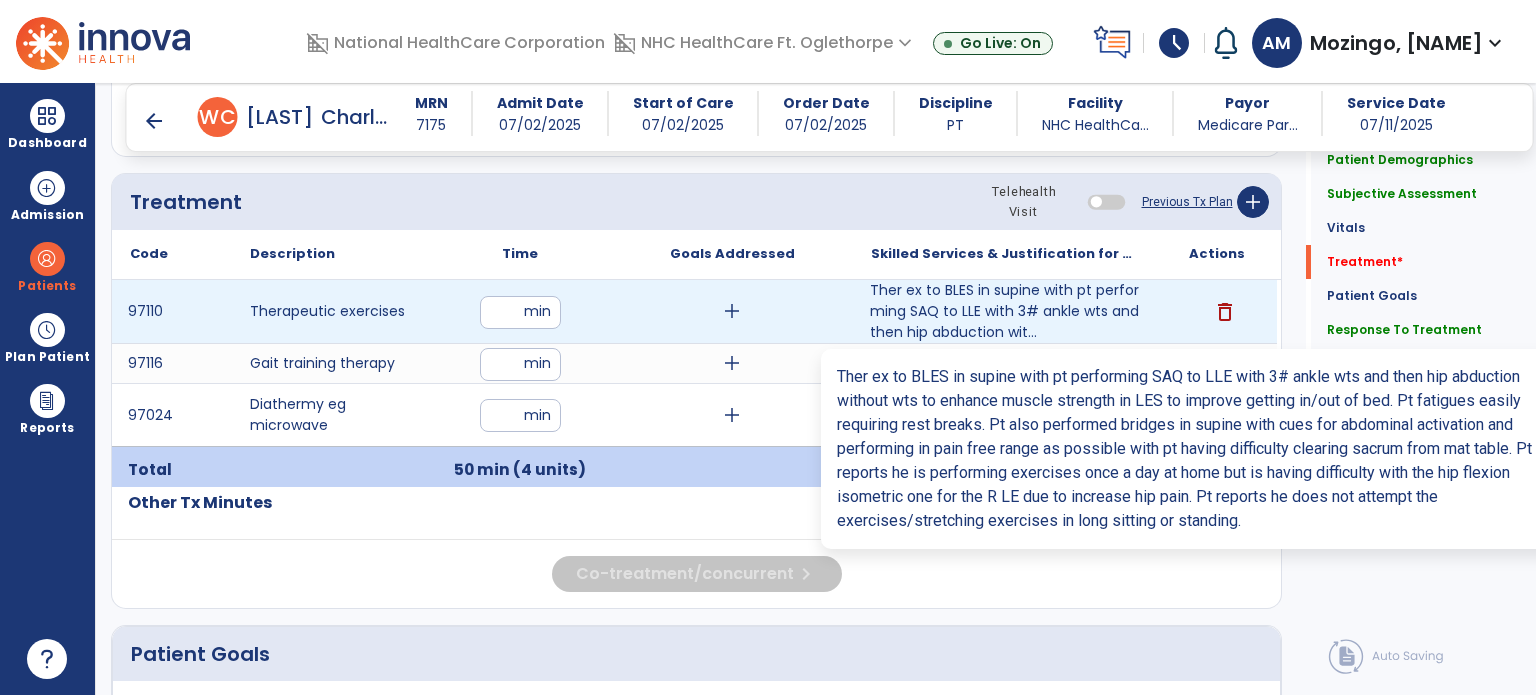 click on "Ther ex to BLES in supine with pt performing SAQ to LLE with 3# ankle wts and then hip abduction wit..." at bounding box center (1004, 311) 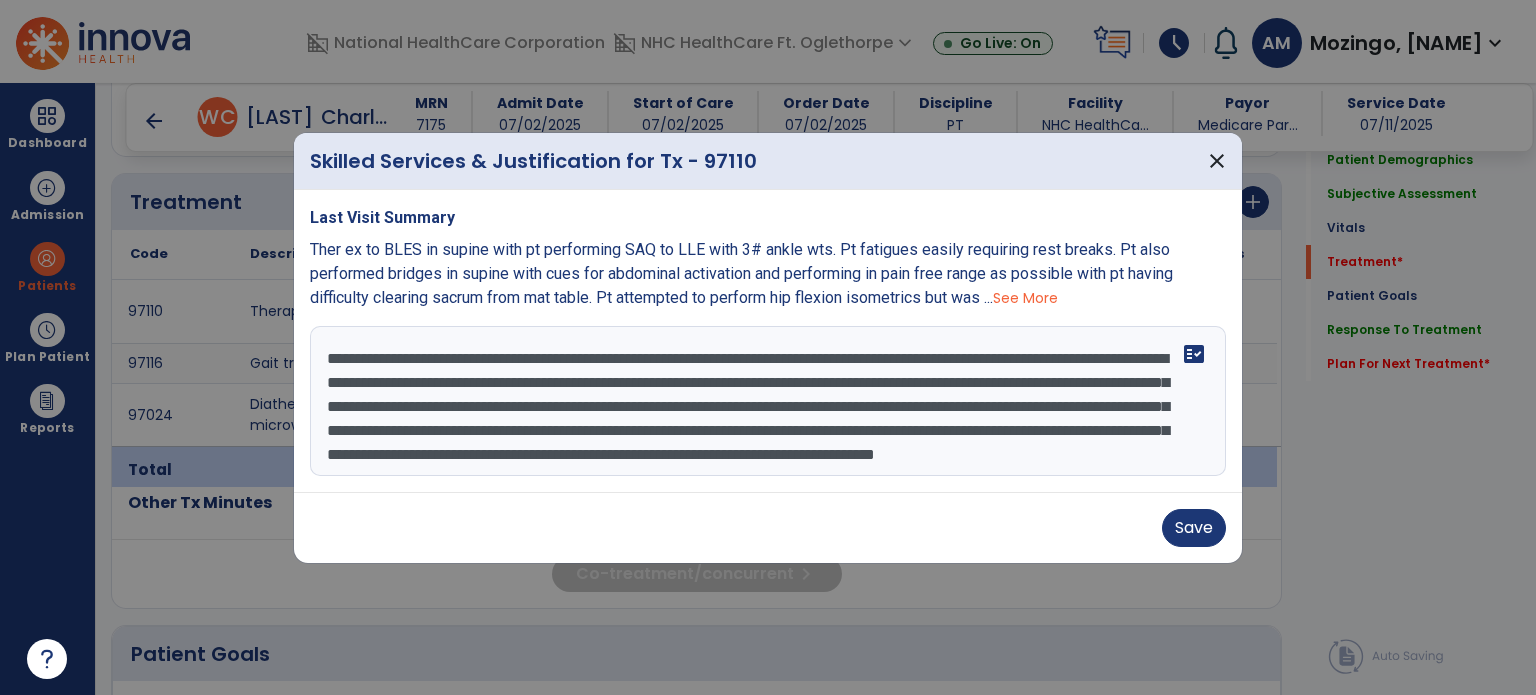 scroll, scrollTop: 31, scrollLeft: 0, axis: vertical 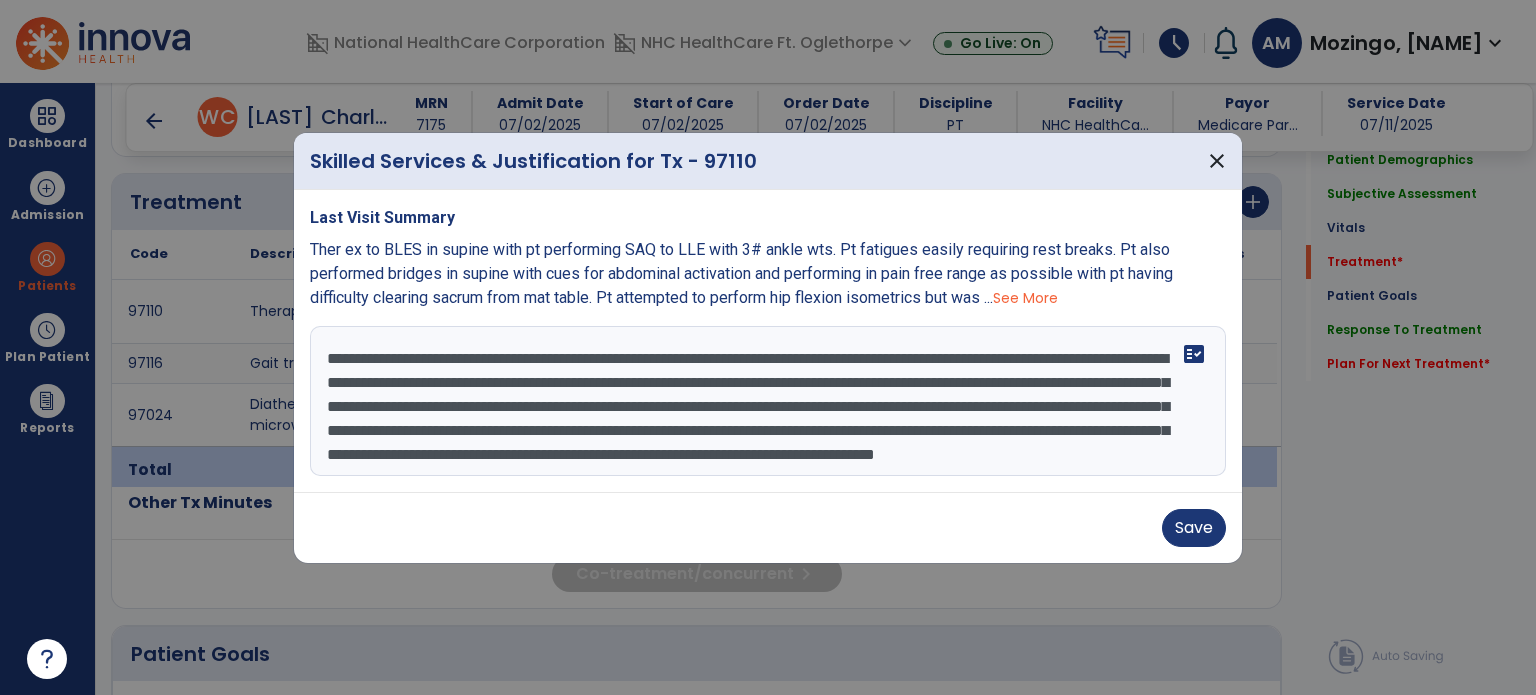 click on "**********" at bounding box center [768, 401] 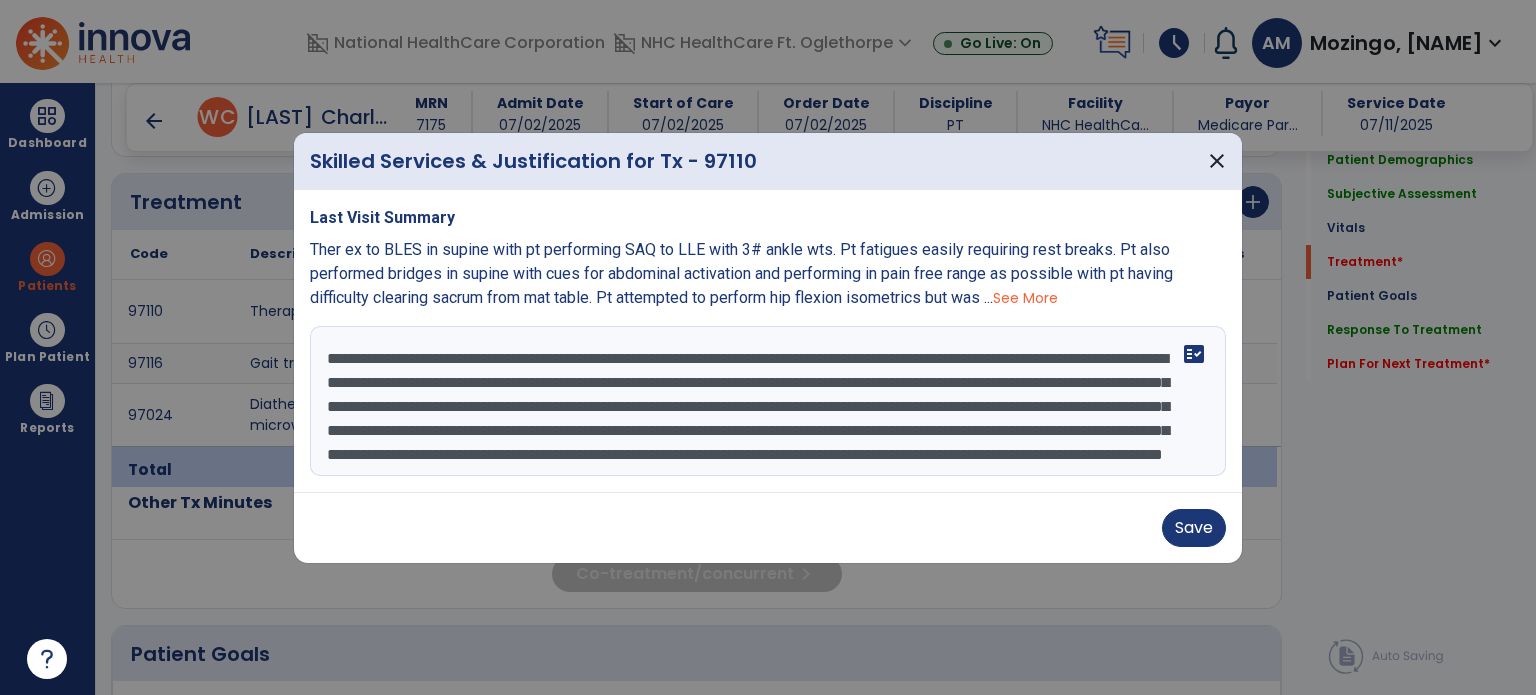 click on "**********" at bounding box center [768, 401] 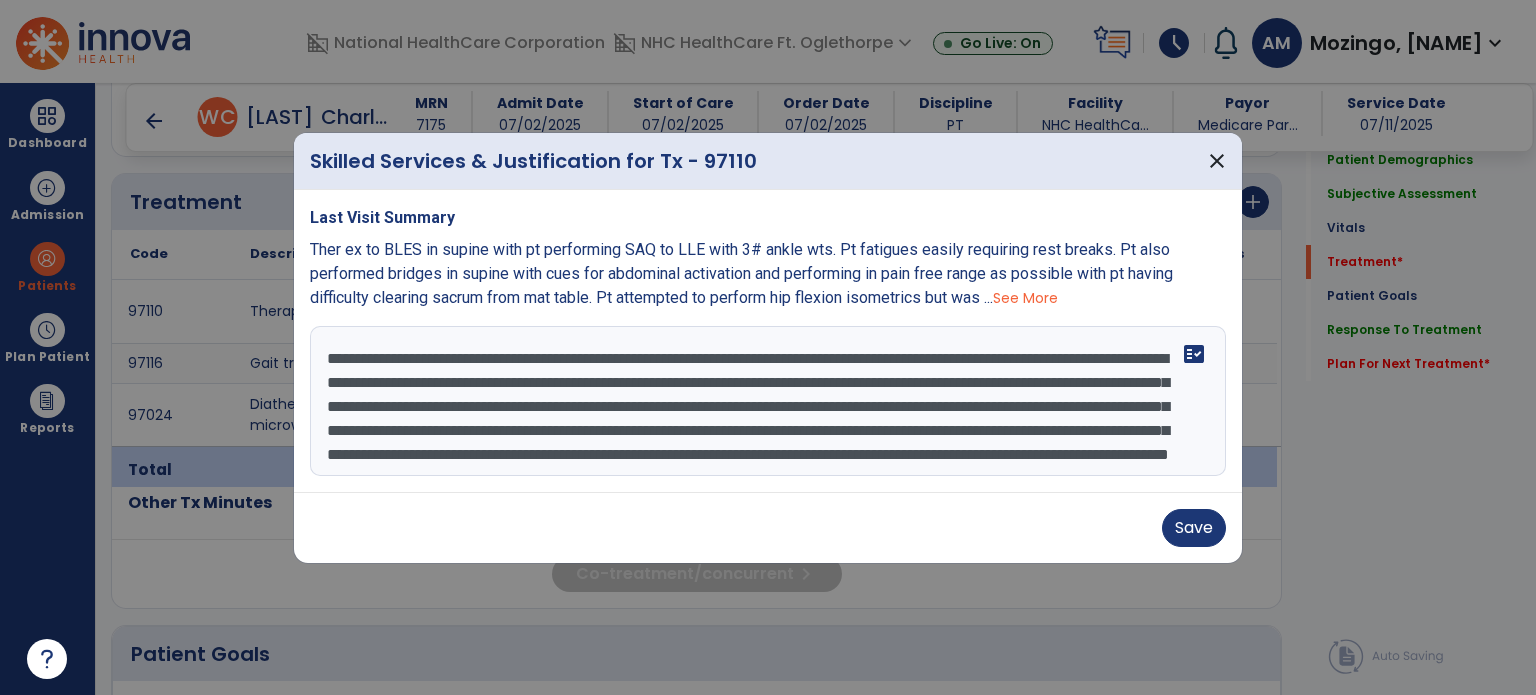 click on "**********" at bounding box center [768, 401] 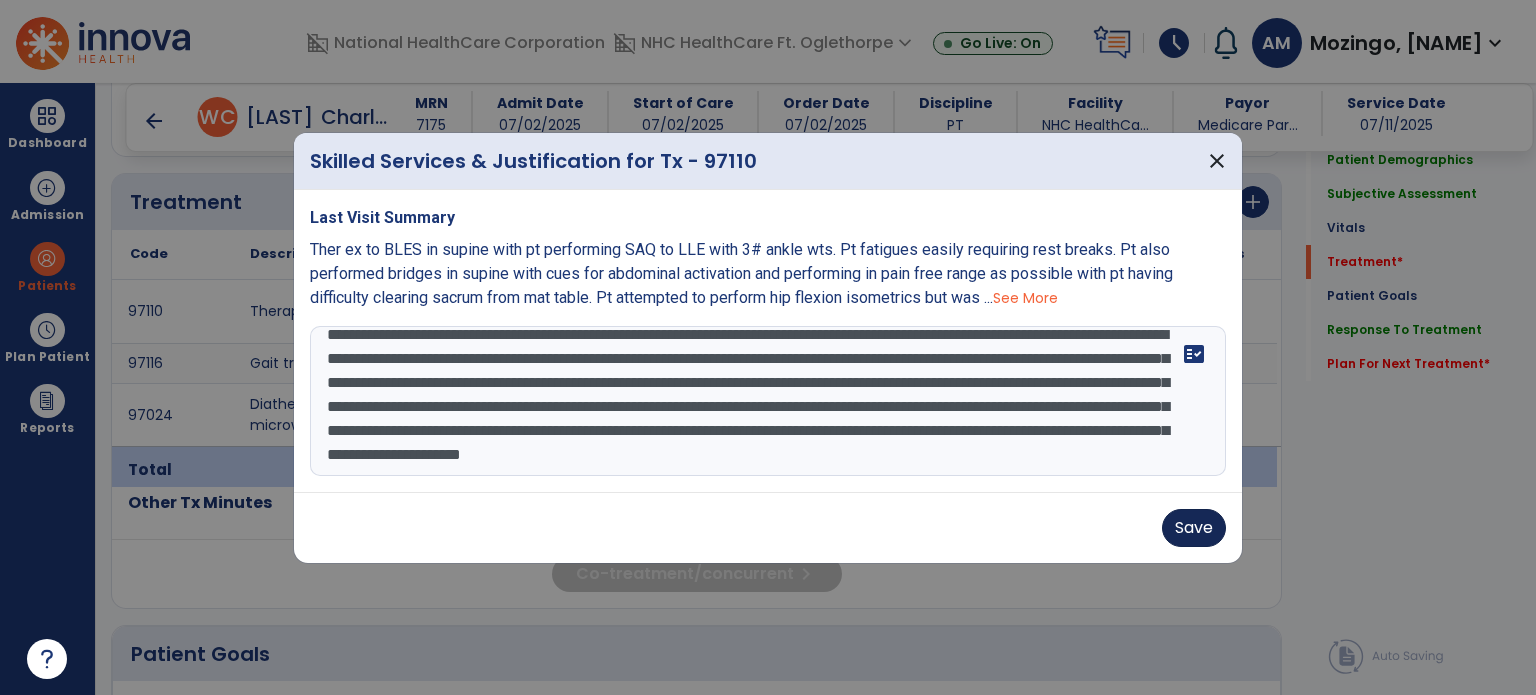 type on "**********" 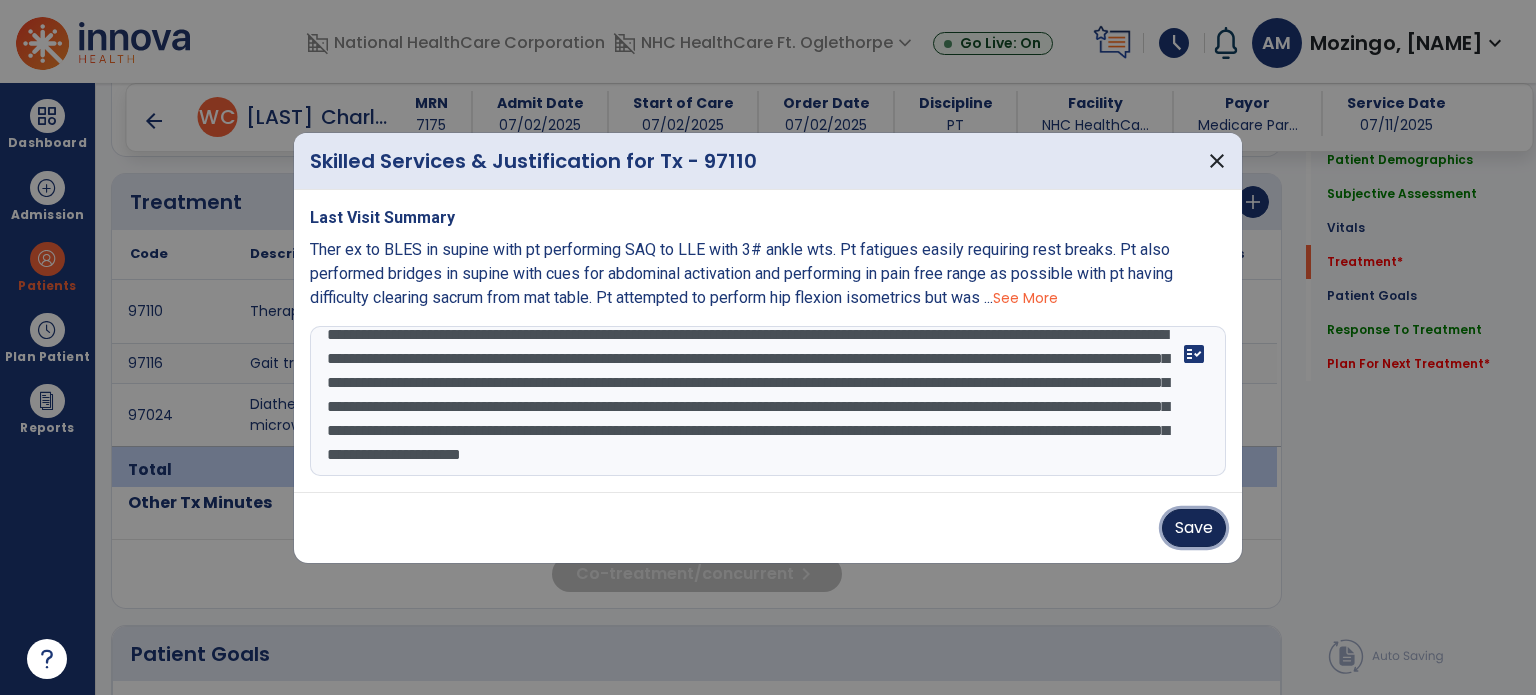 click on "Save" at bounding box center (1194, 528) 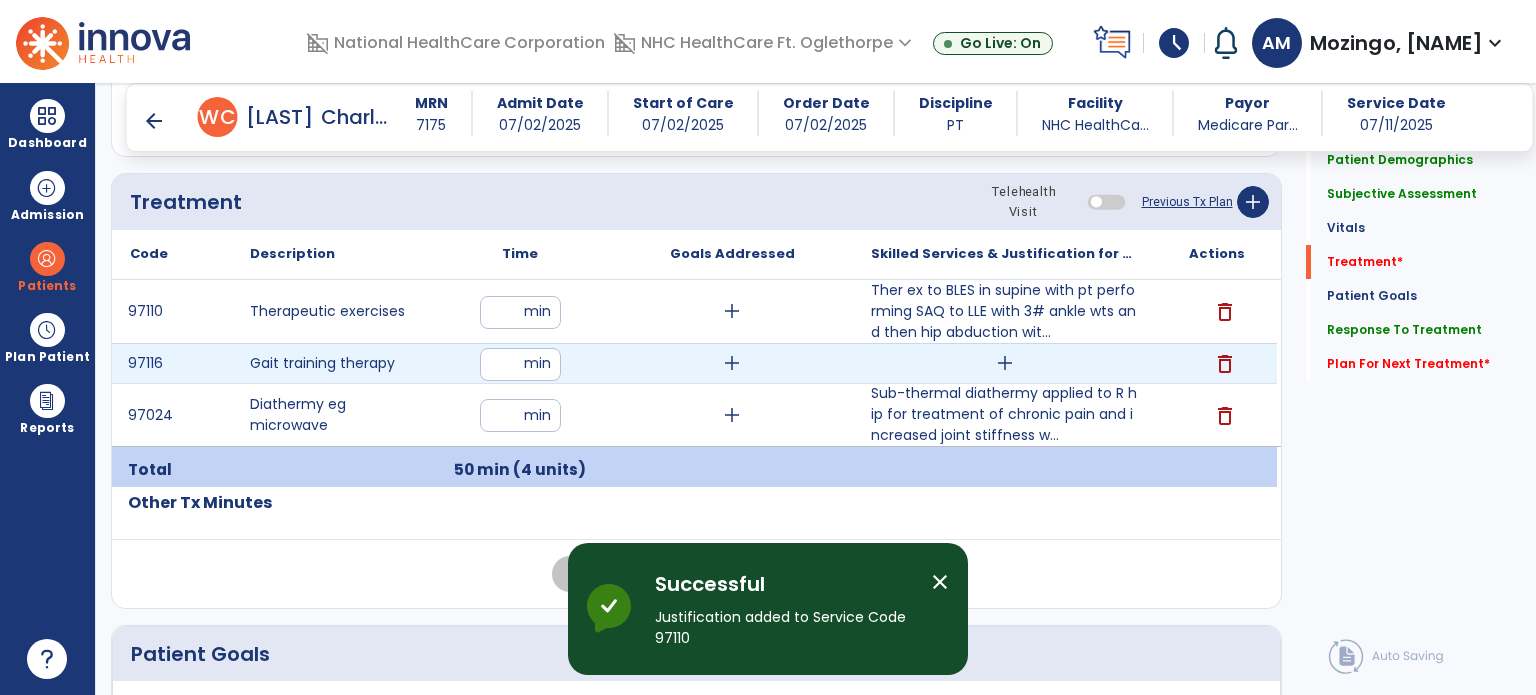 click on "add" at bounding box center (1005, 363) 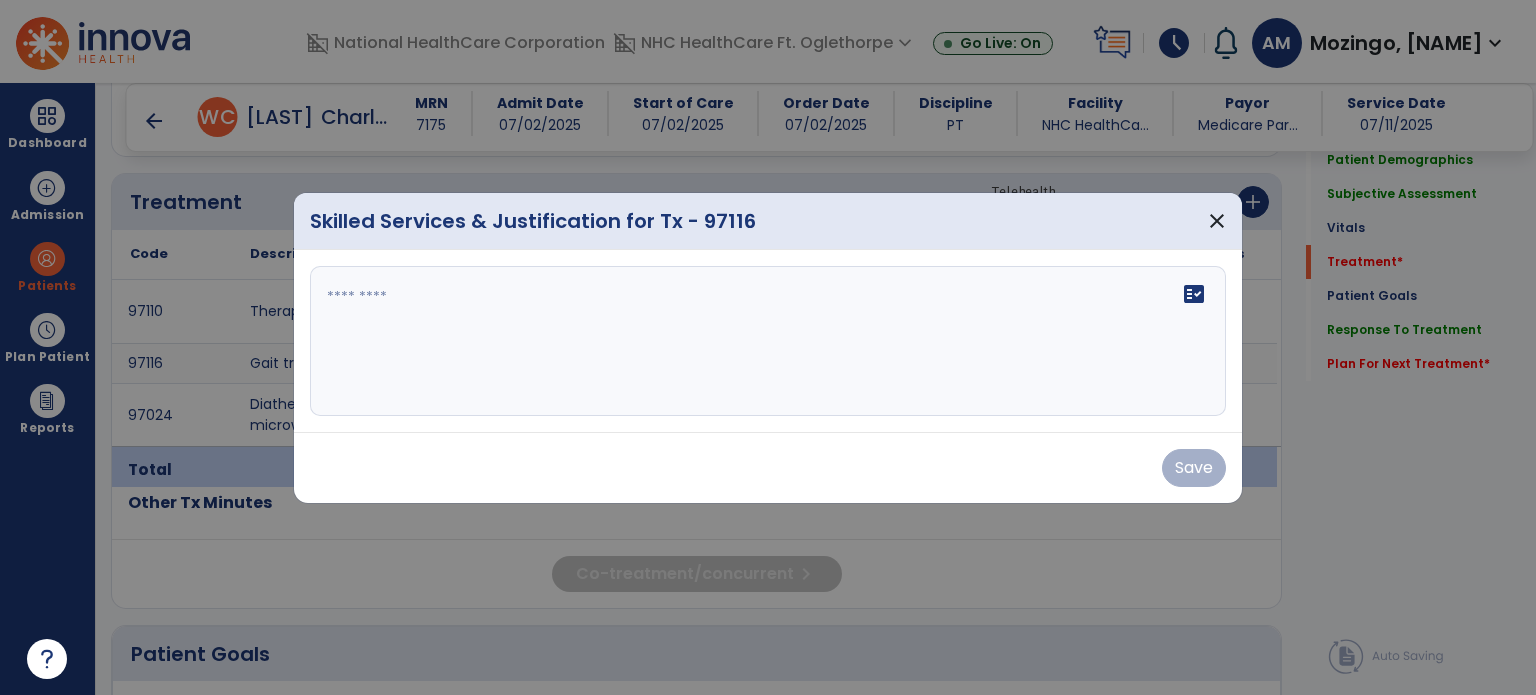 click on "fact_check" at bounding box center (768, 341) 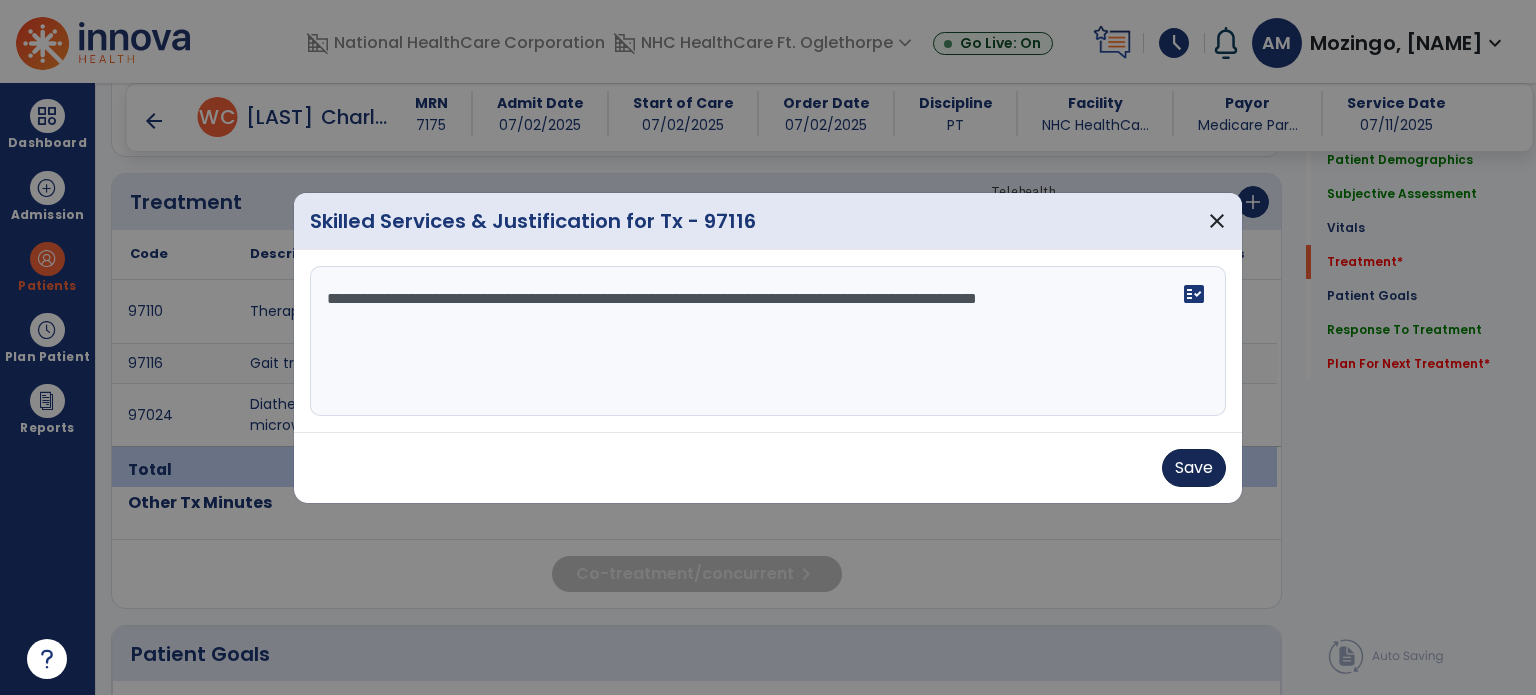 type on "**********" 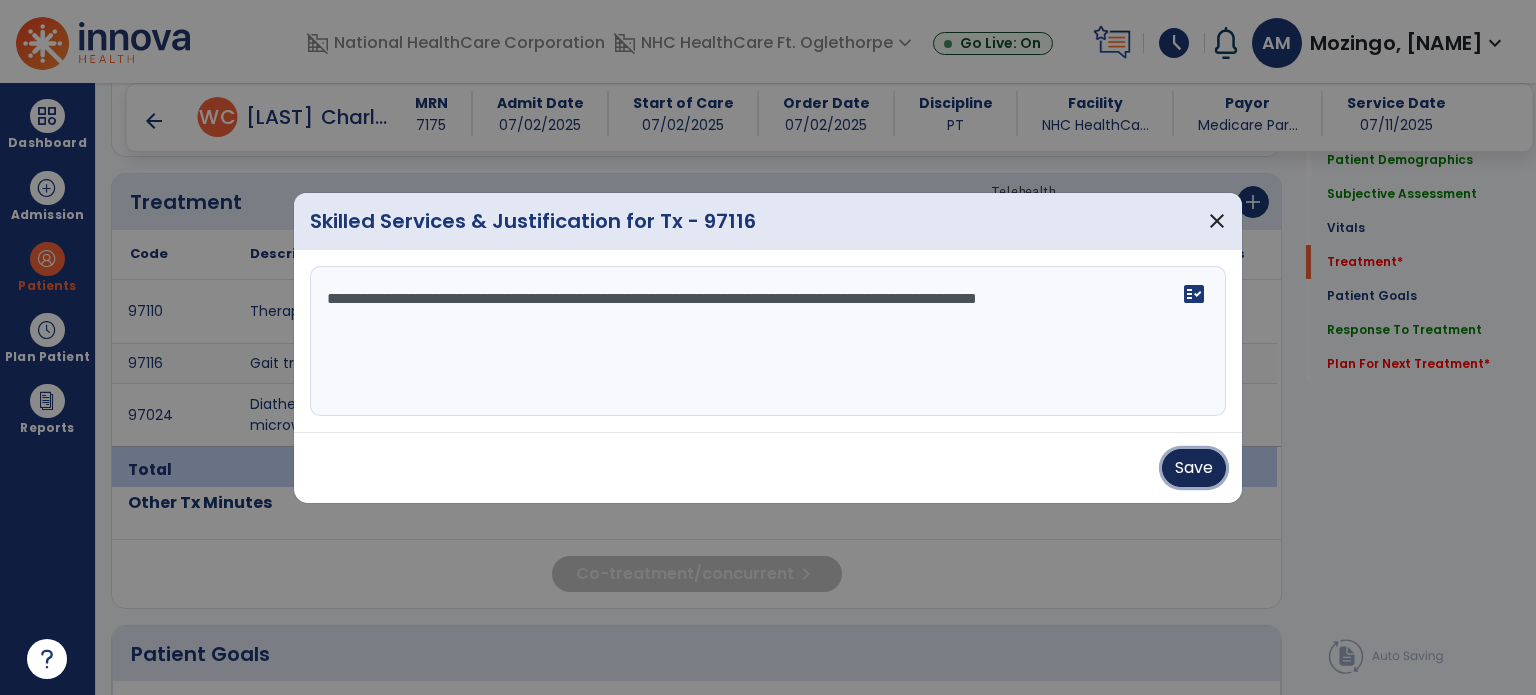 click on "Save" at bounding box center (1194, 468) 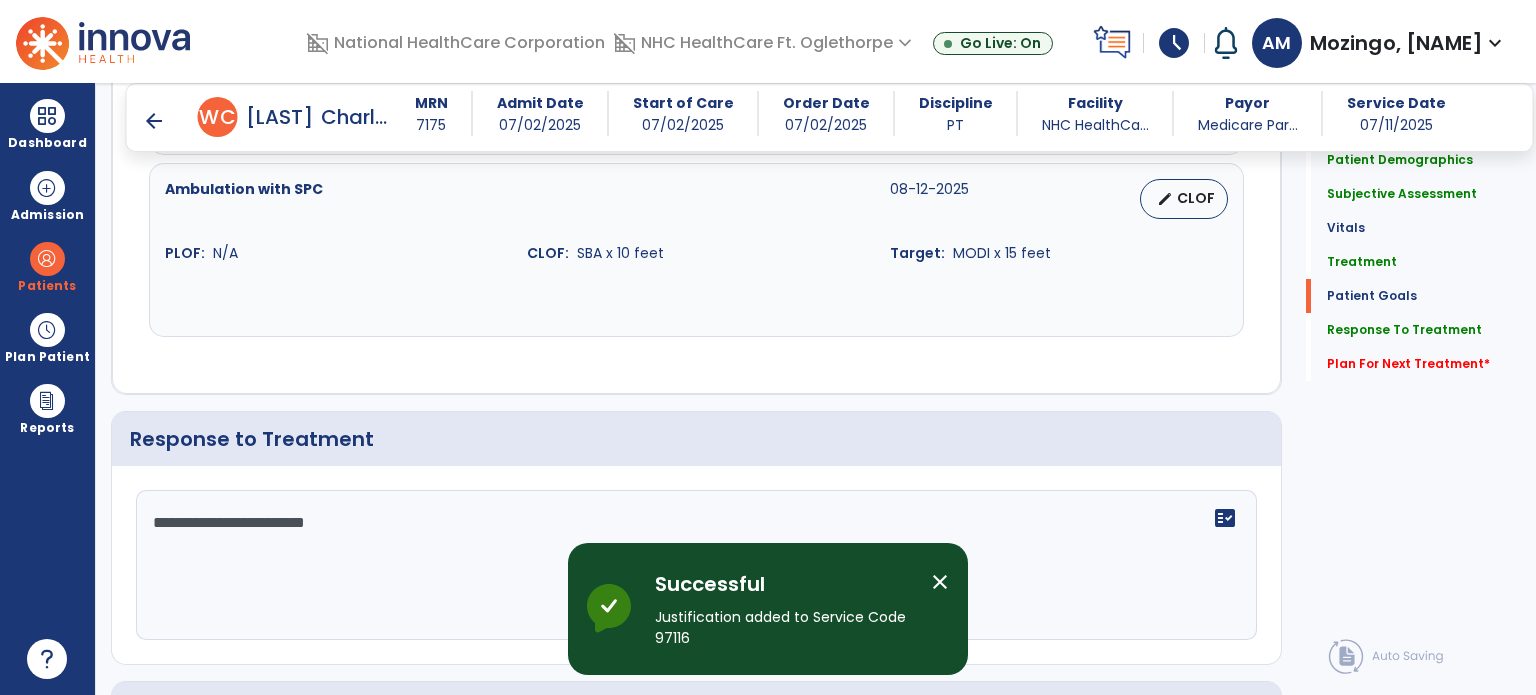 scroll, scrollTop: 2356, scrollLeft: 0, axis: vertical 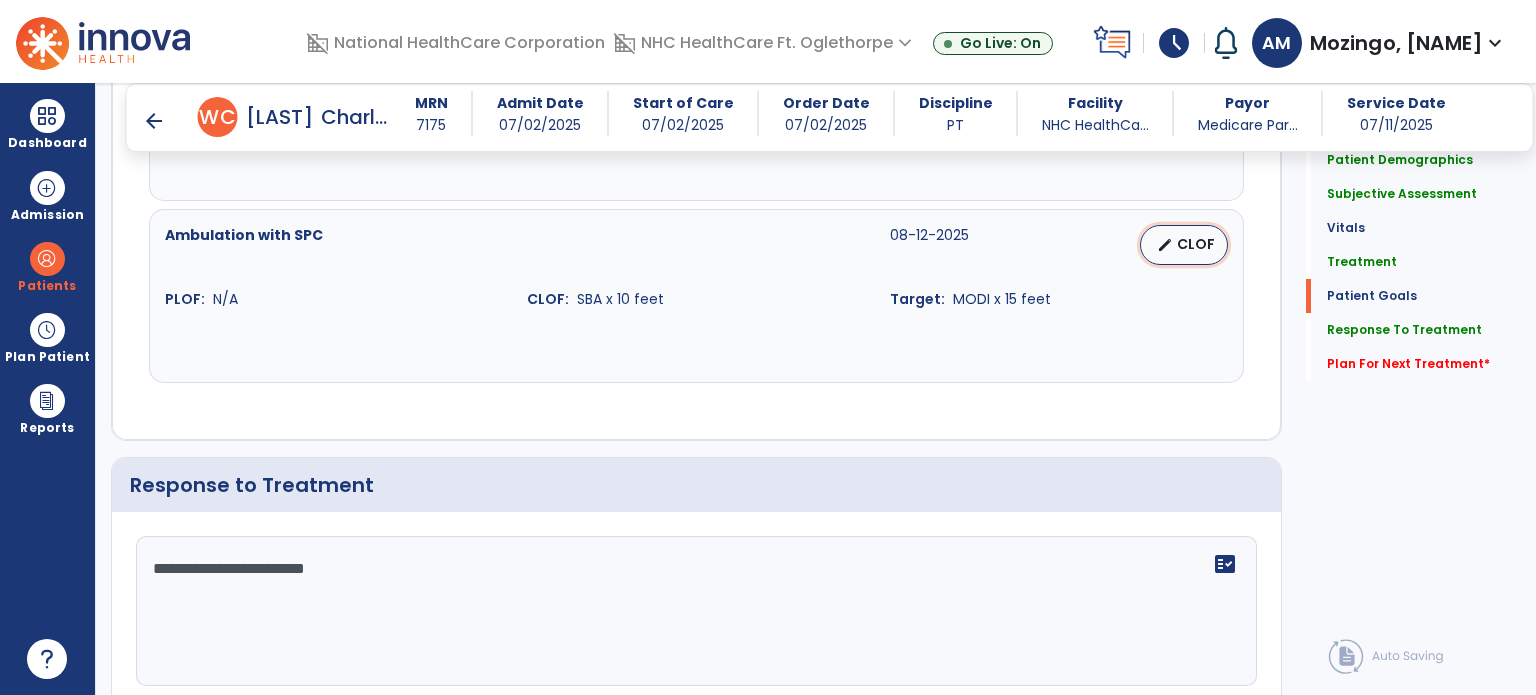 click on "edit" at bounding box center (1165, 245) 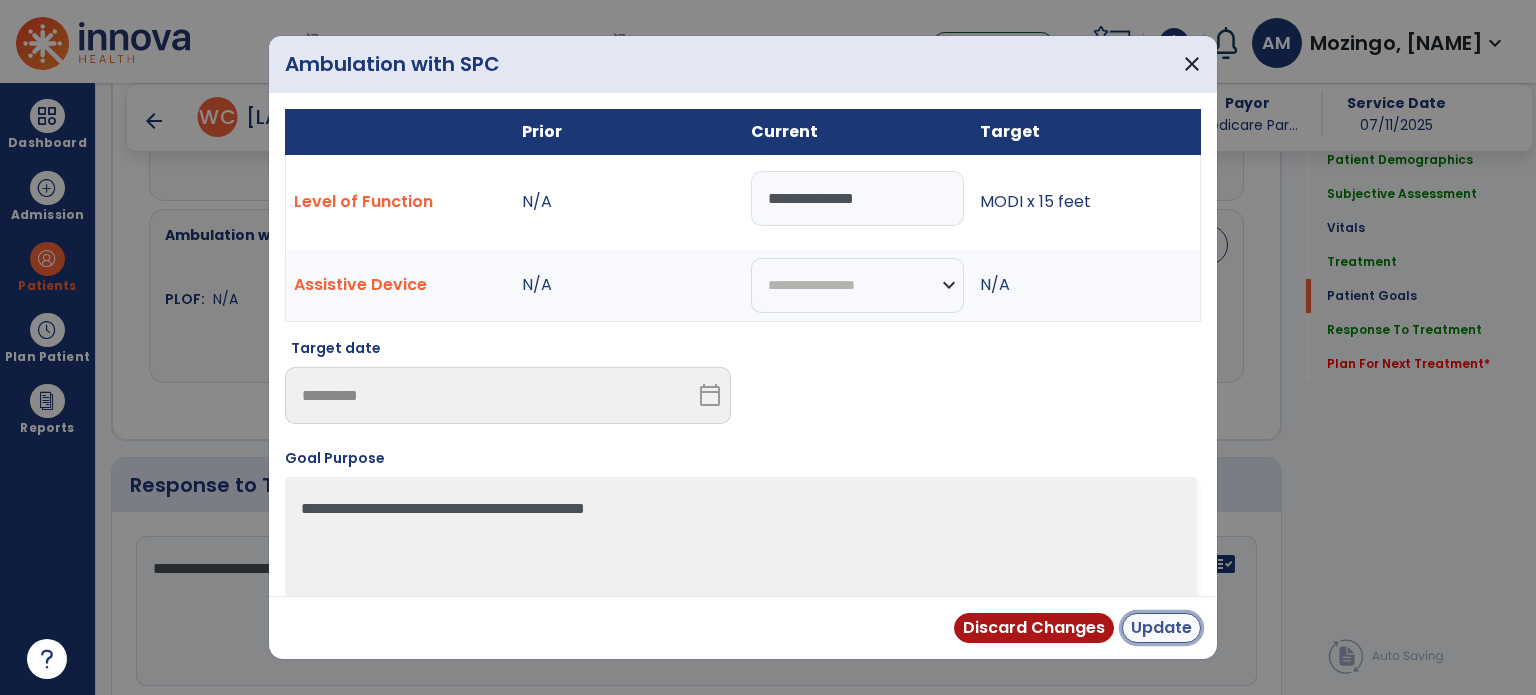 click on "Update" at bounding box center (1161, 628) 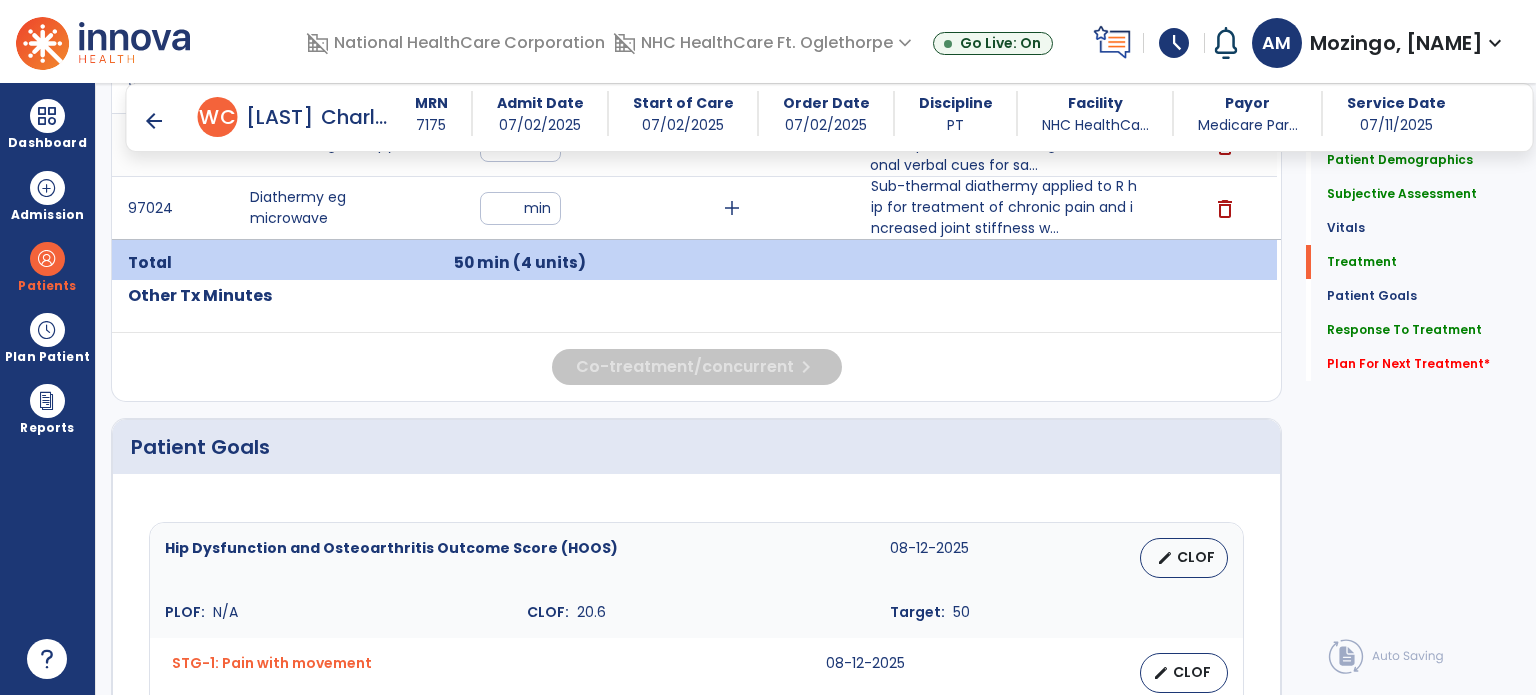 scroll, scrollTop: 1255, scrollLeft: 0, axis: vertical 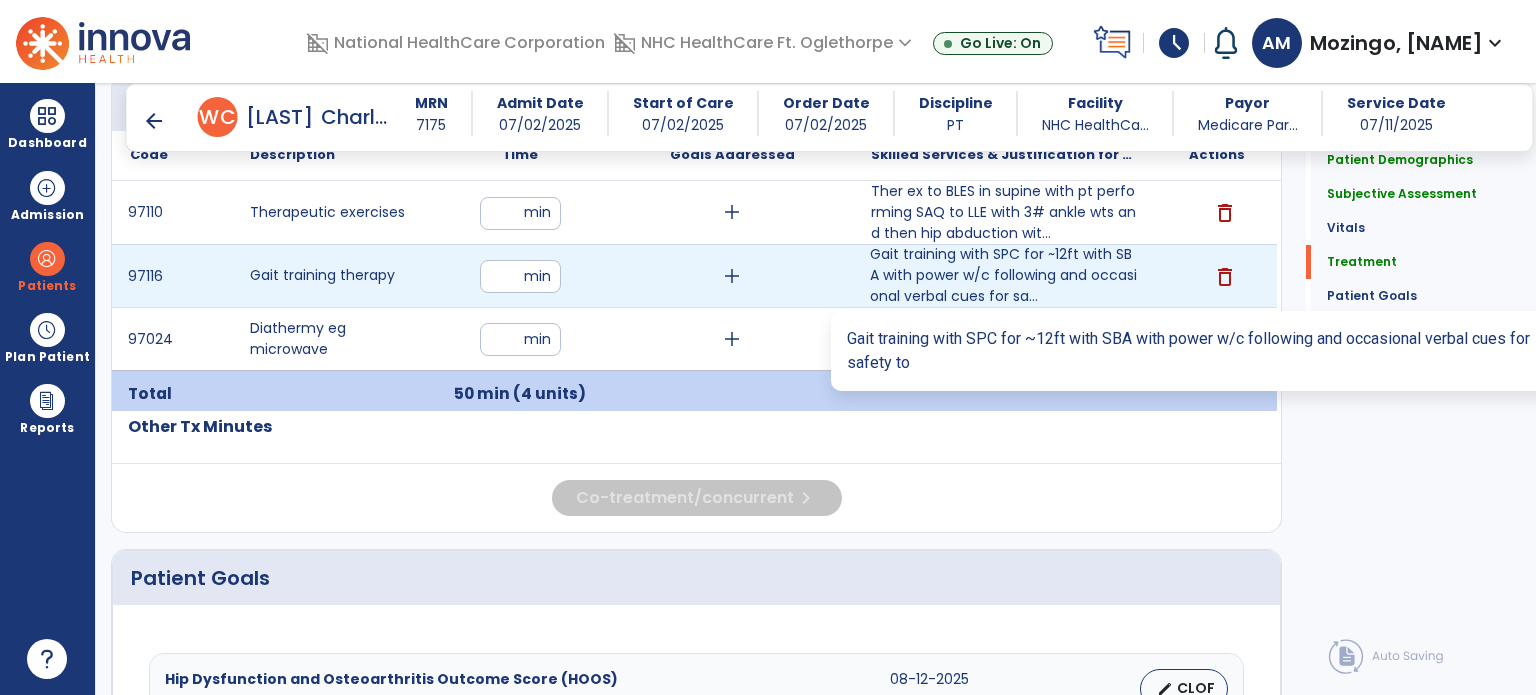 click on "Gait training with SPC for ~12ft with SBA with power w/c following and occasional verbal cues for sa..." at bounding box center (1004, 275) 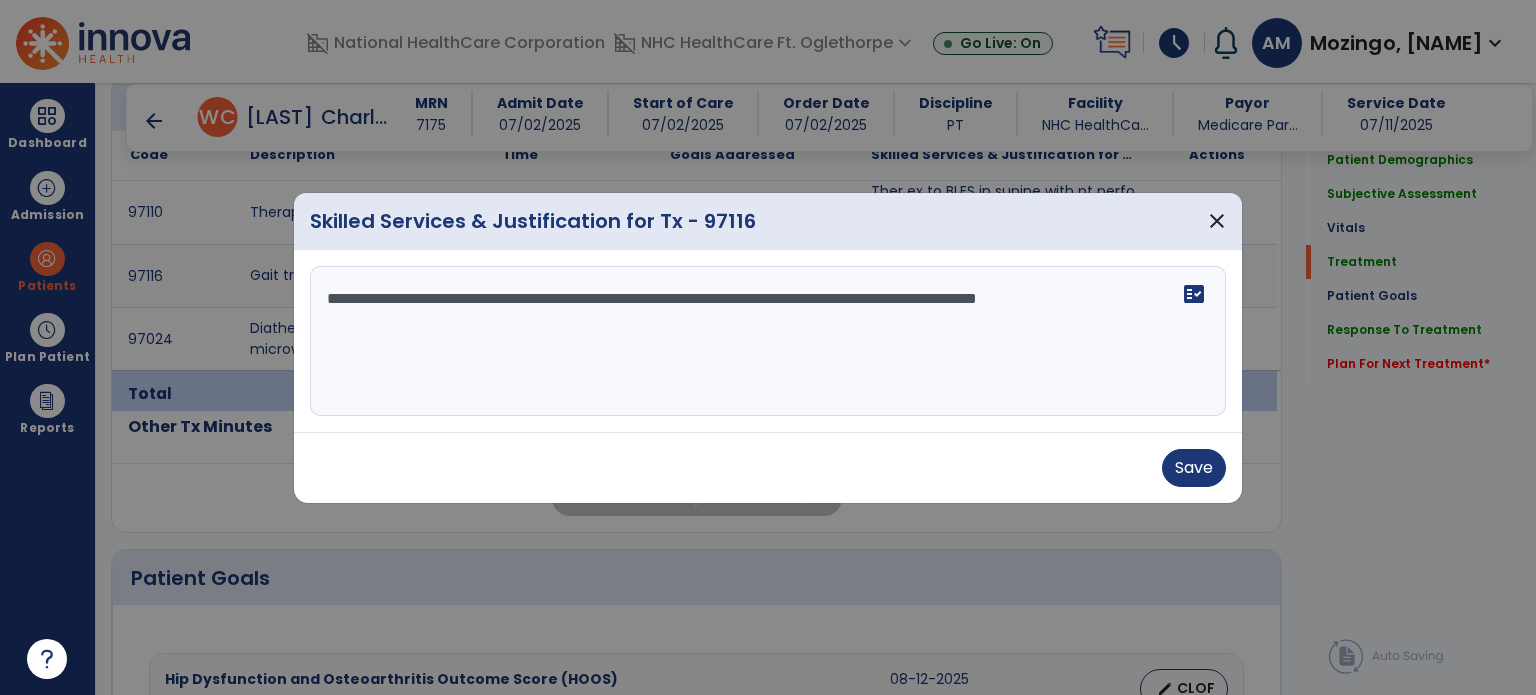 click on "**********" at bounding box center [768, 341] 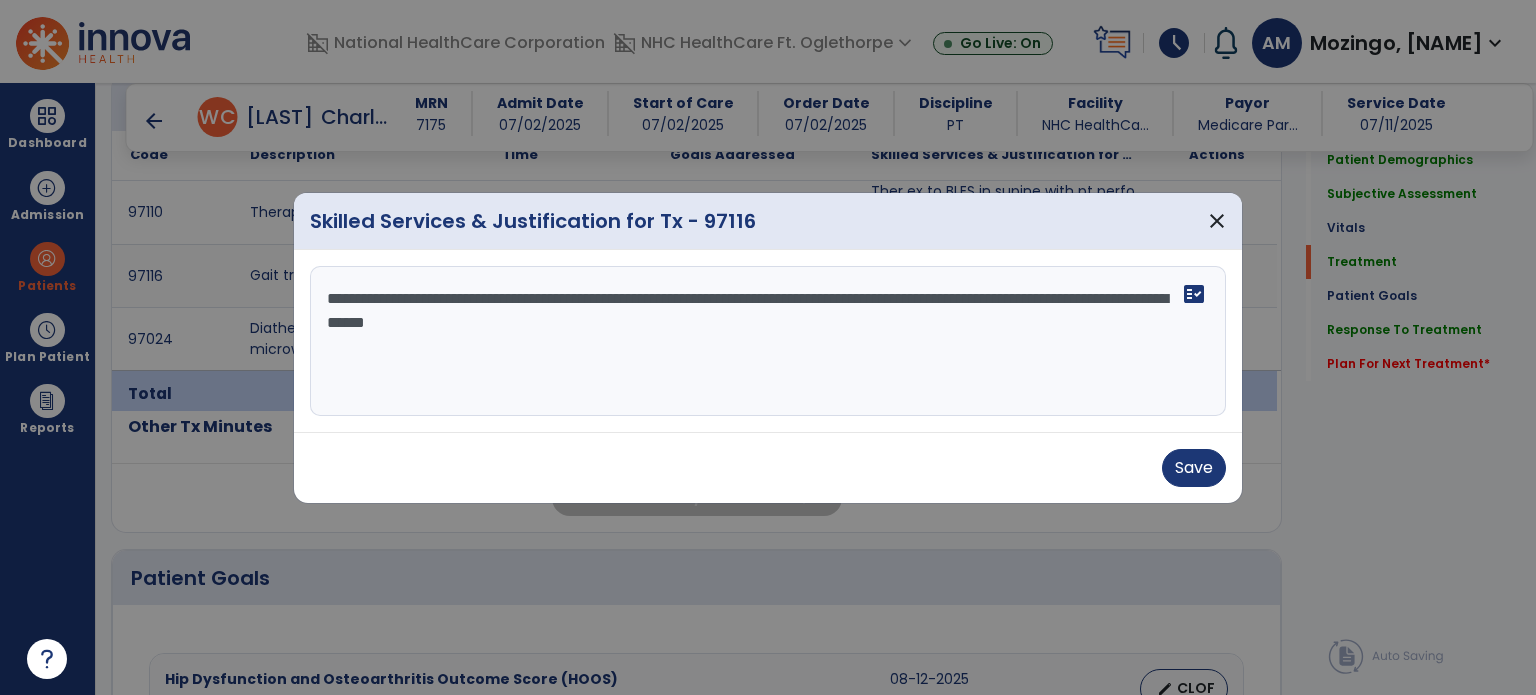 click on "**********" at bounding box center (768, 341) 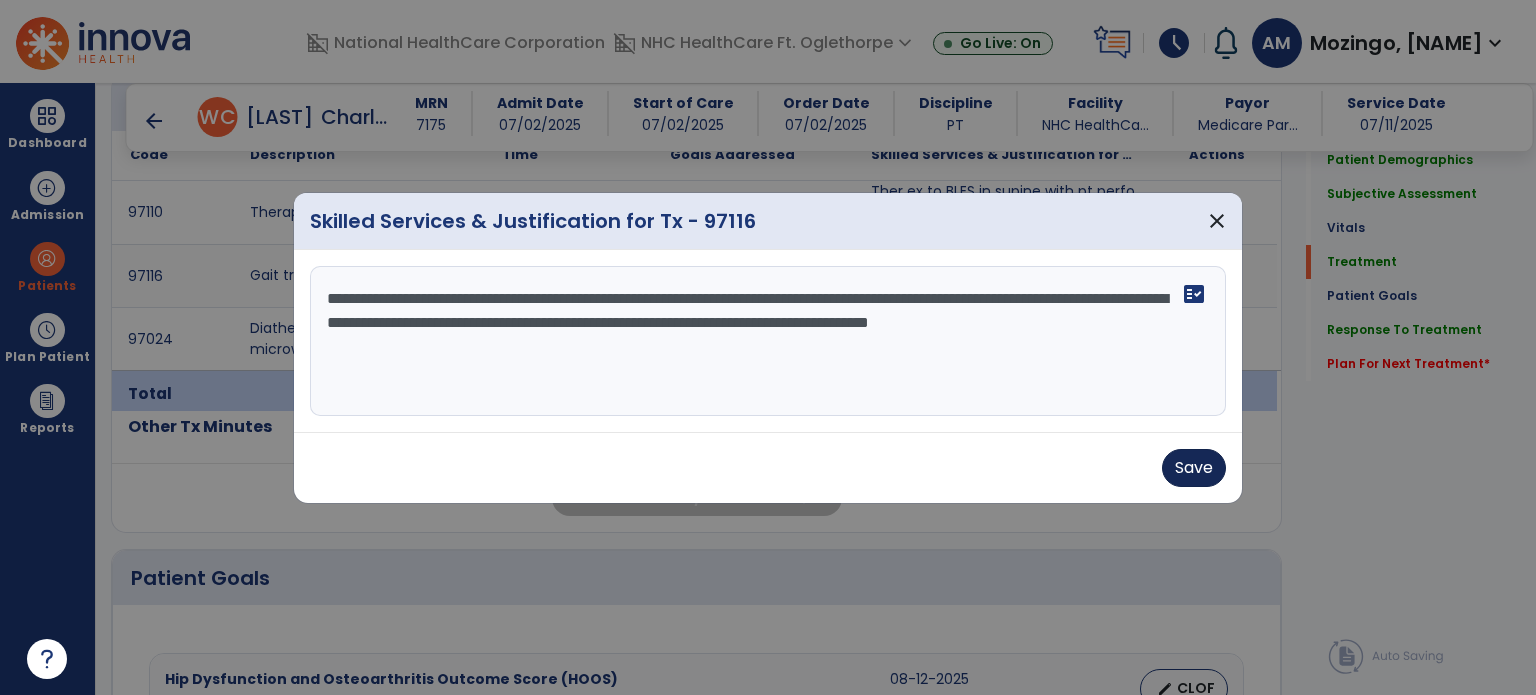 type on "**********" 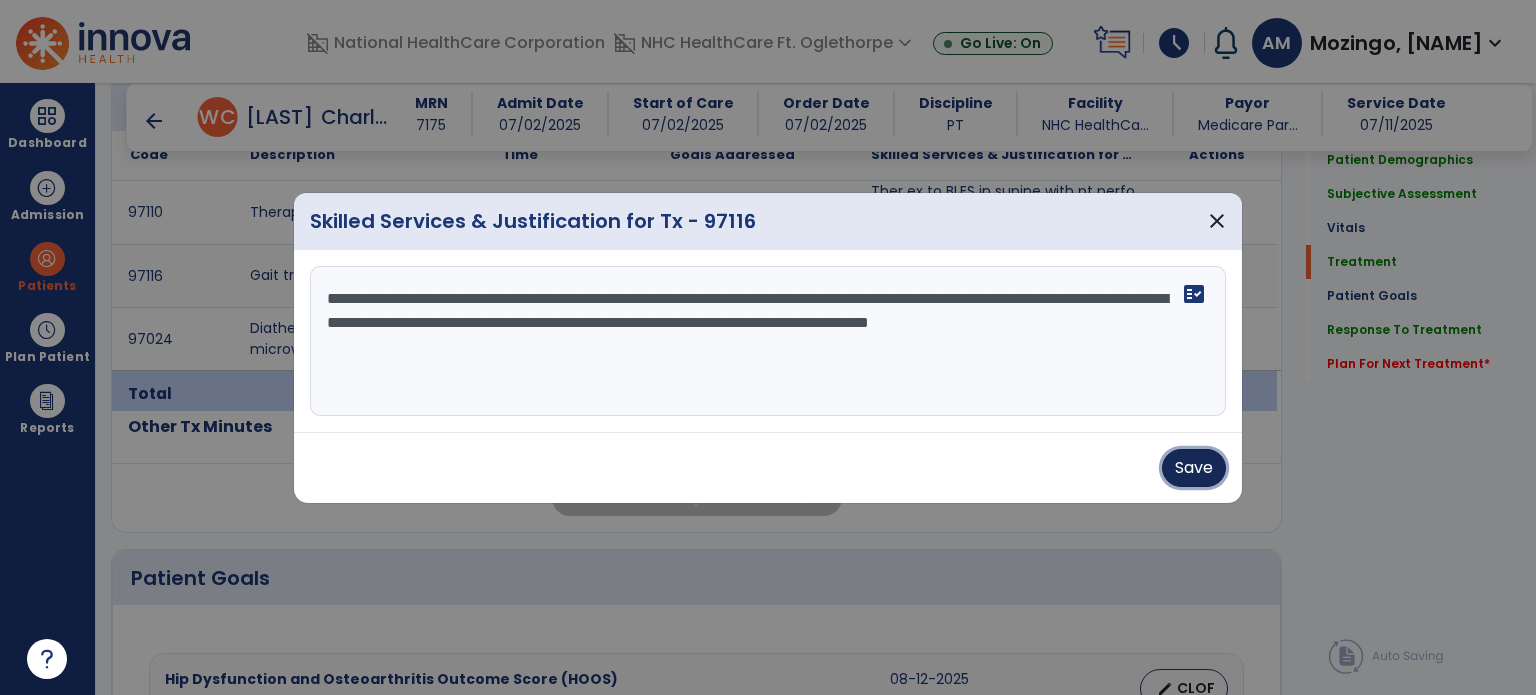 click on "Save" at bounding box center (1194, 468) 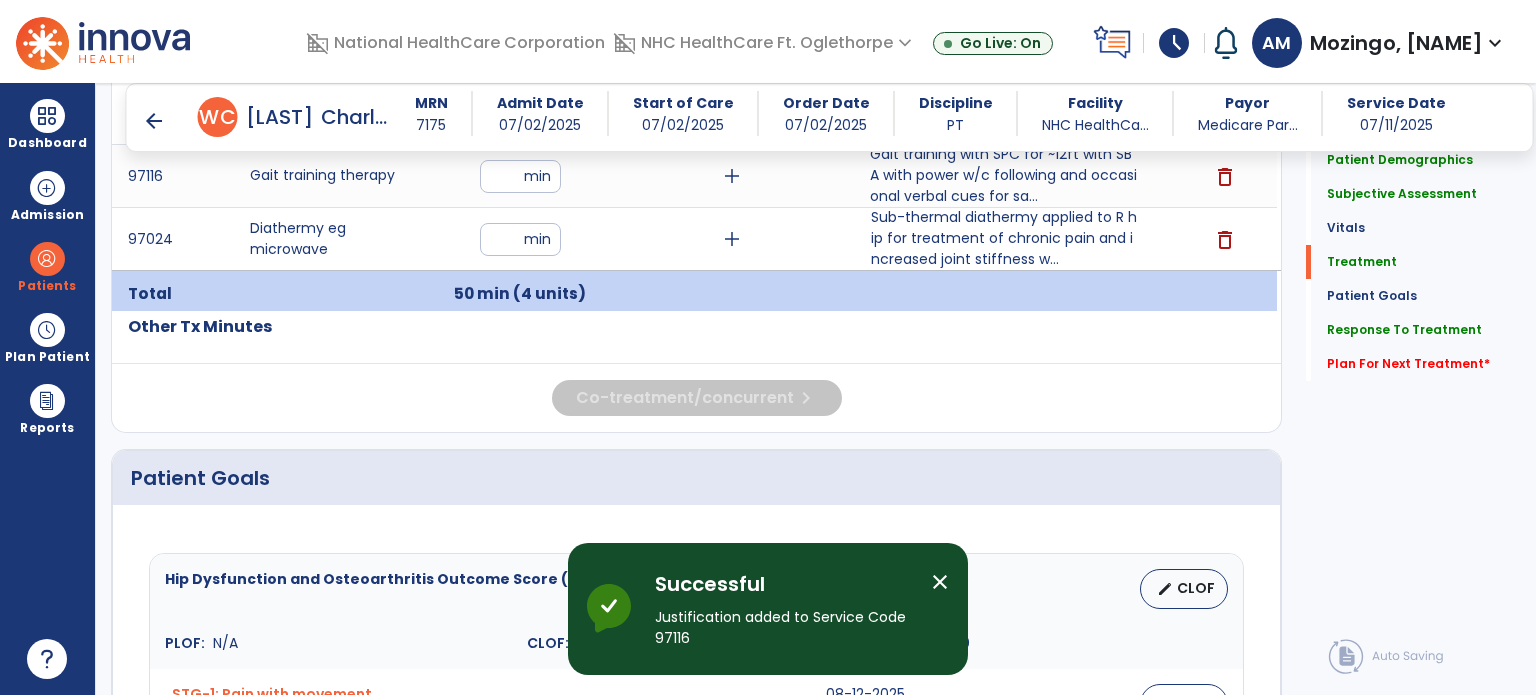 scroll, scrollTop: 1255, scrollLeft: 0, axis: vertical 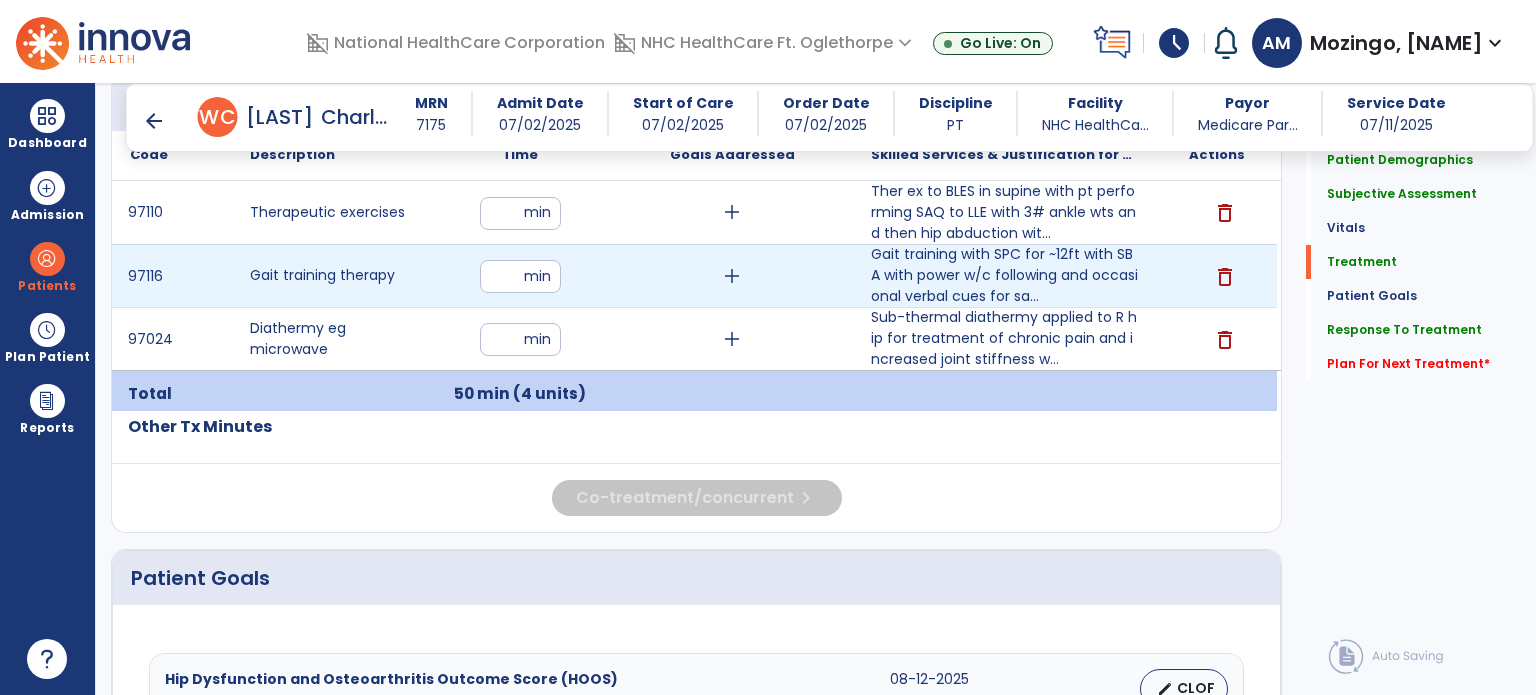 click on "**" at bounding box center [520, 276] 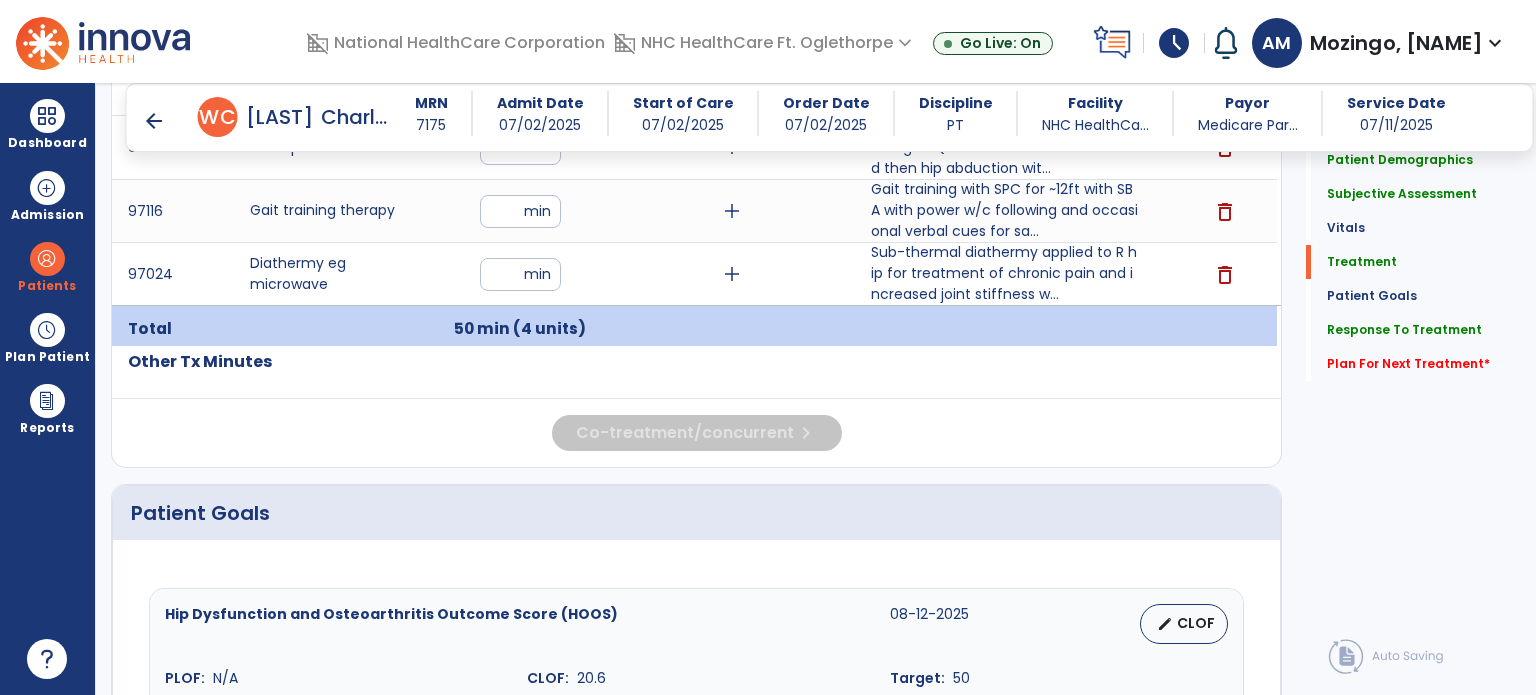 scroll, scrollTop: 1355, scrollLeft: 0, axis: vertical 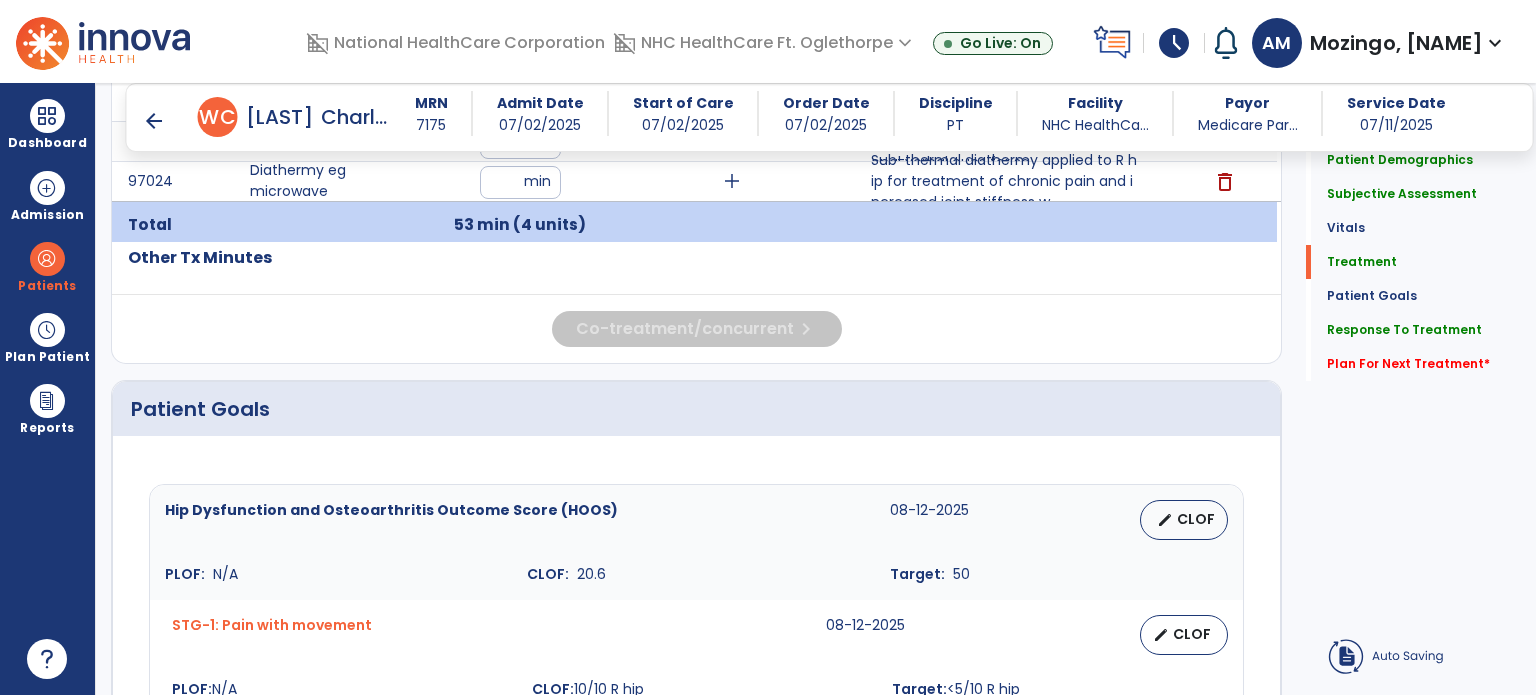 click on "Code
Description
Time" 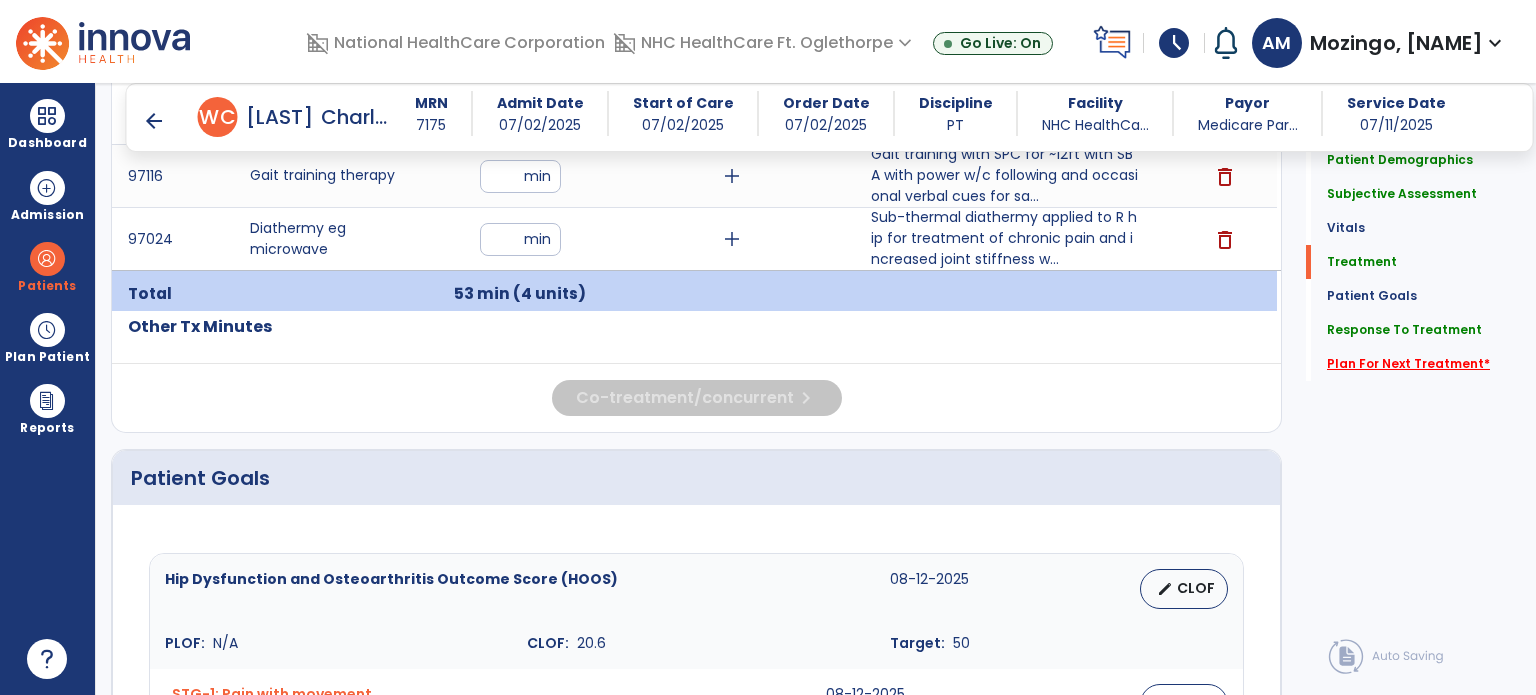 click on "Plan For Next Treatment   *" 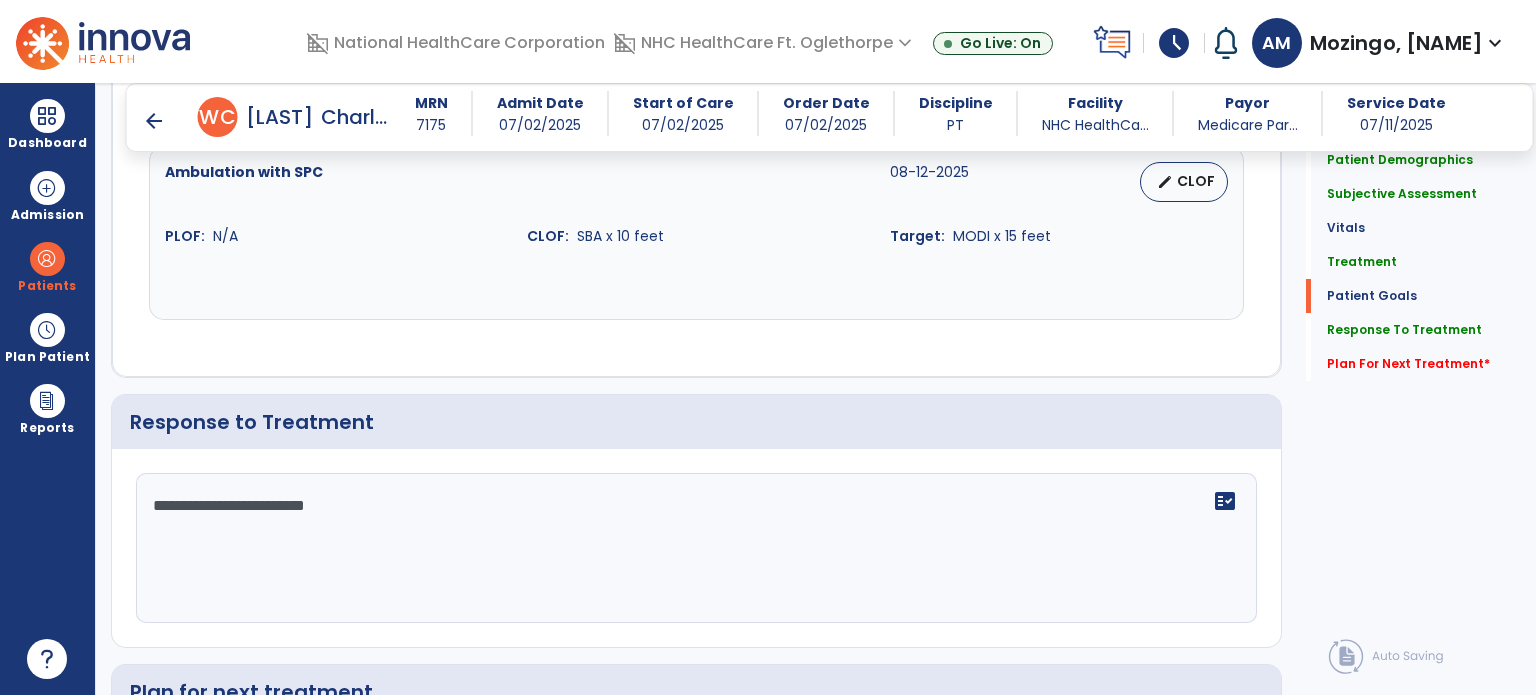 scroll, scrollTop: 2701, scrollLeft: 0, axis: vertical 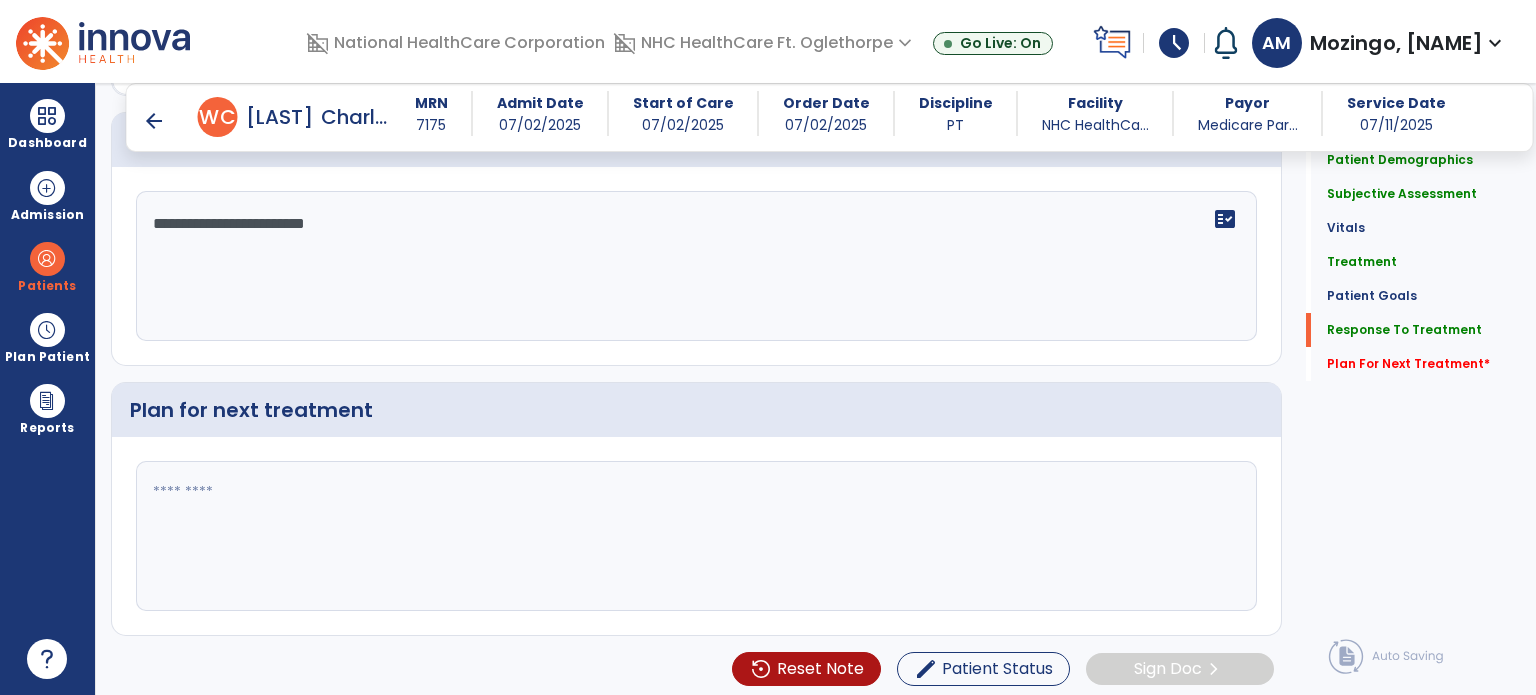 type on "**********" 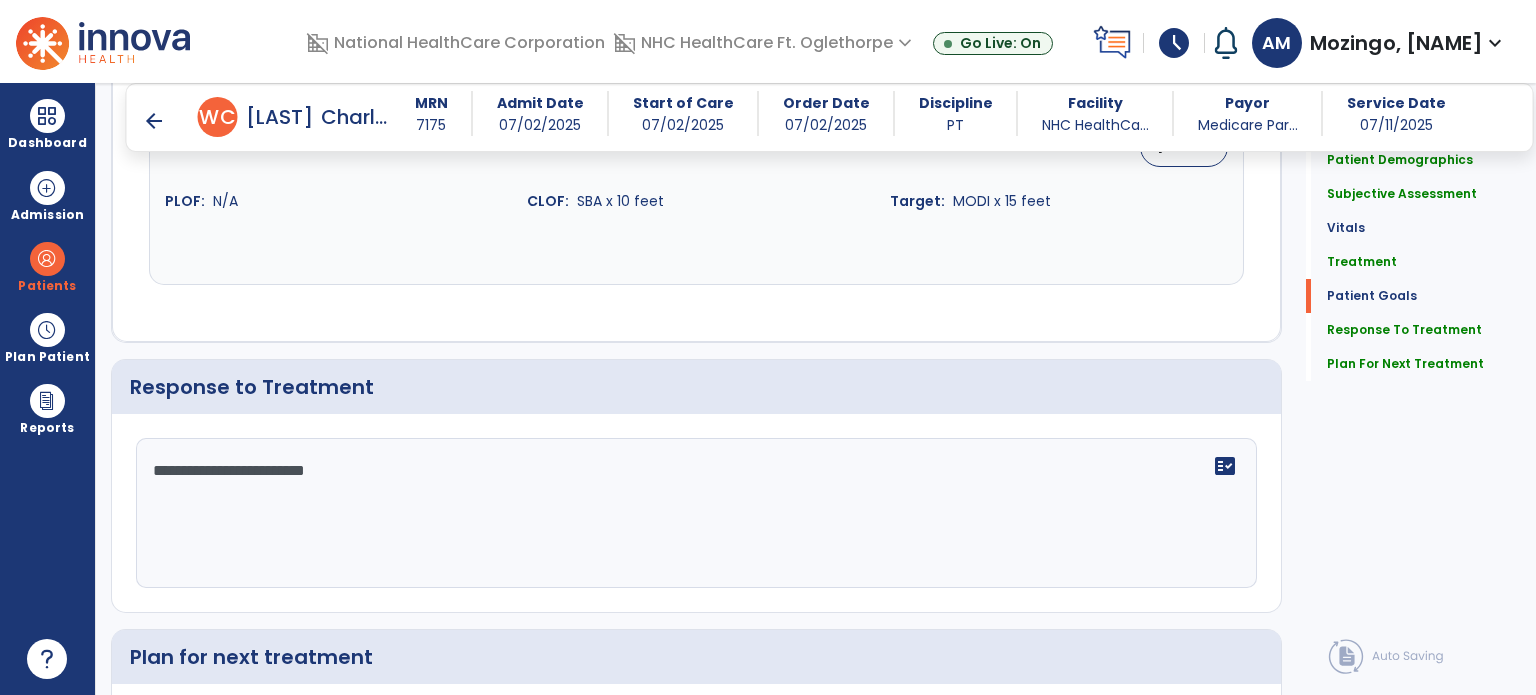 scroll, scrollTop: 2701, scrollLeft: 0, axis: vertical 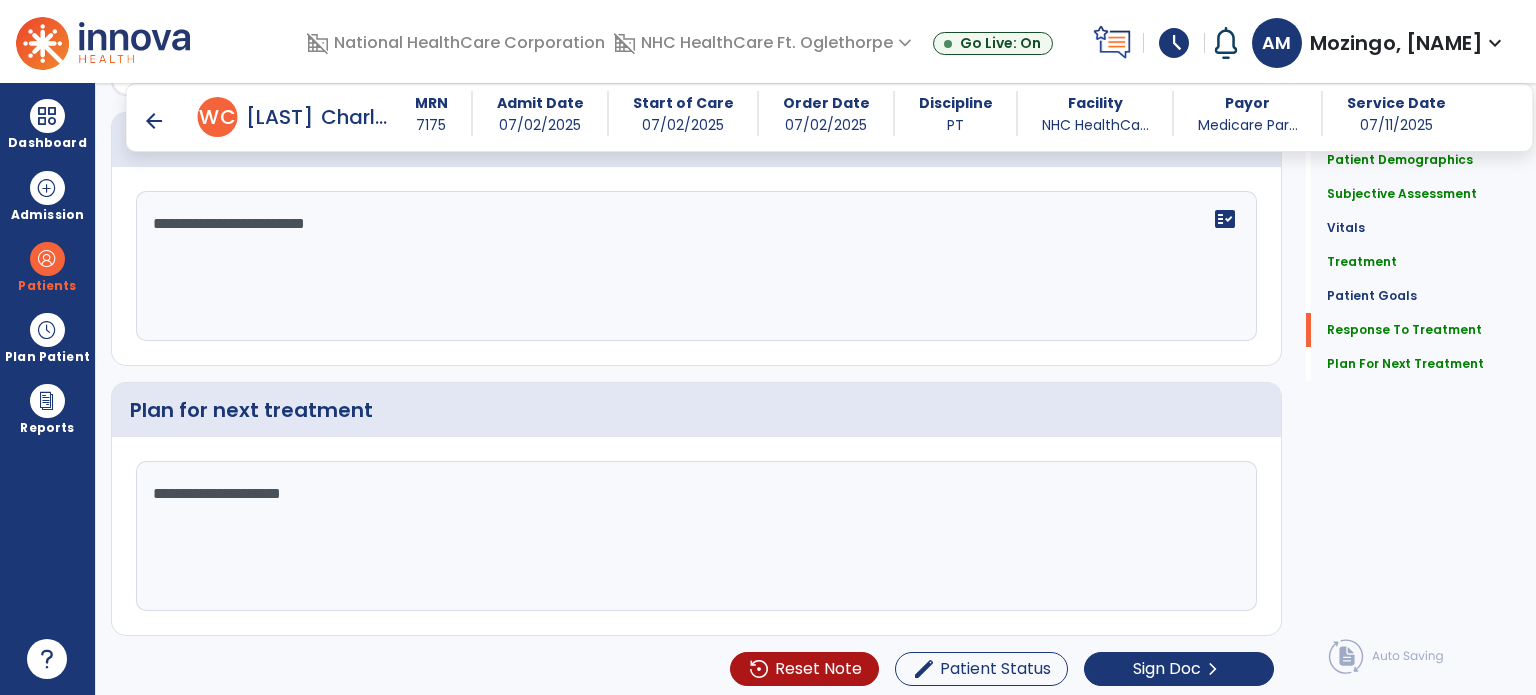 click on "**********" 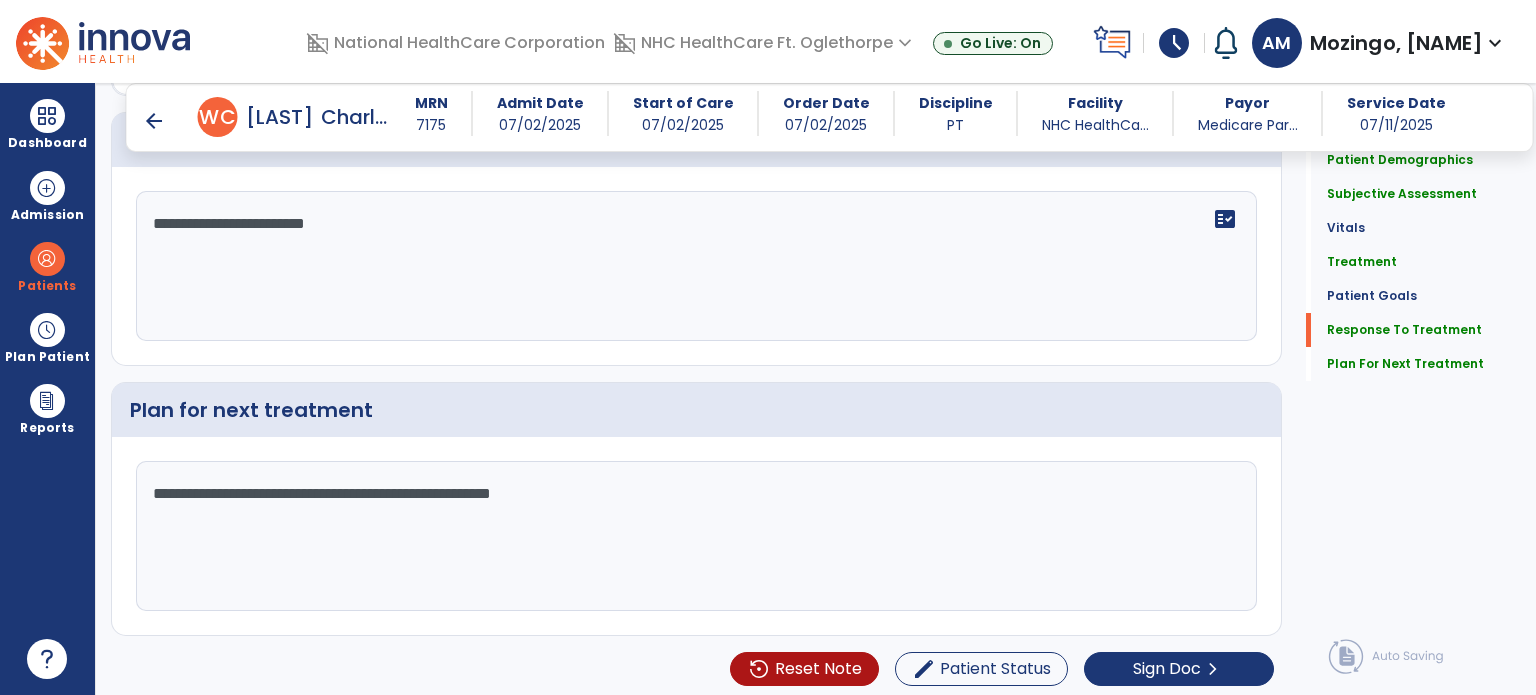 scroll, scrollTop: 2701, scrollLeft: 0, axis: vertical 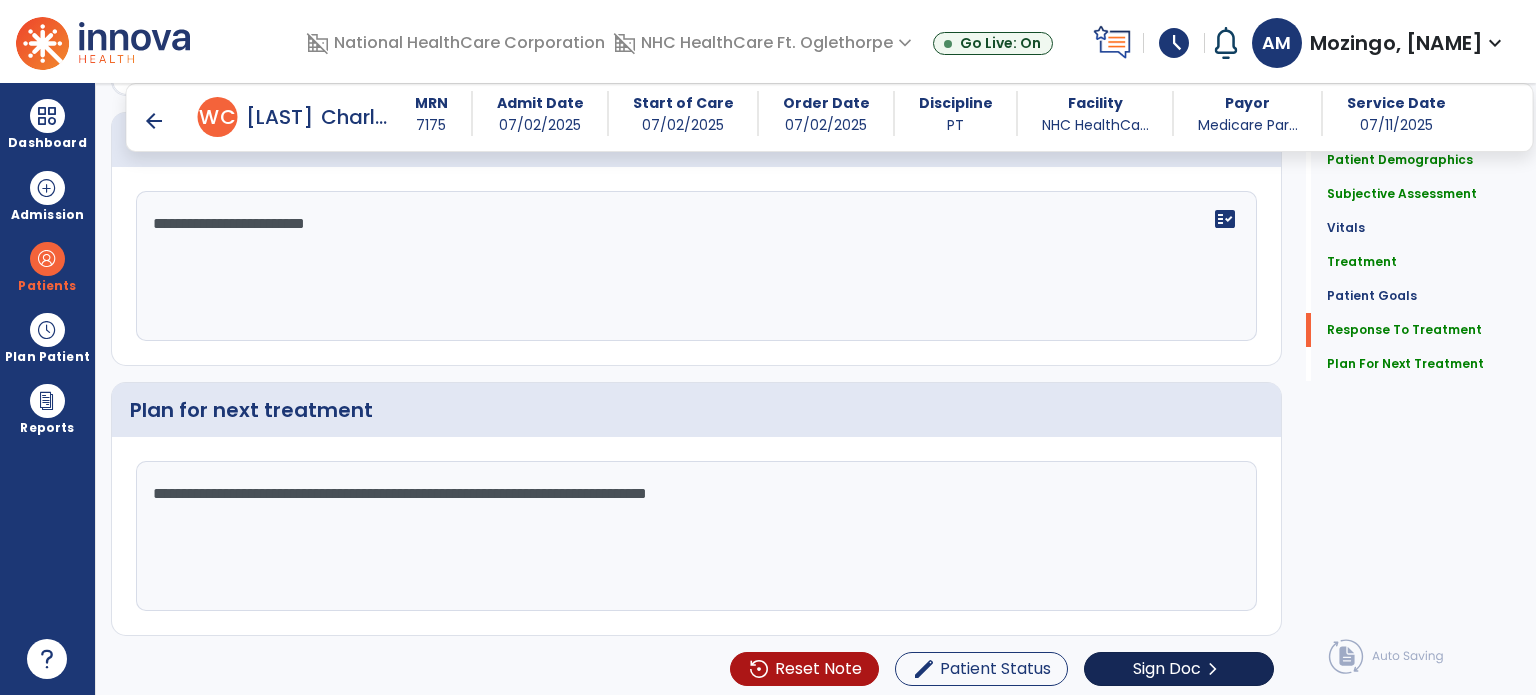 type on "**********" 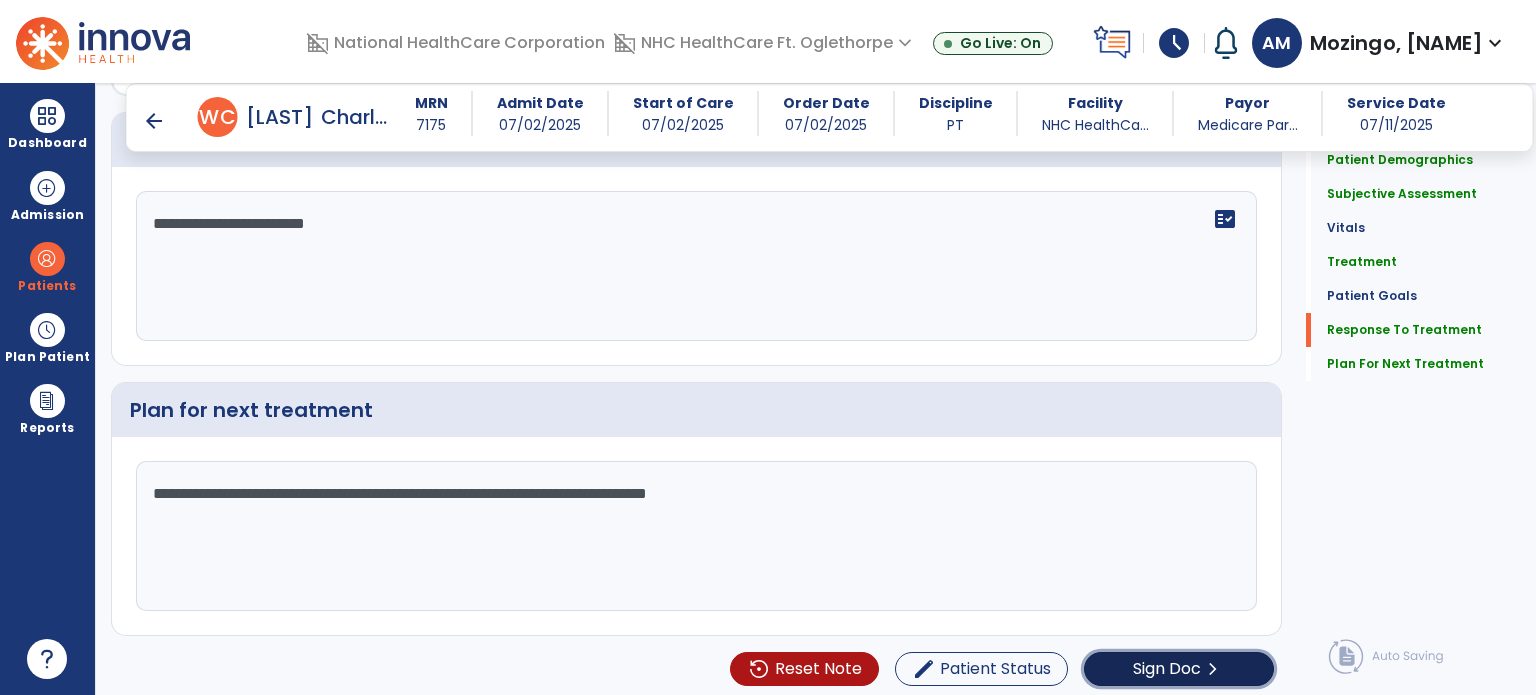 click on "Sign Doc" 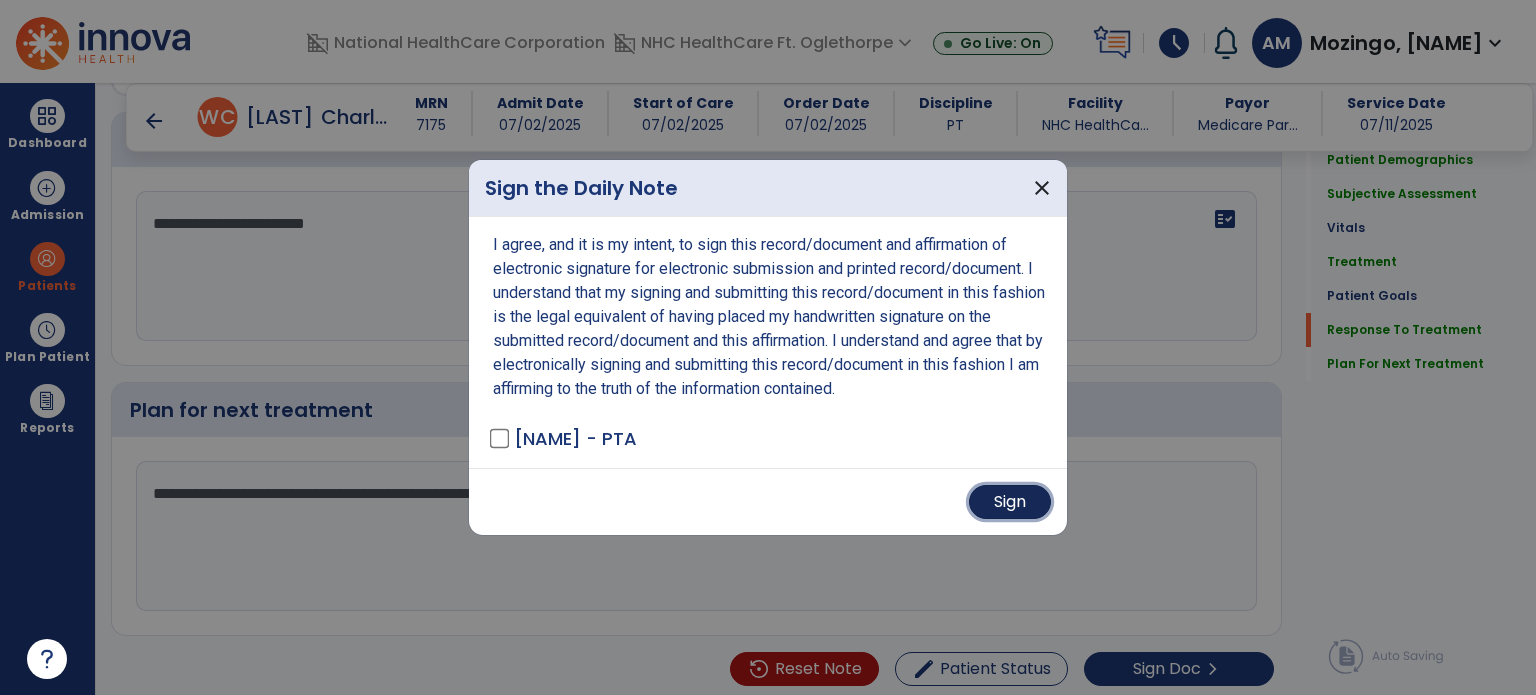 click on "Sign" at bounding box center [1010, 502] 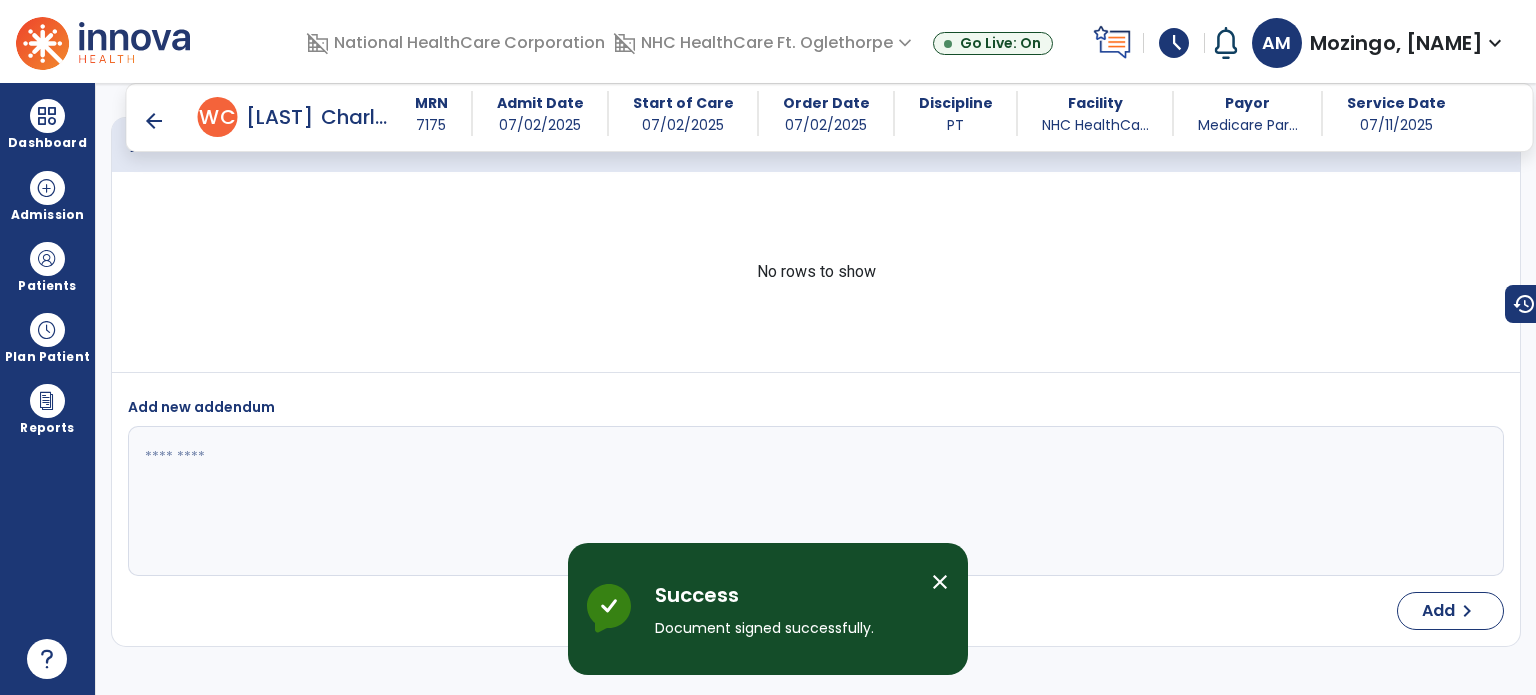 scroll, scrollTop: 4068, scrollLeft: 0, axis: vertical 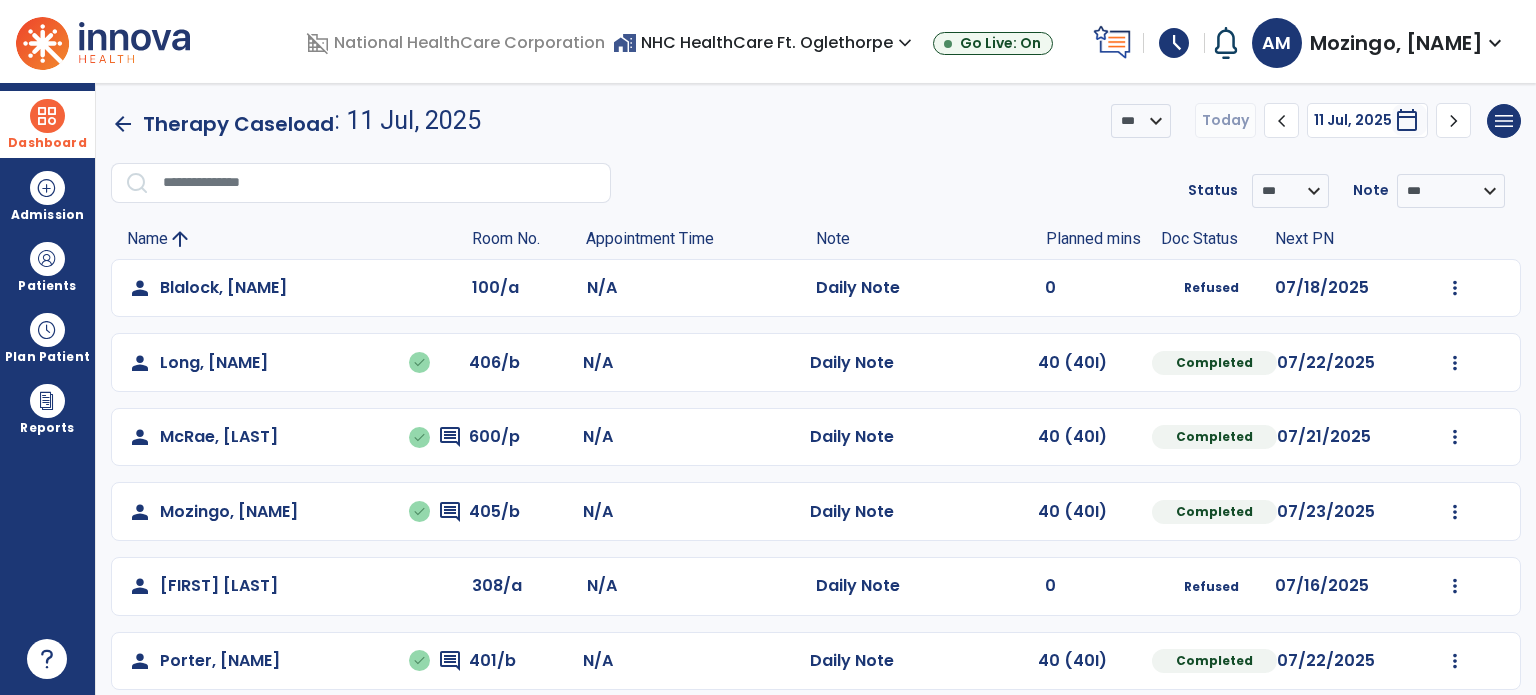 click on "Dashboard" at bounding box center (47, 124) 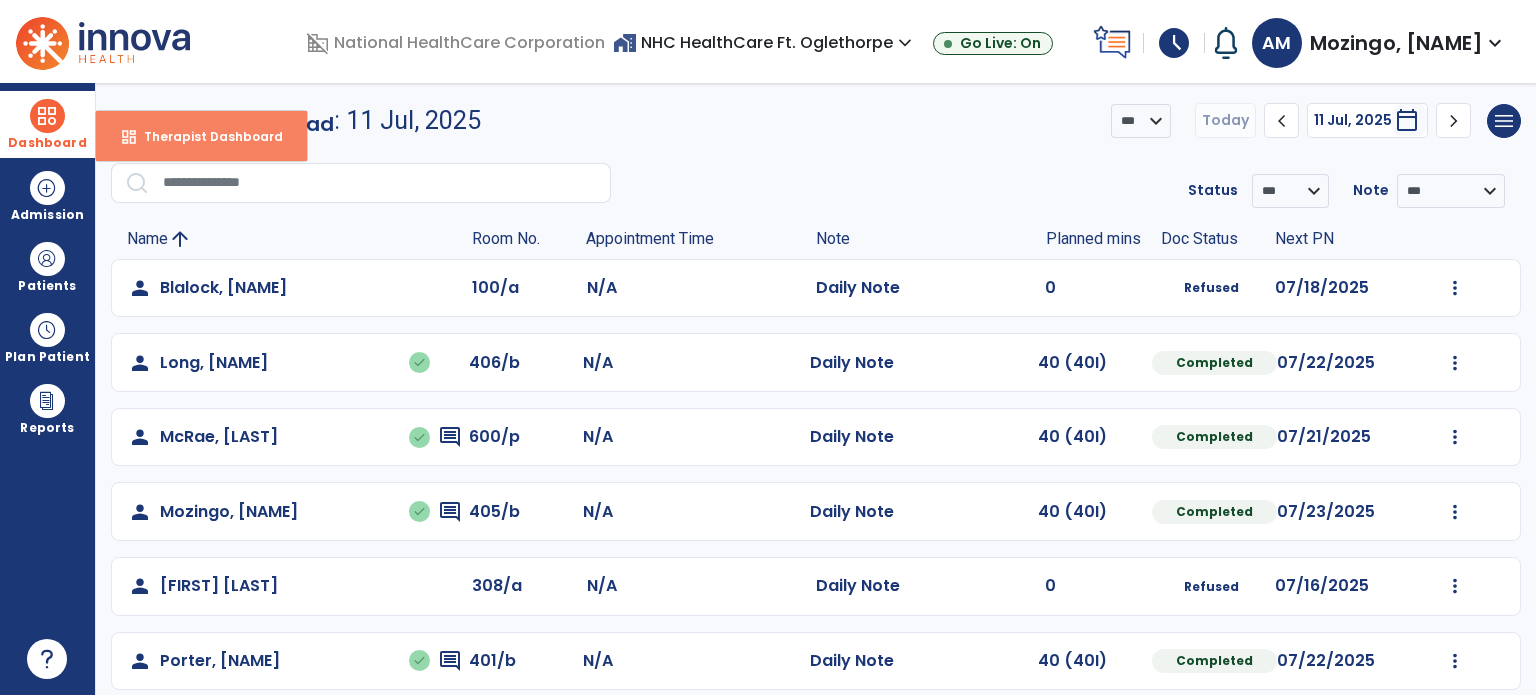 click on "dashboard  Therapist Dashboard" at bounding box center (201, 136) 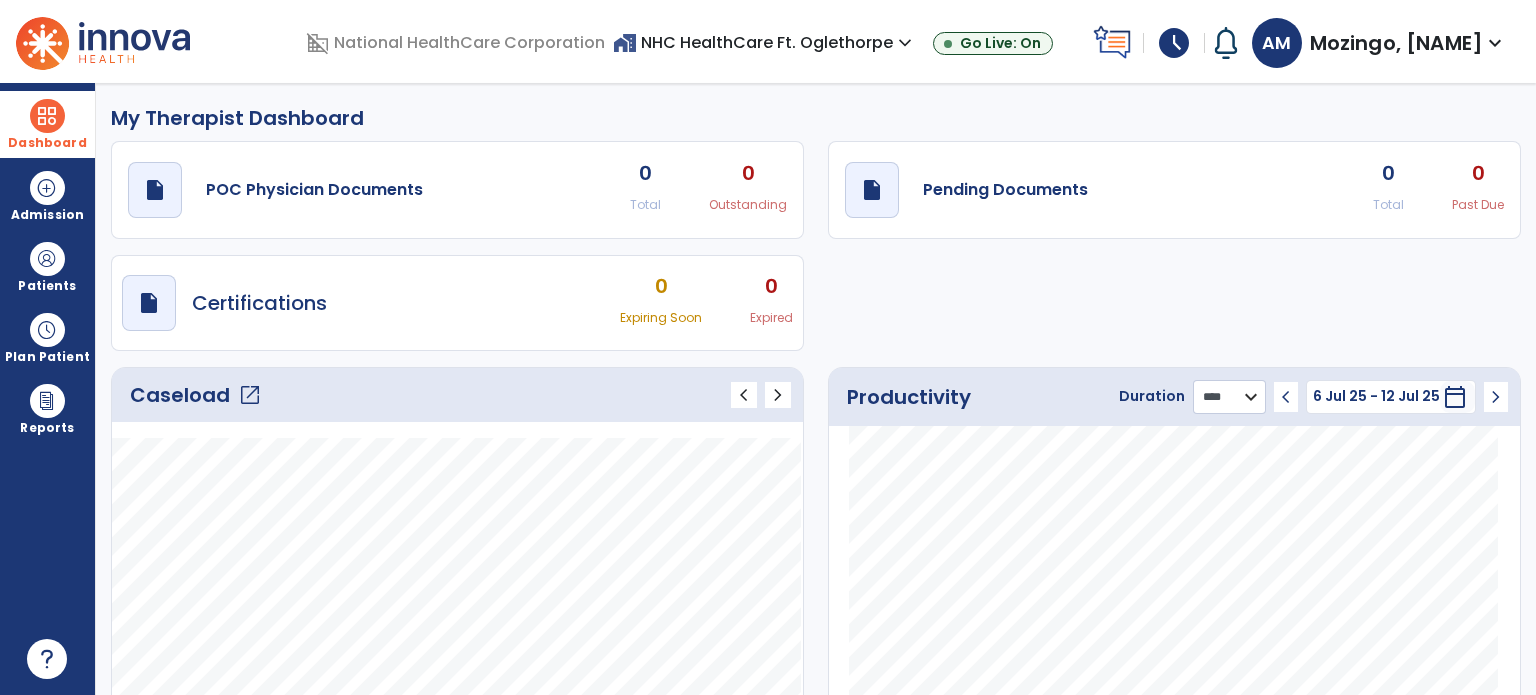 click on "******** **** ***" 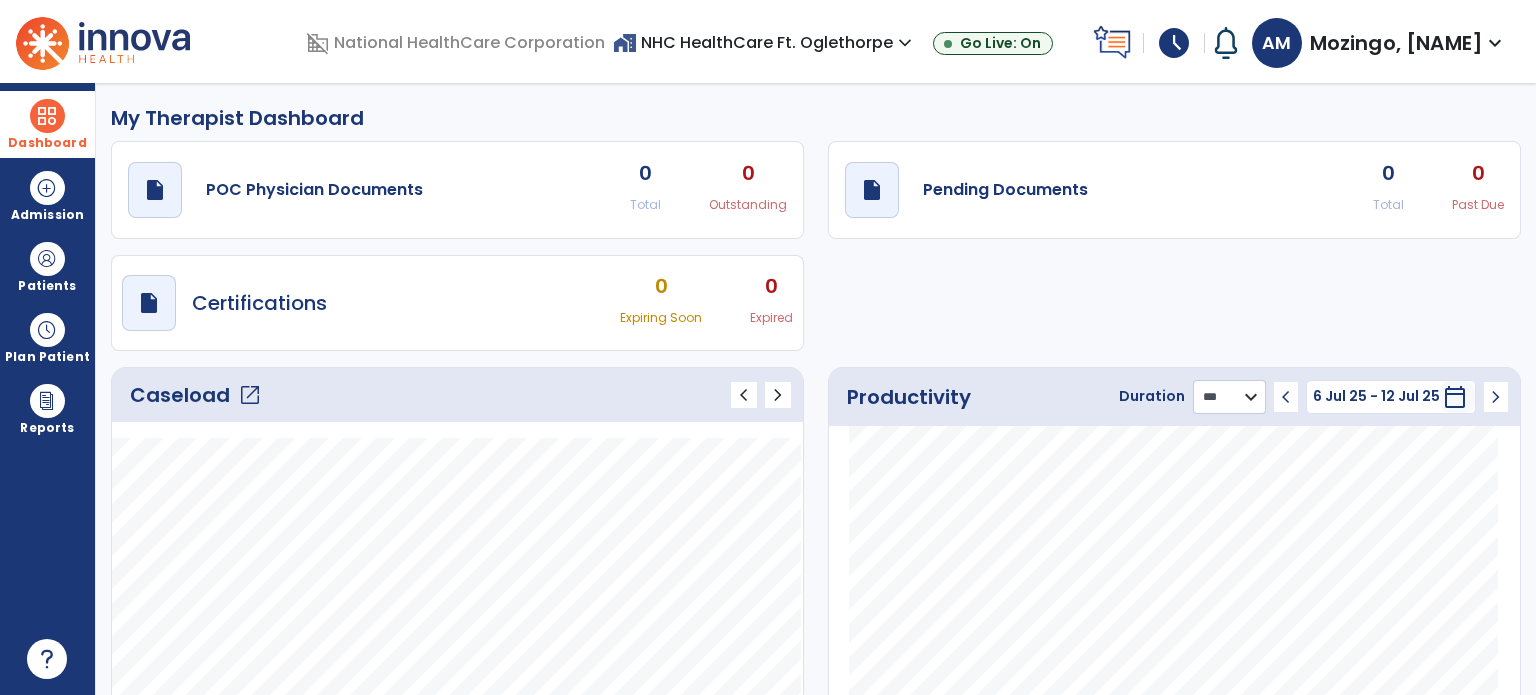 click on "******** **** ***" 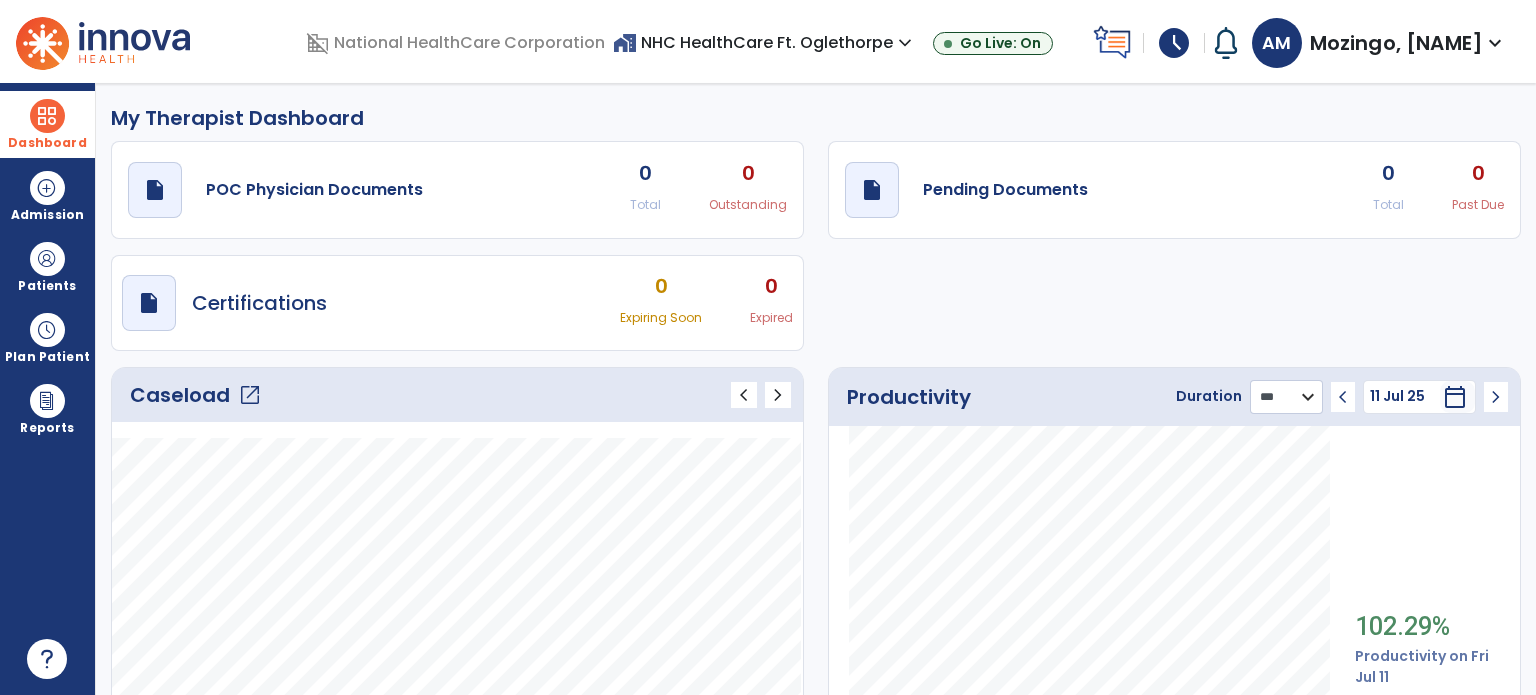 click on "******** **** ***" 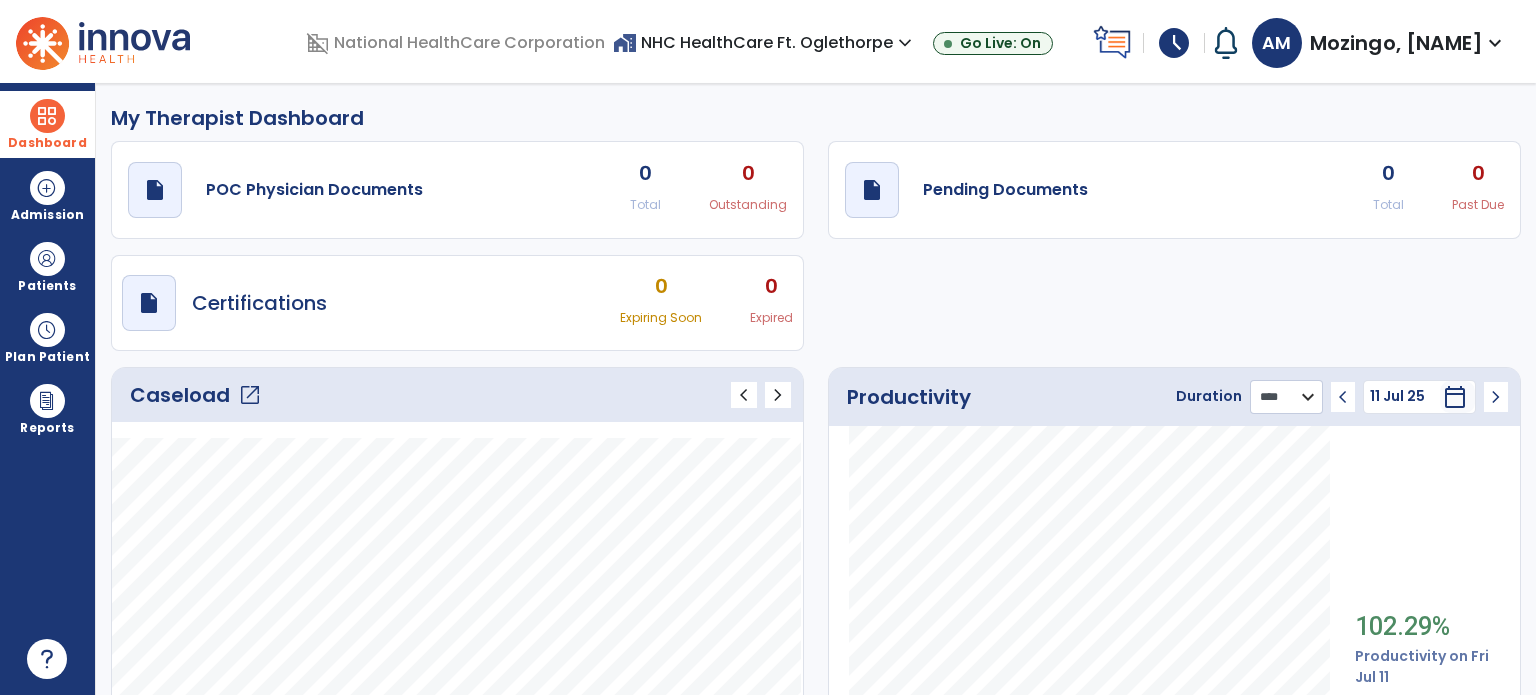 click on "******** **** ***" 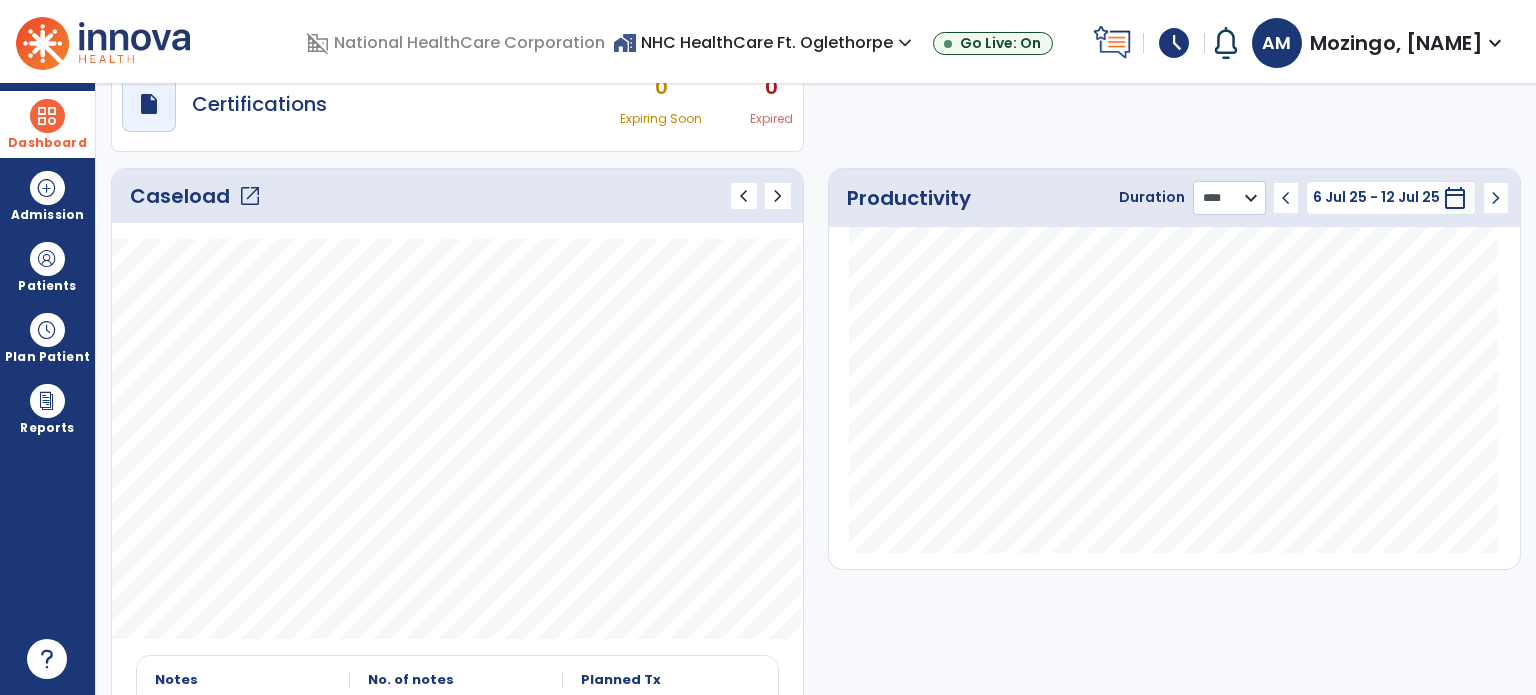 scroll, scrollTop: 200, scrollLeft: 0, axis: vertical 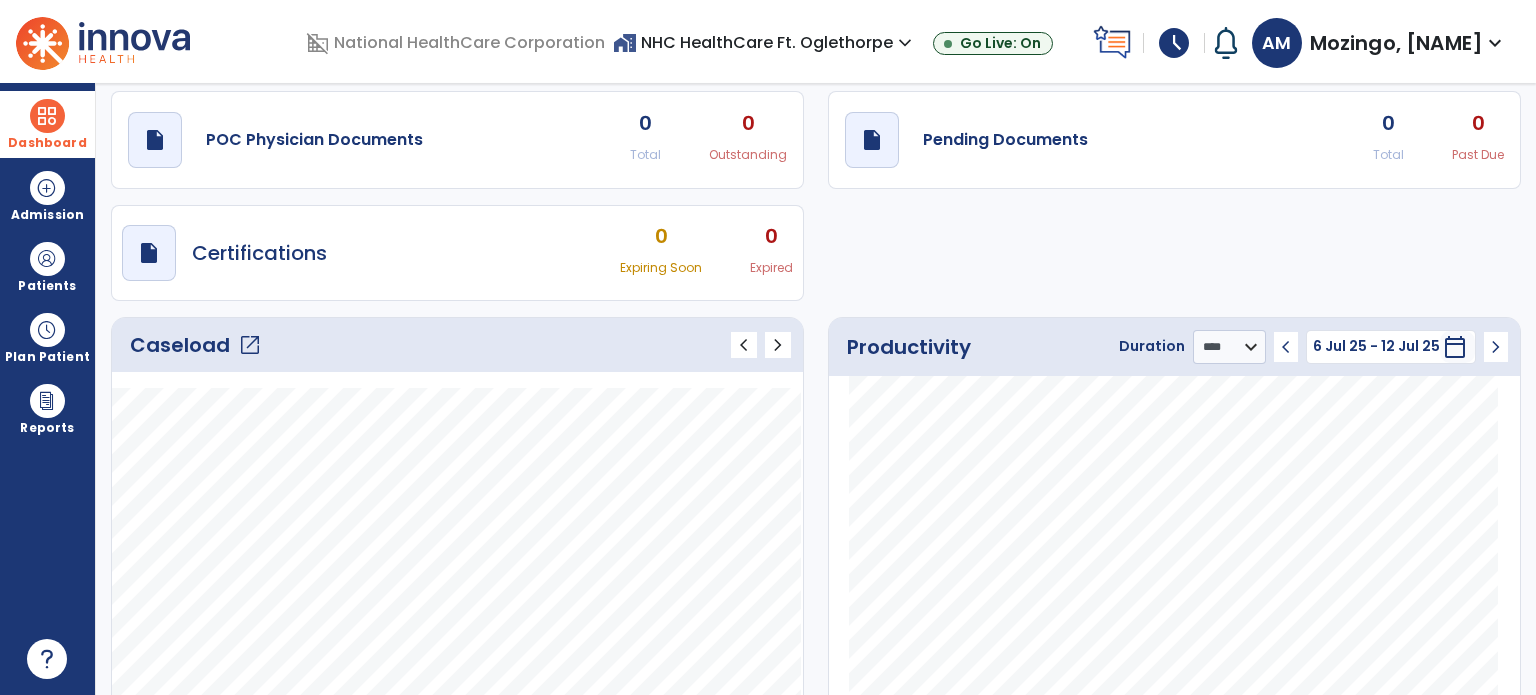 click on "schedule" at bounding box center [1174, 43] 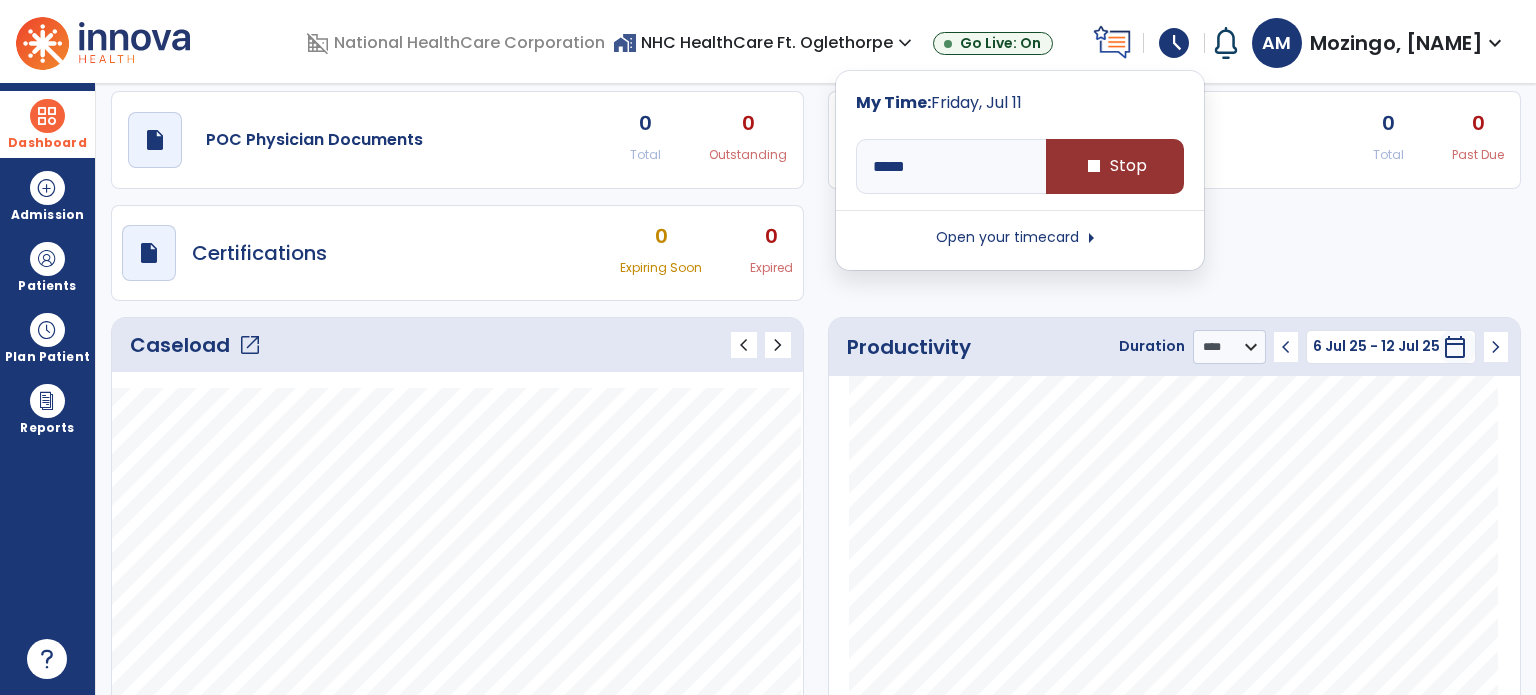 type on "*****" 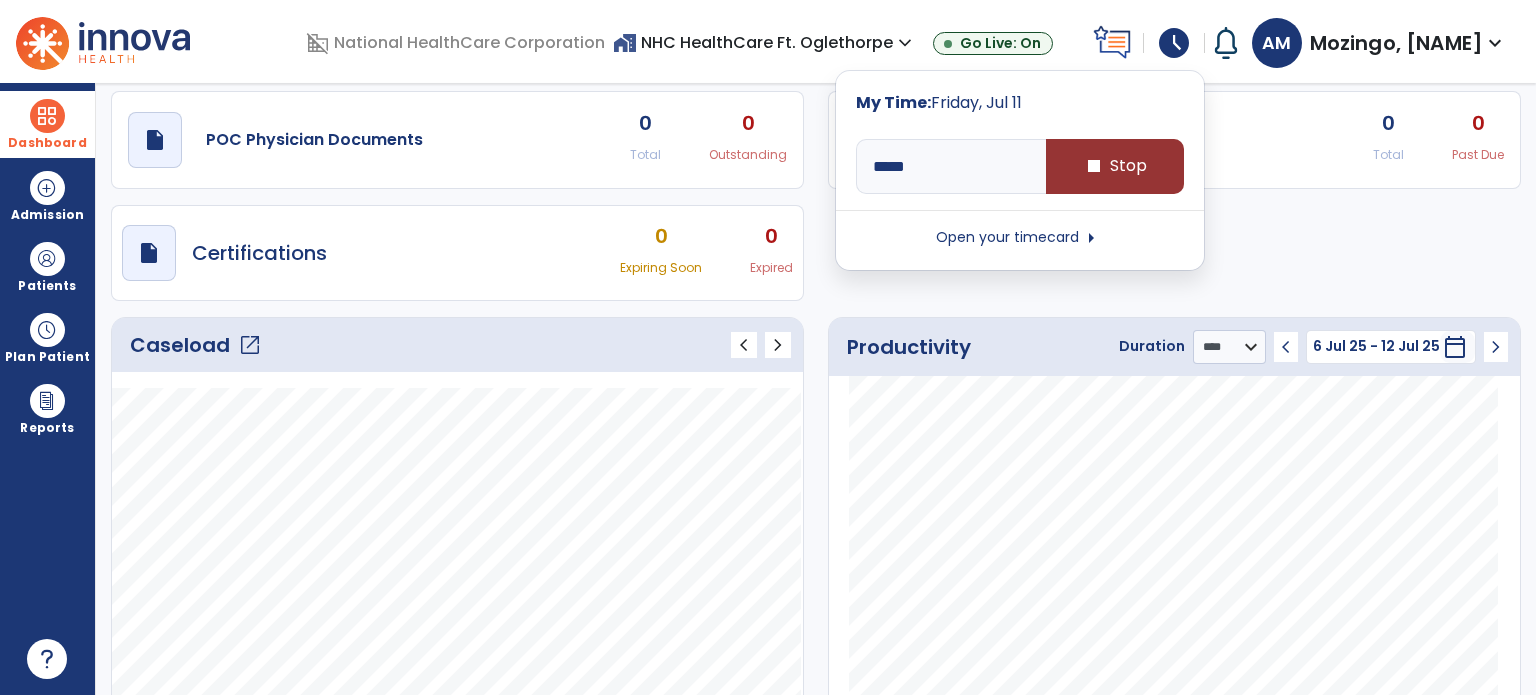 click on "stop  Stop" at bounding box center [1115, 166] 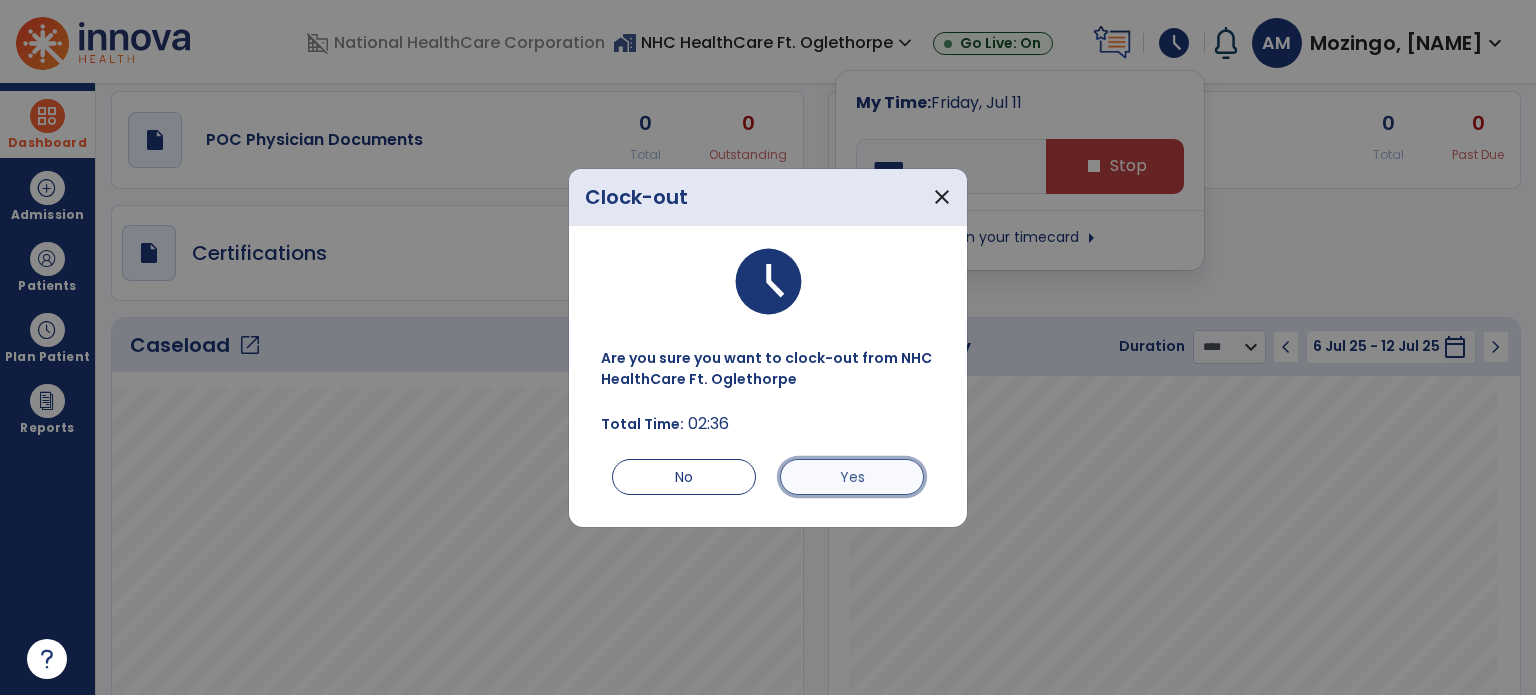 click on "Yes" at bounding box center (852, 477) 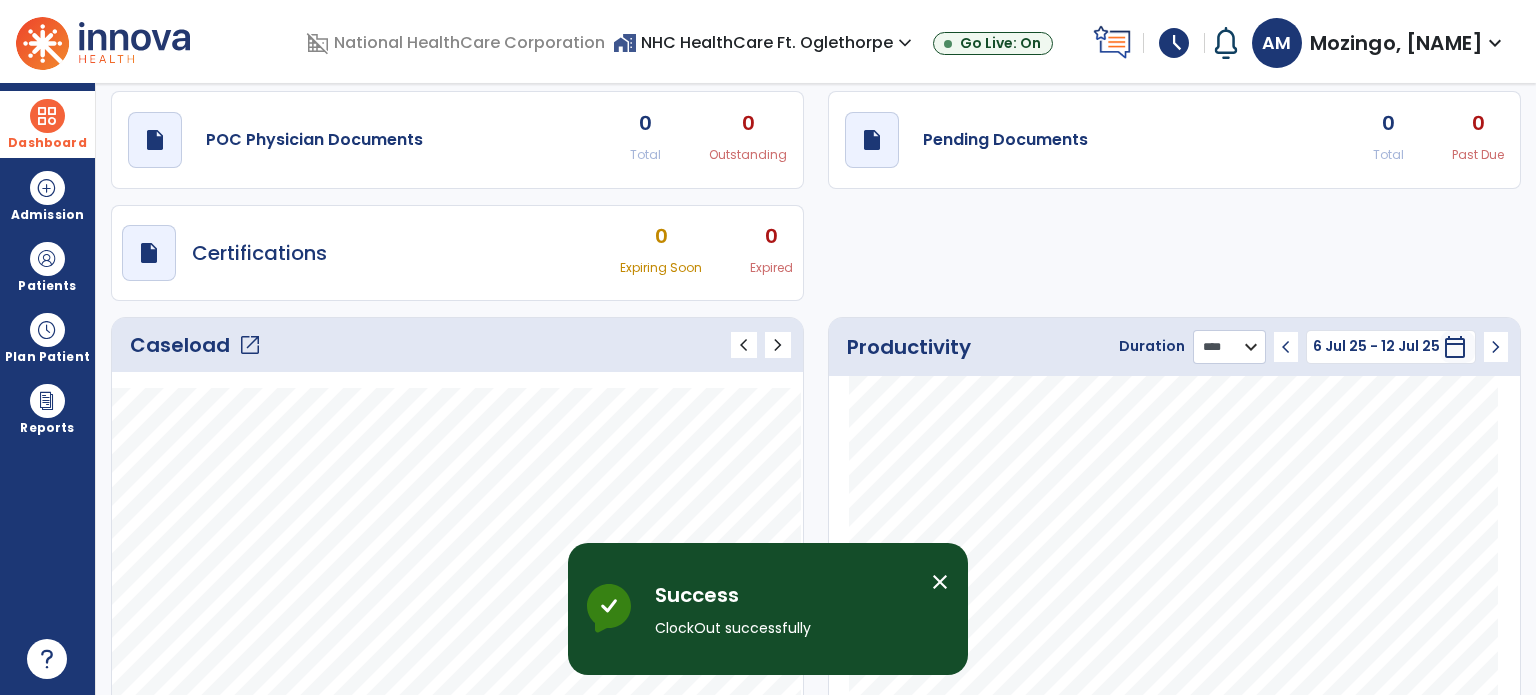 click on "******** **** ***" 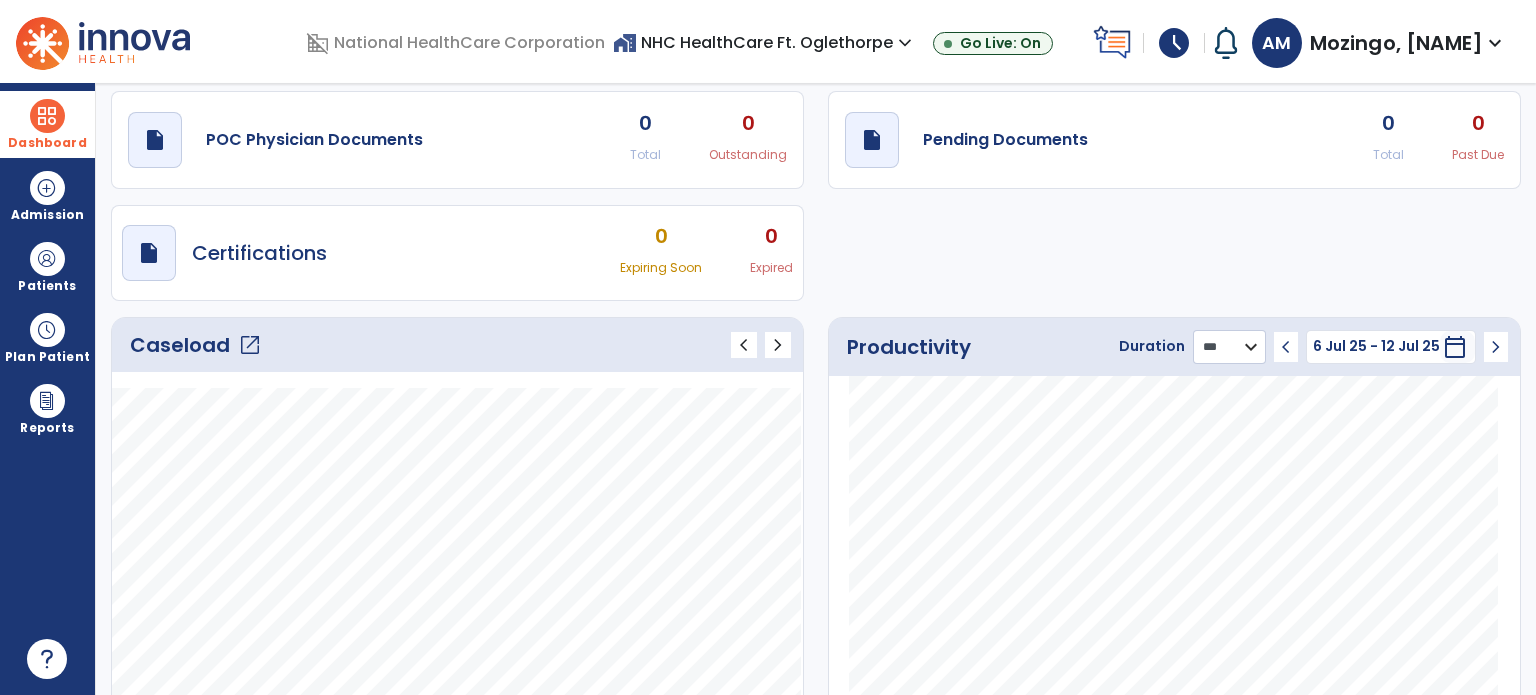 click on "******** **** ***" 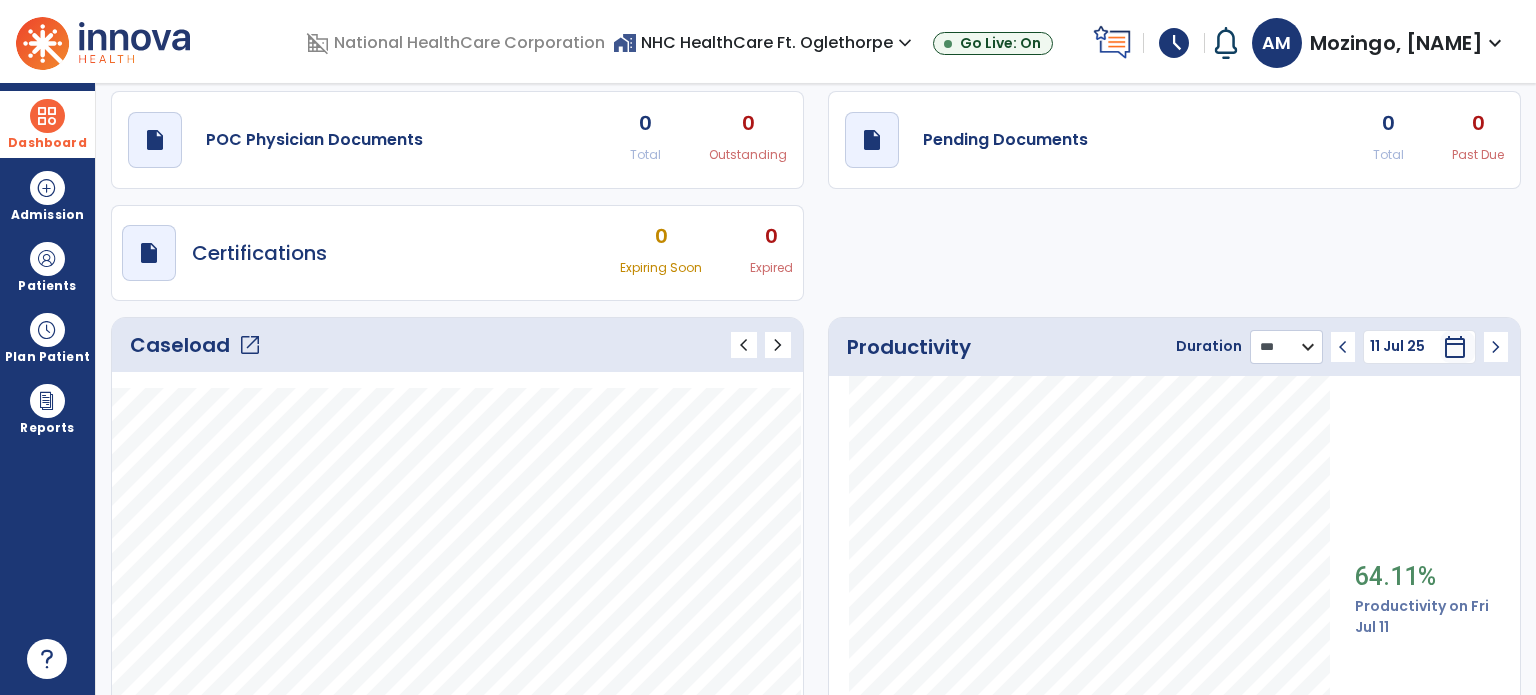 click on "******** **** ***" 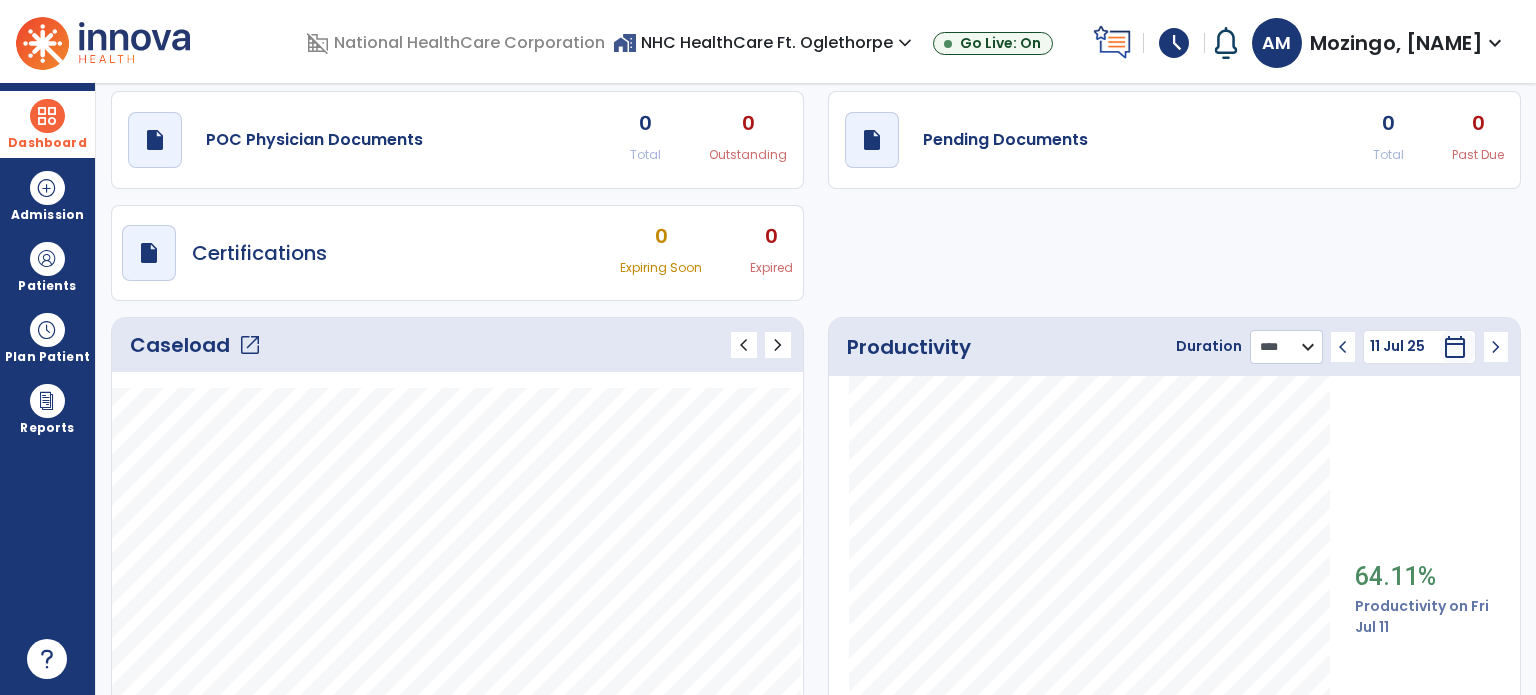 click on "******** **** ***" 